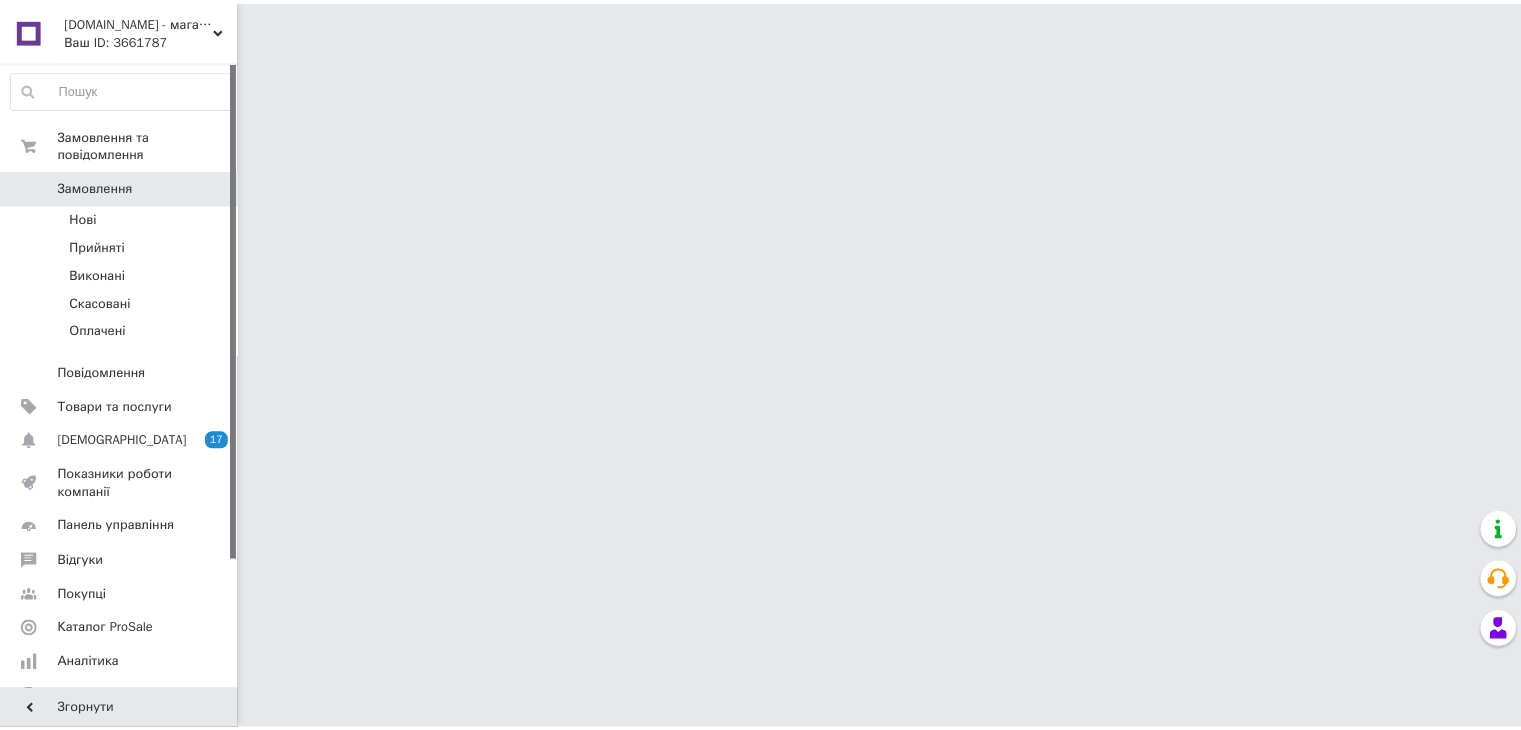 scroll, scrollTop: 0, scrollLeft: 0, axis: both 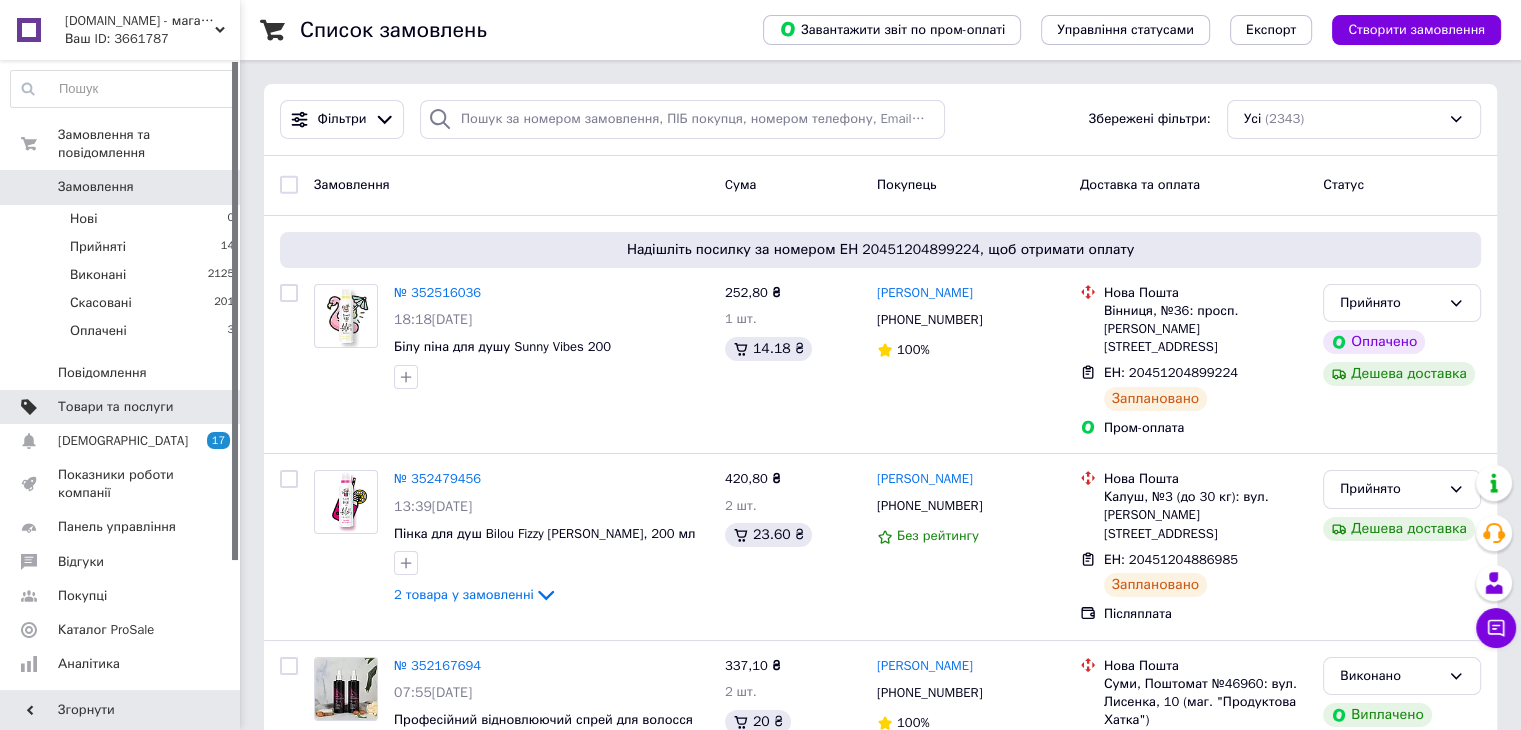 click on "Товари та послуги" at bounding box center [115, 407] 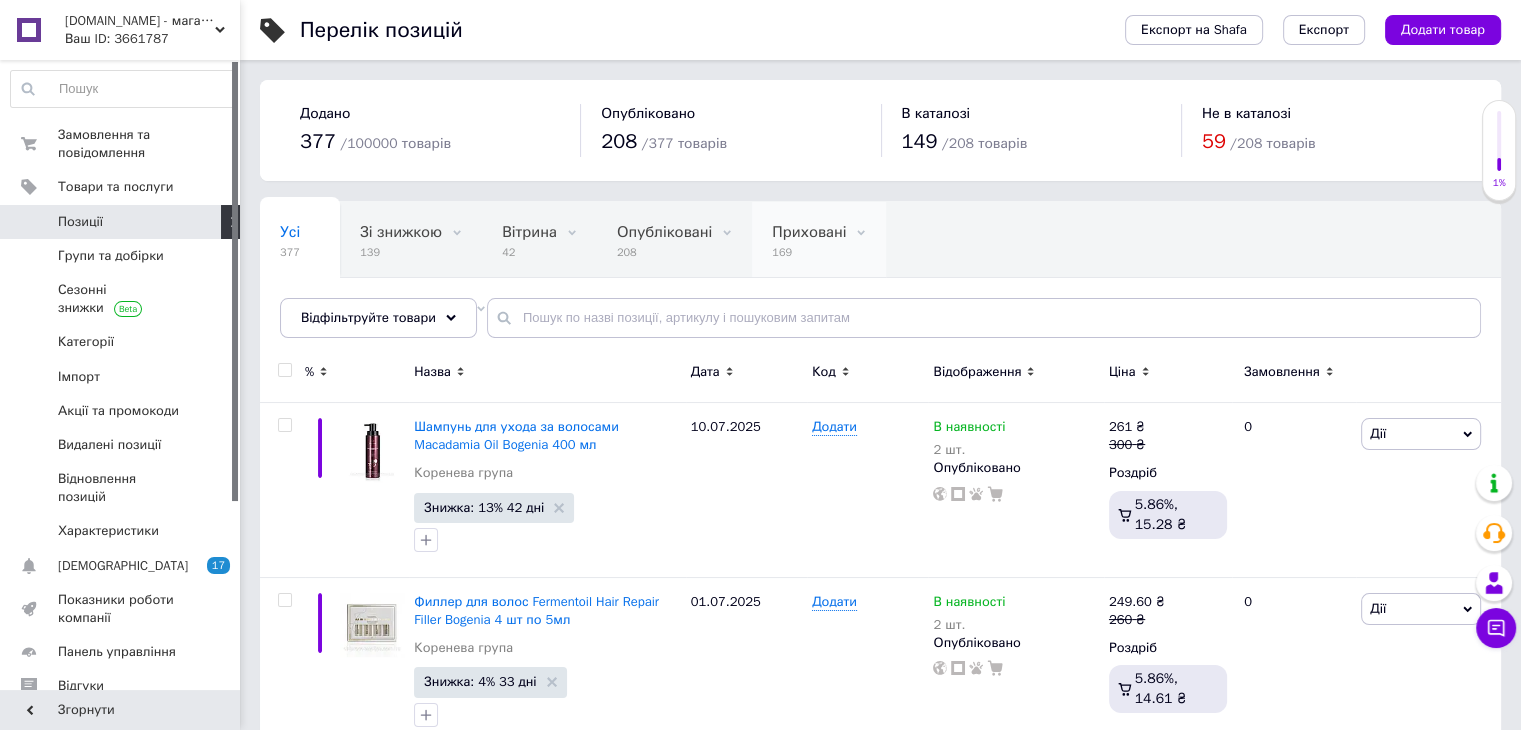 click on "Приховані" at bounding box center (809, 232) 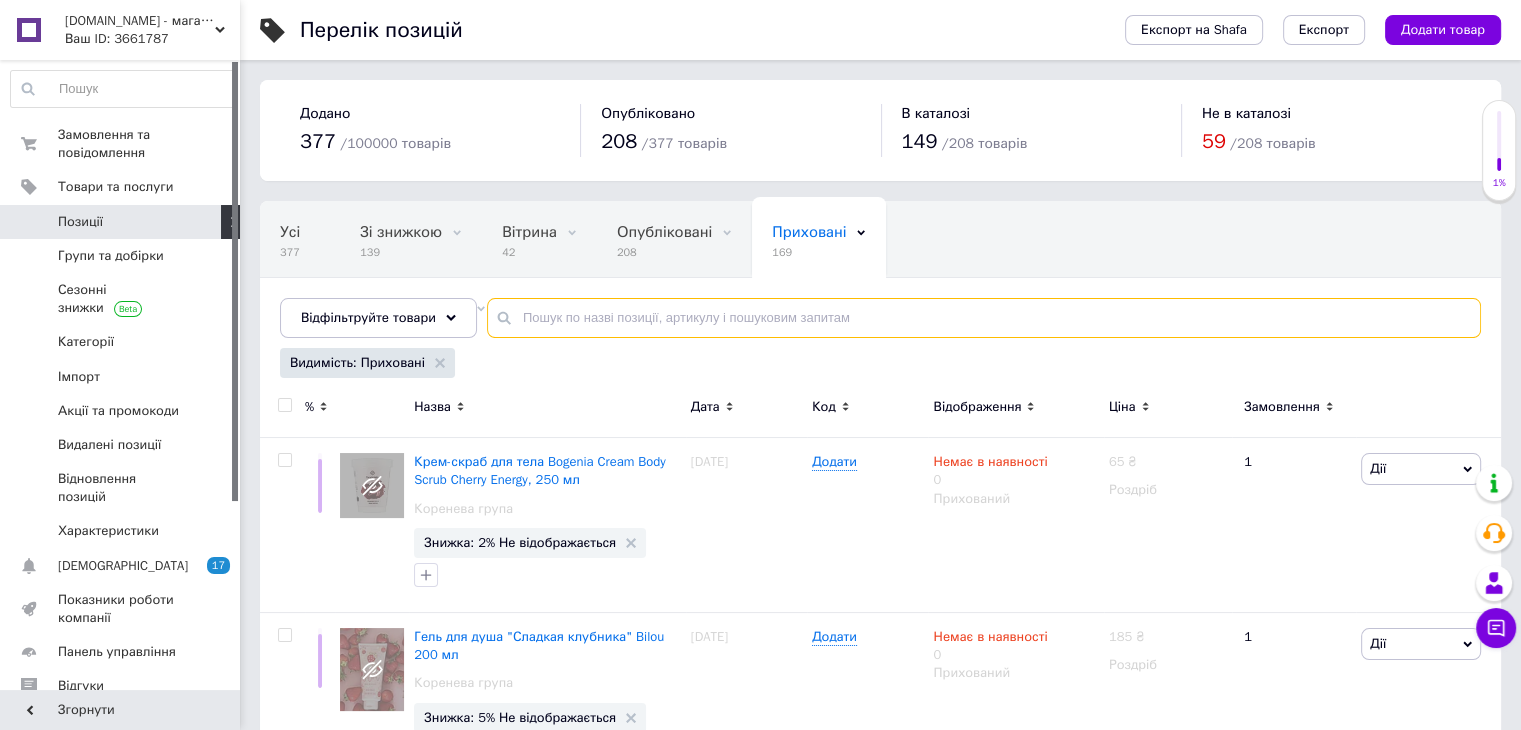 click at bounding box center (984, 318) 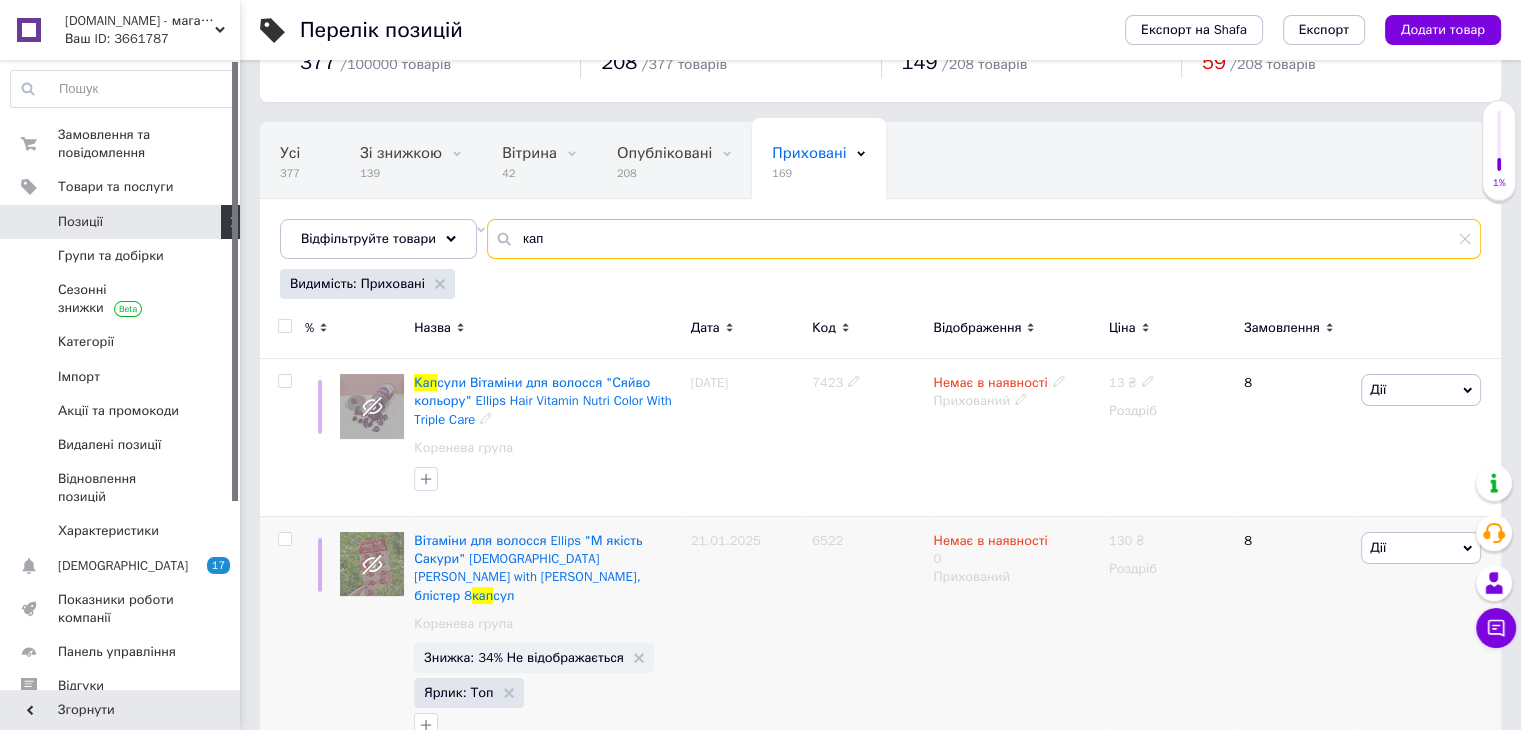scroll, scrollTop: 200, scrollLeft: 0, axis: vertical 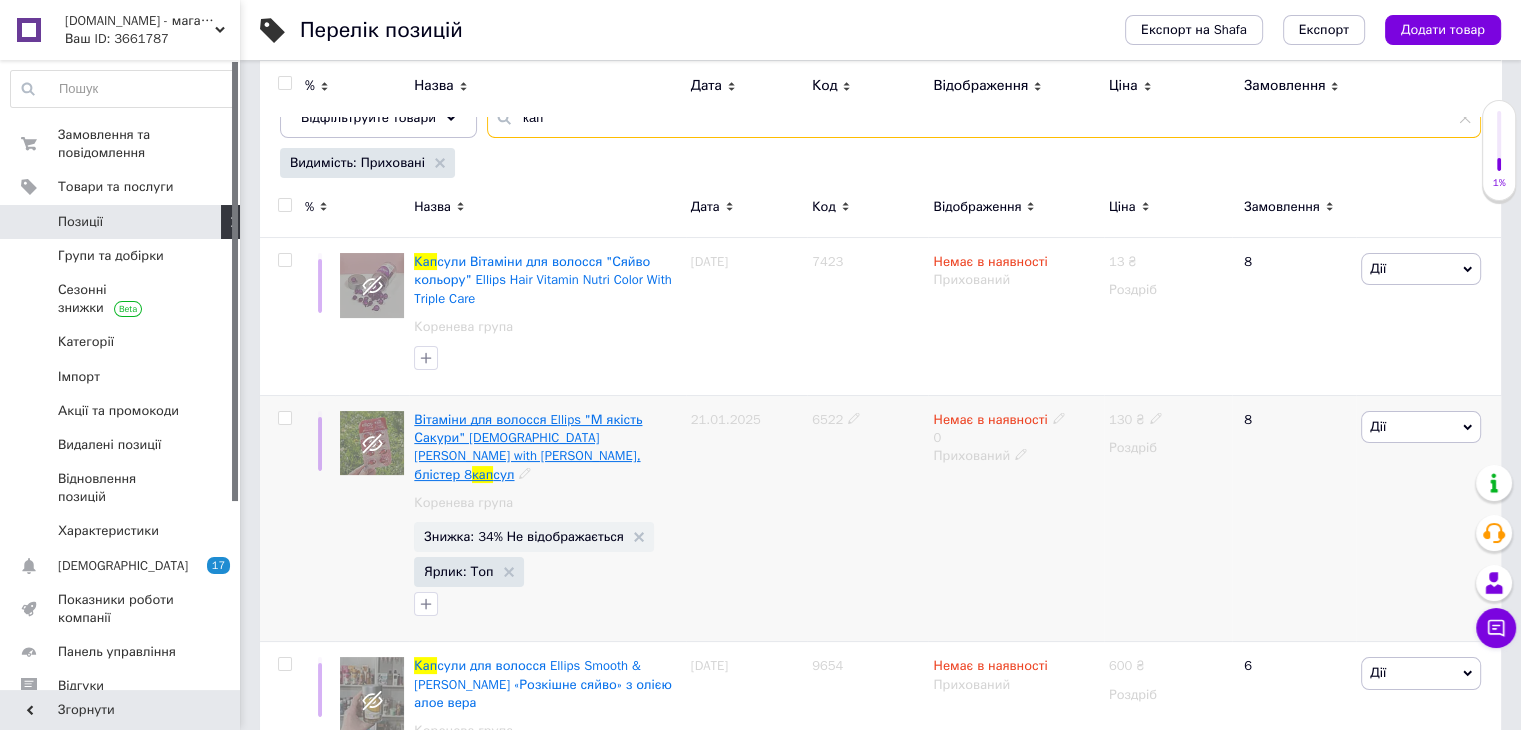 type on "кап" 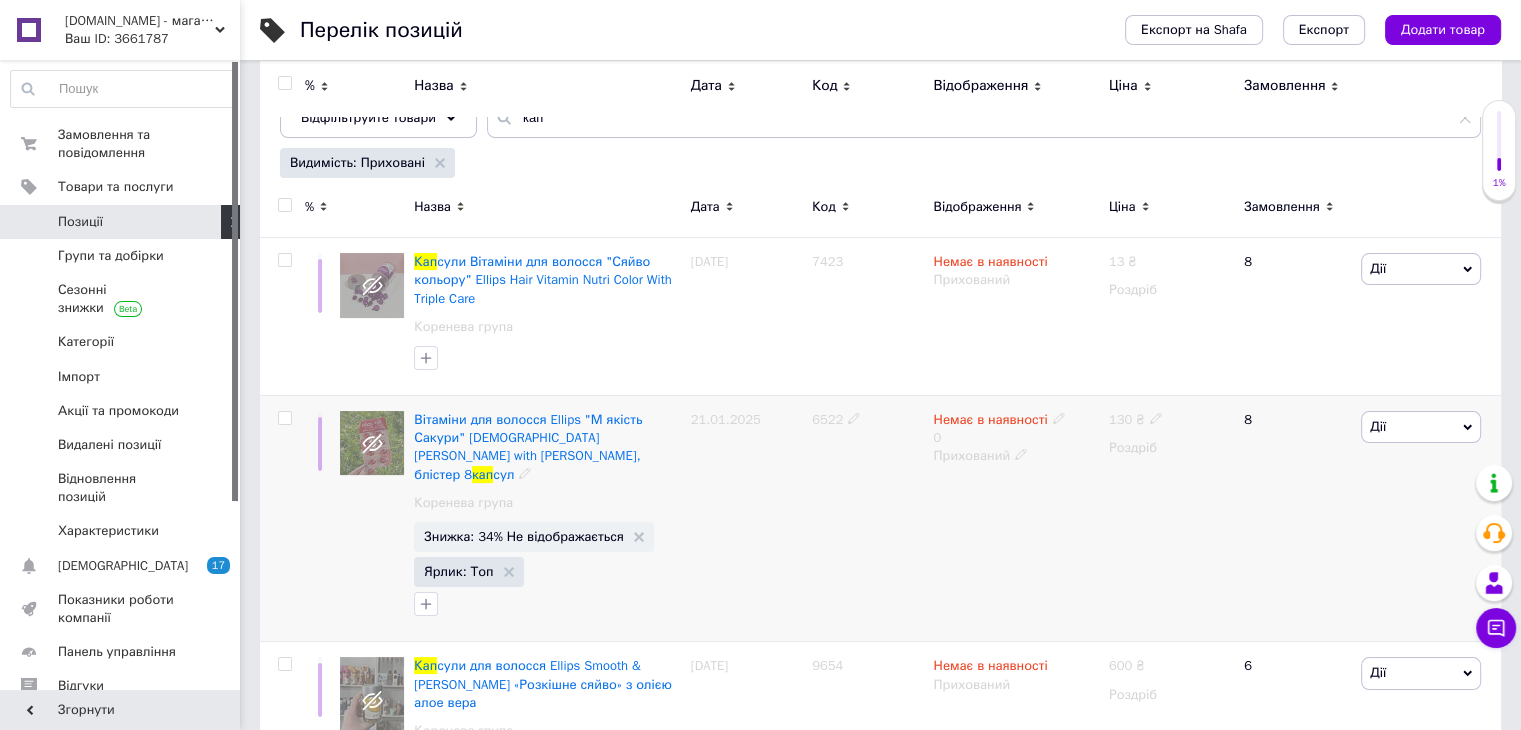 click on "Вітаміни для волосся Ellips "М якість Сакури" [DEMOGRAPHIC_DATA] [PERSON_NAME] with Cherry Blossom, блістер 8  кап сул Коренева група Знижка: 34% Не відображається Ярлик: Топ" at bounding box center [547, 519] 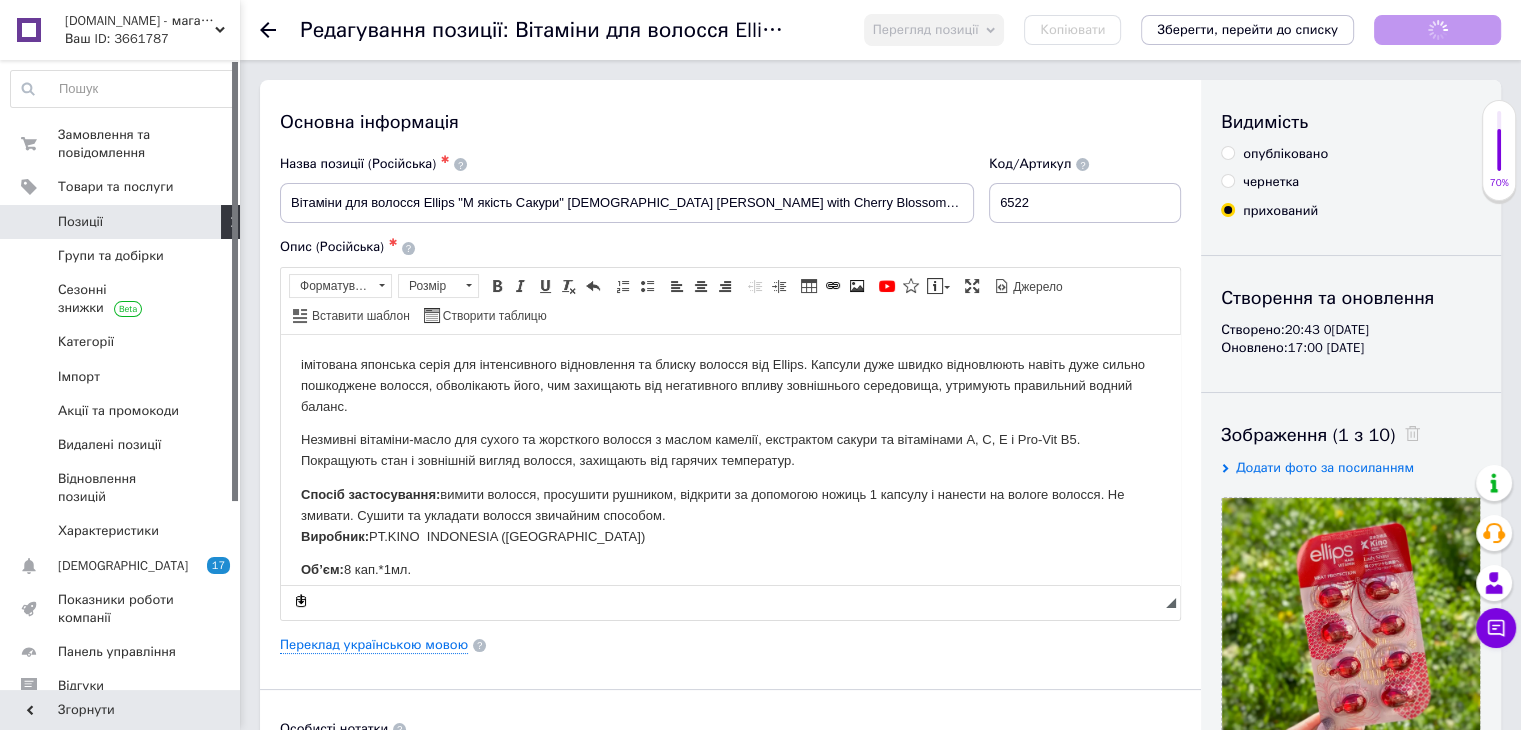 scroll, scrollTop: 0, scrollLeft: 0, axis: both 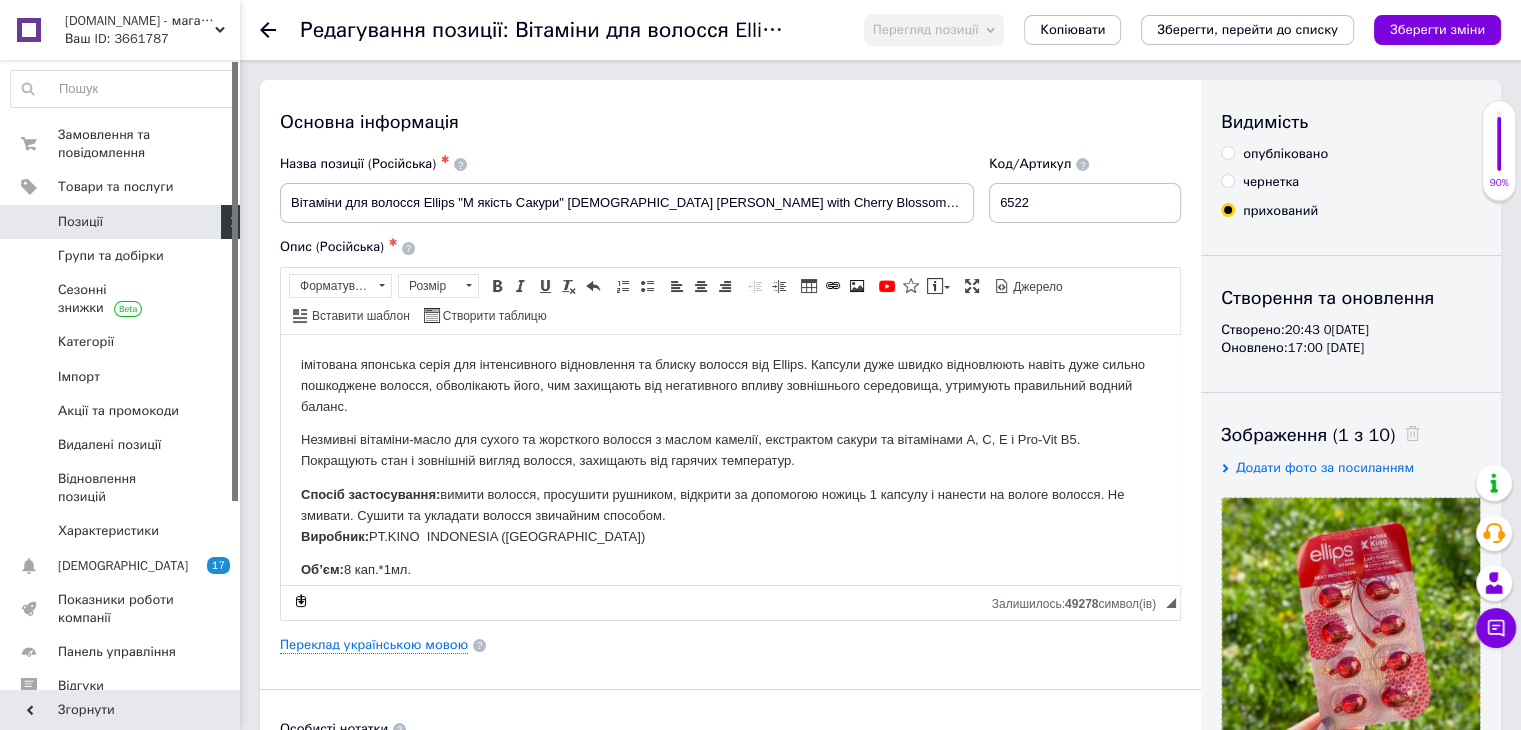 click on "опубліковано" at bounding box center [1227, 152] 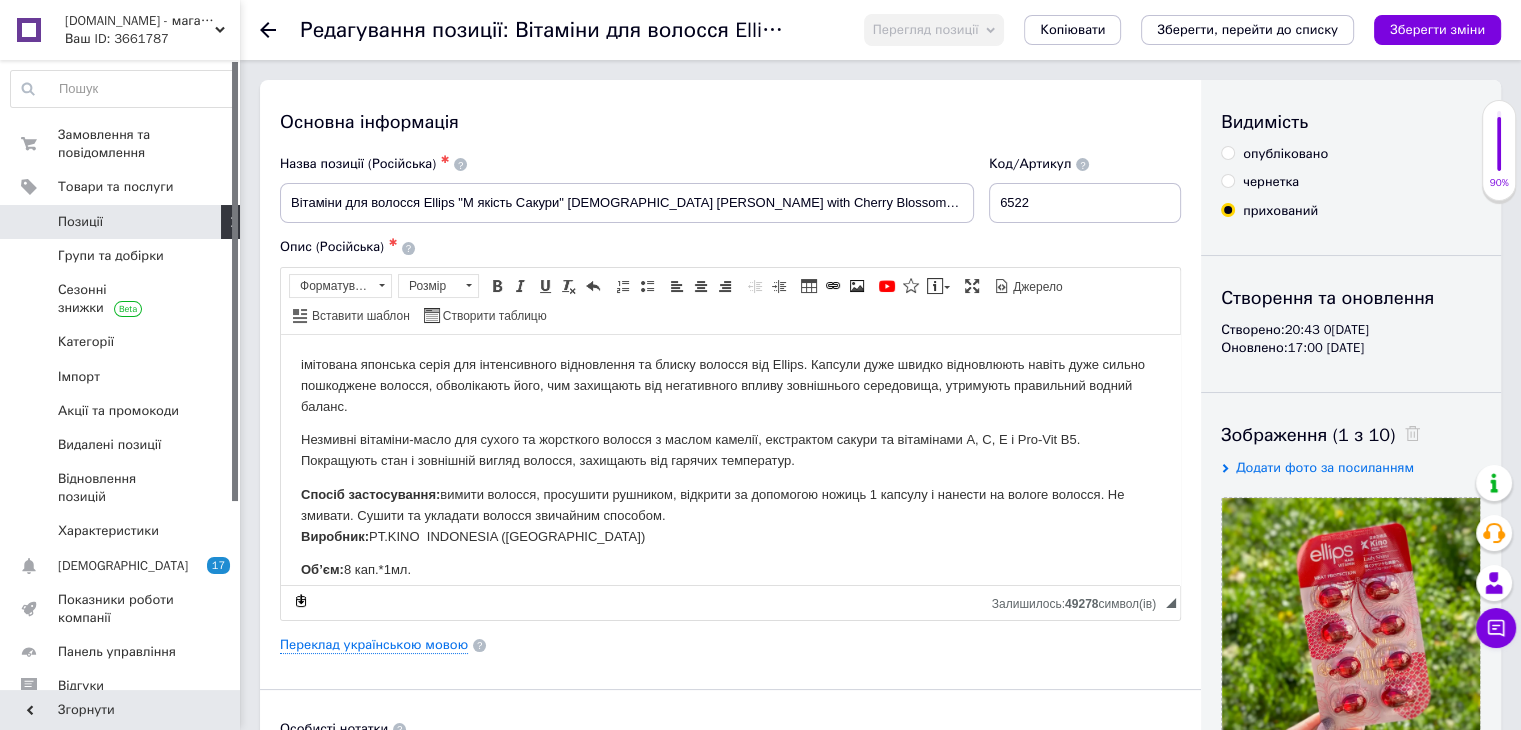 radio on "true" 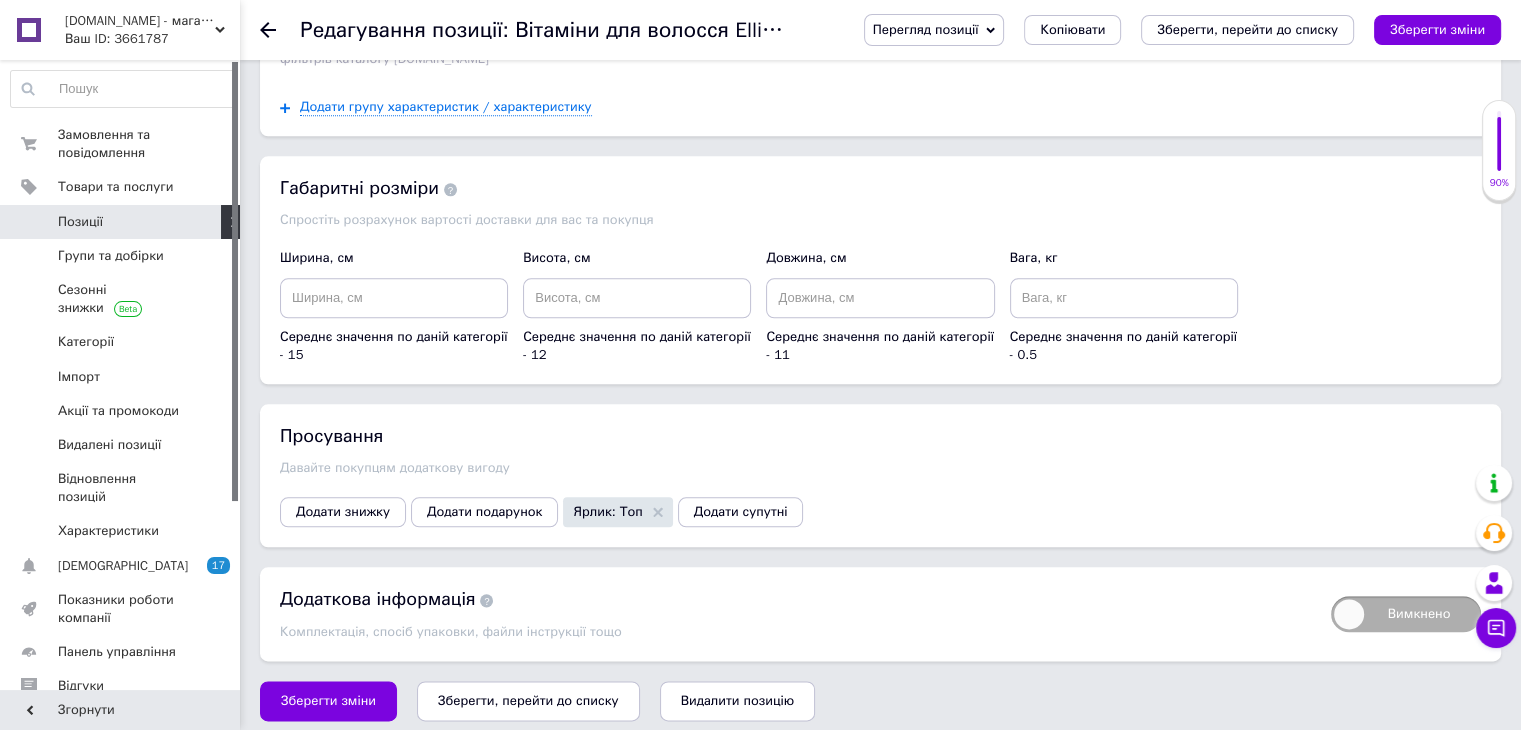 scroll, scrollTop: 2259, scrollLeft: 0, axis: vertical 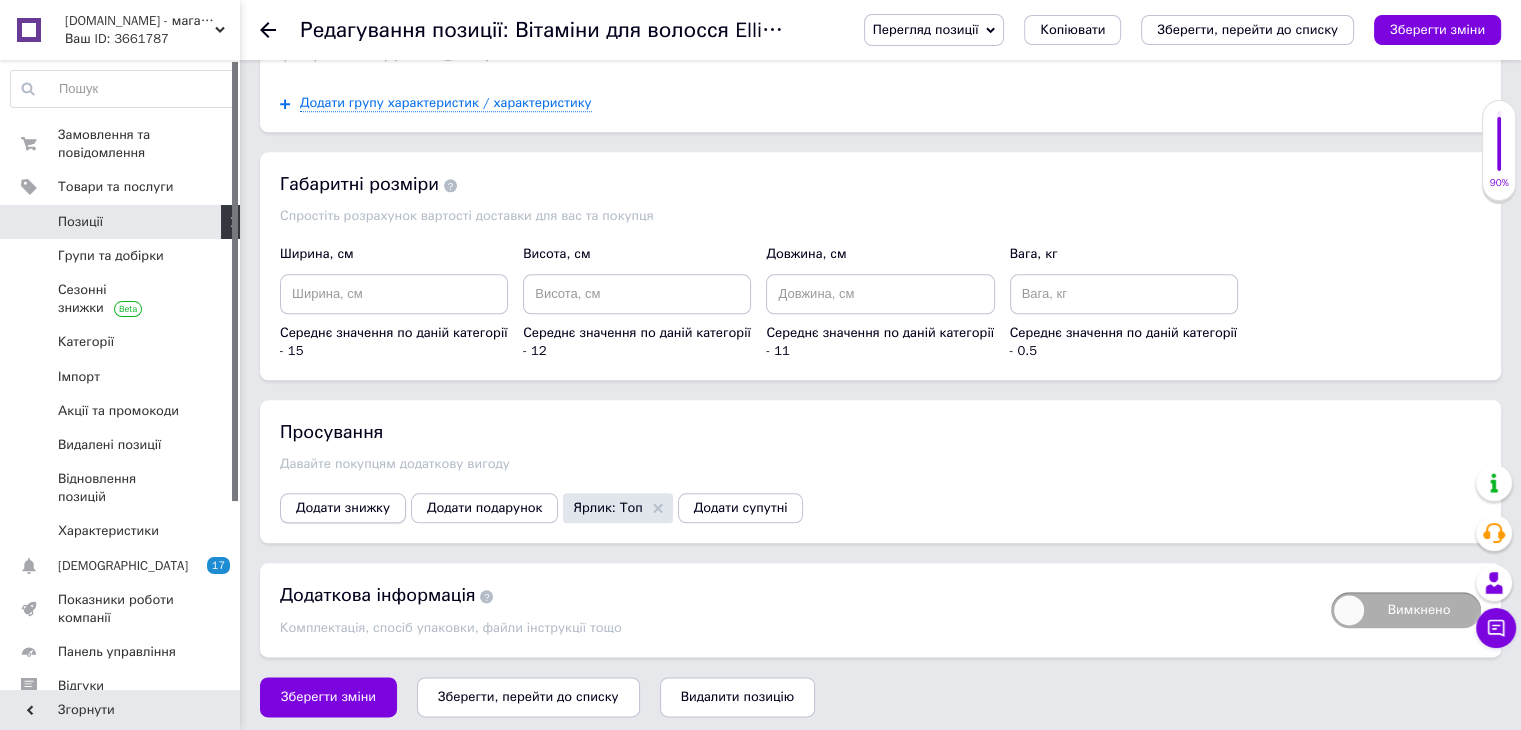 click on "Додати знижку" at bounding box center [343, 508] 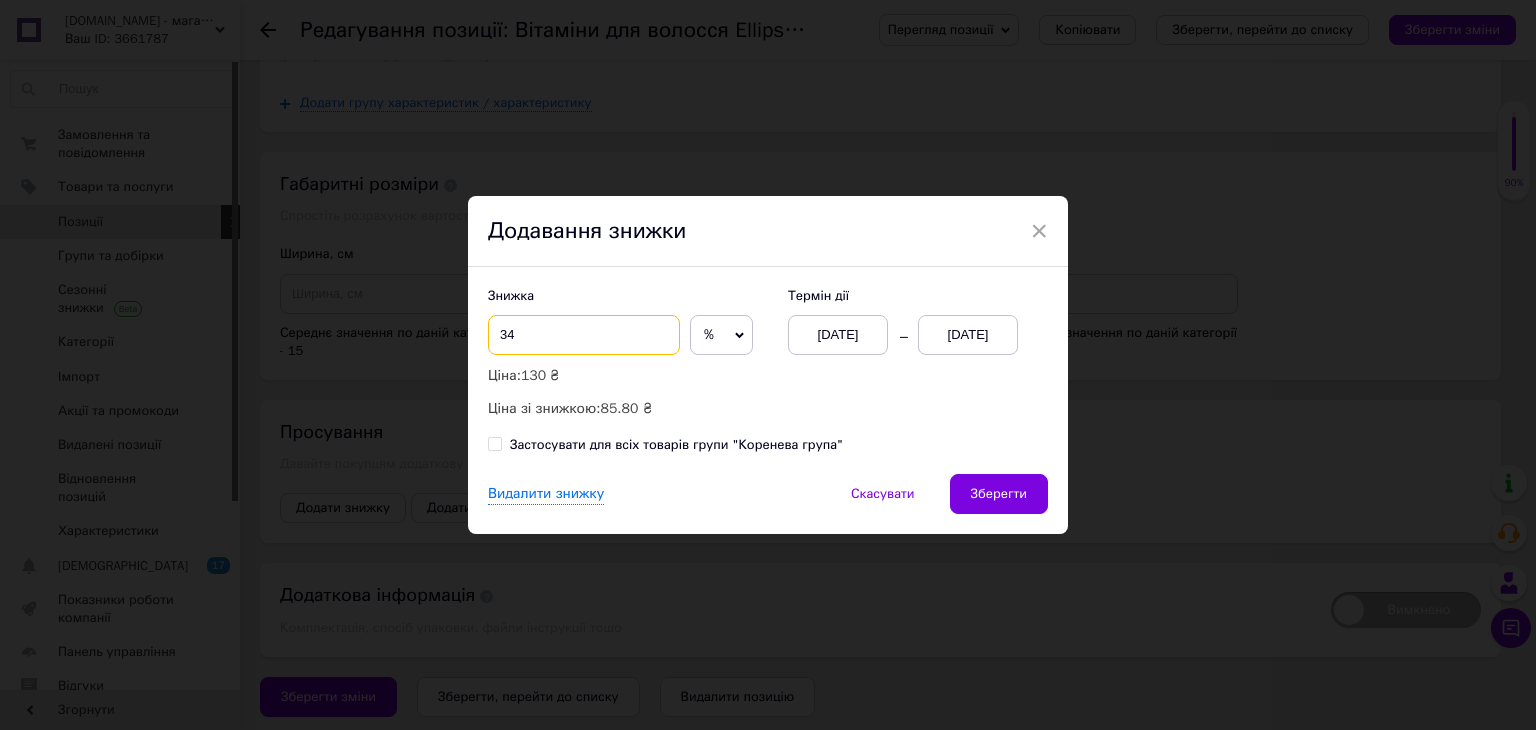 click on "34" at bounding box center (584, 335) 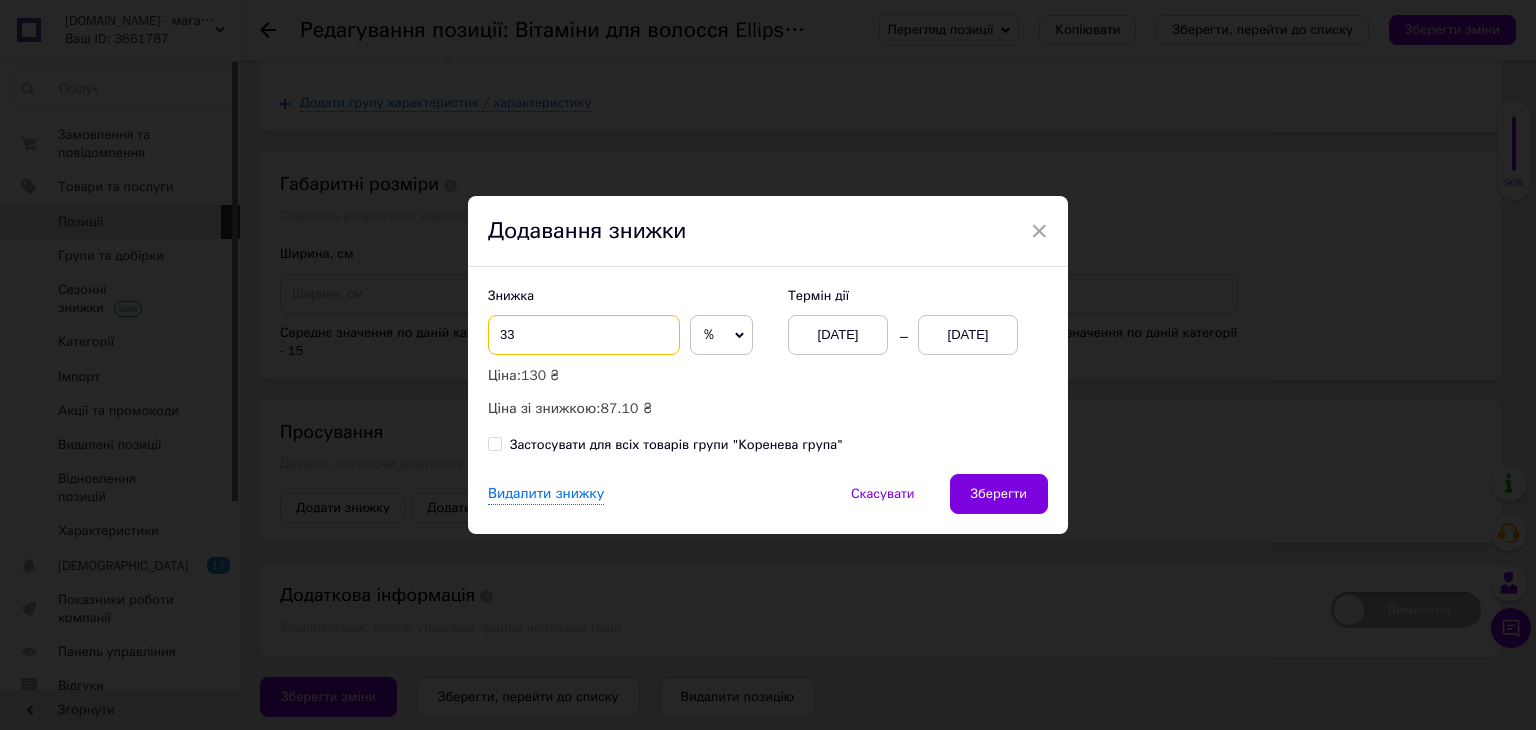 type on "33" 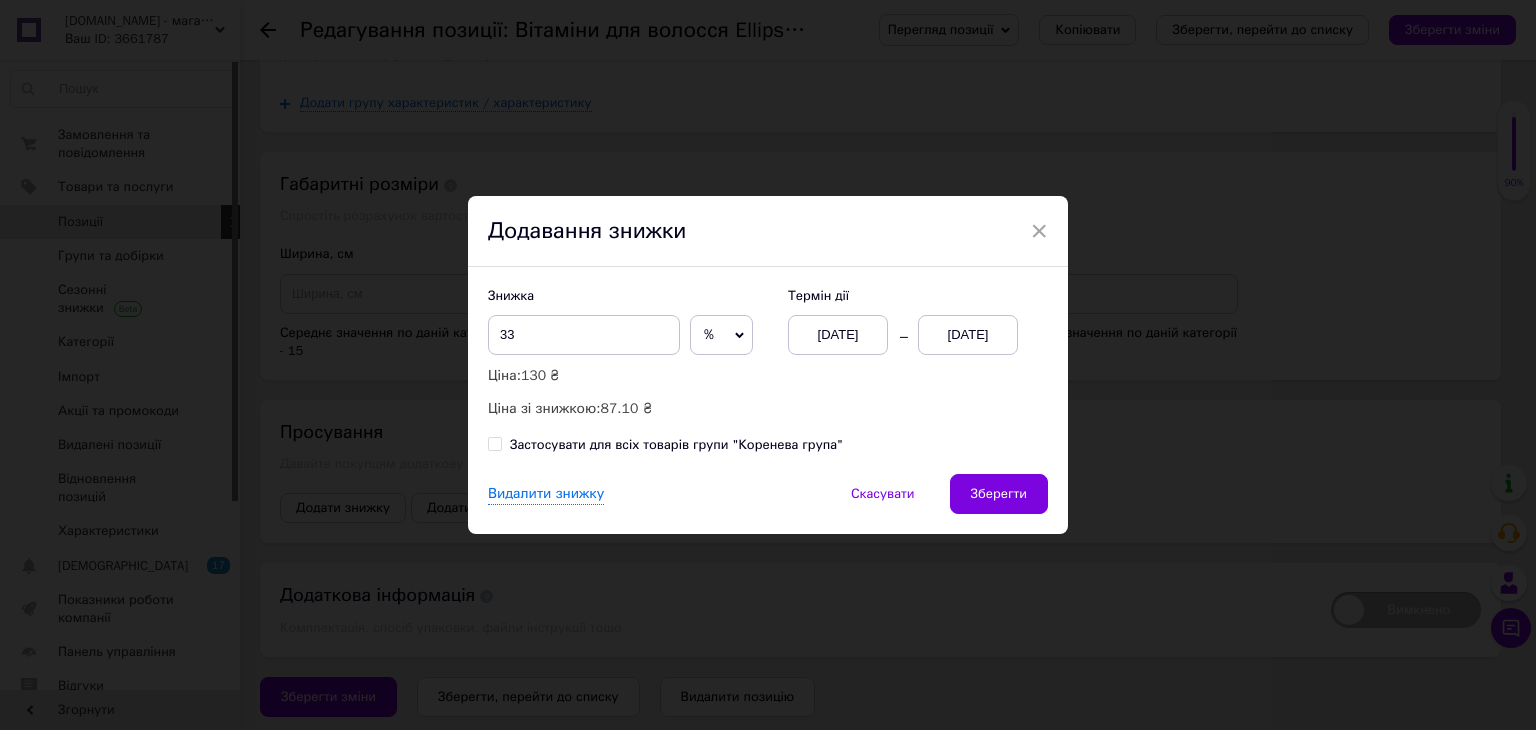 click on "[DATE]" at bounding box center [968, 335] 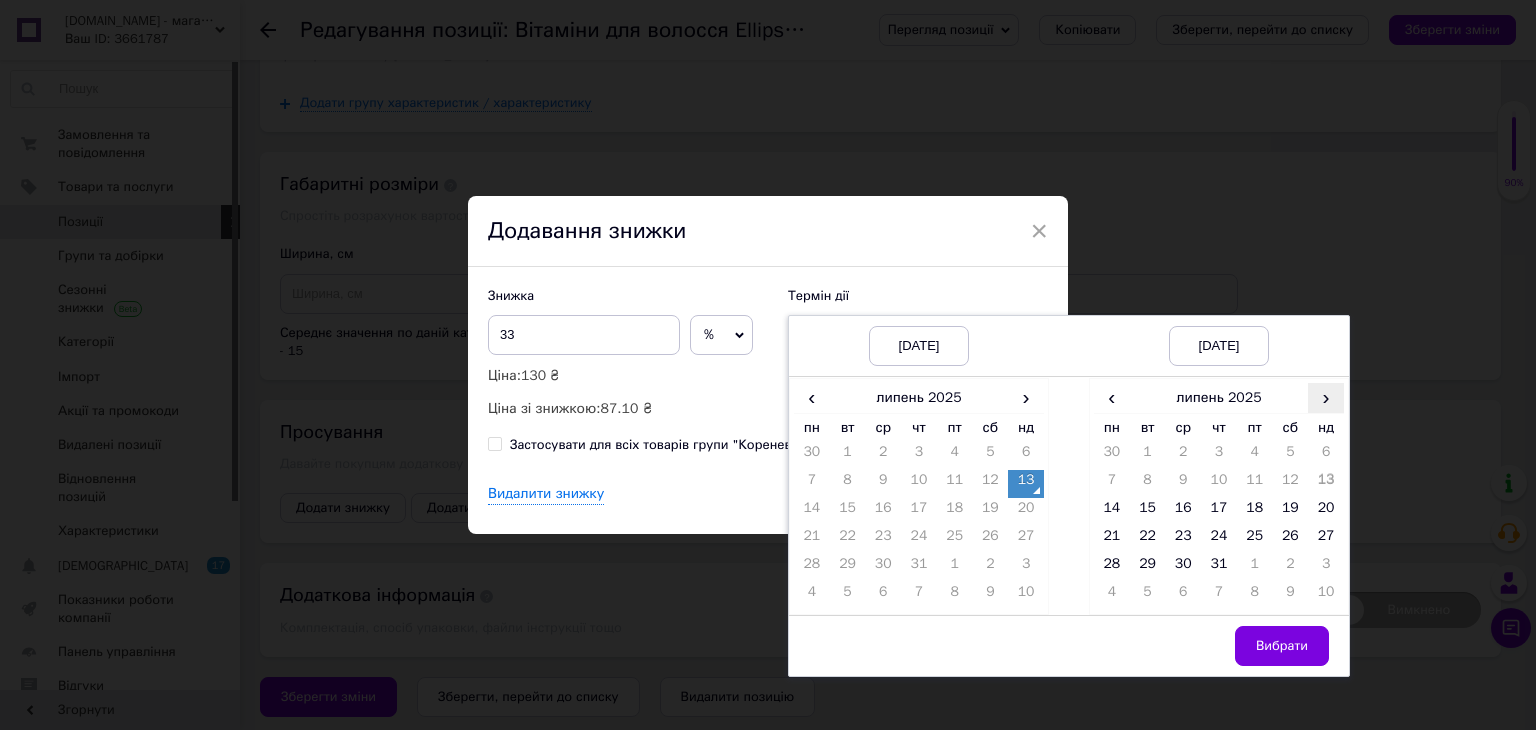 click on "›" at bounding box center (1326, 397) 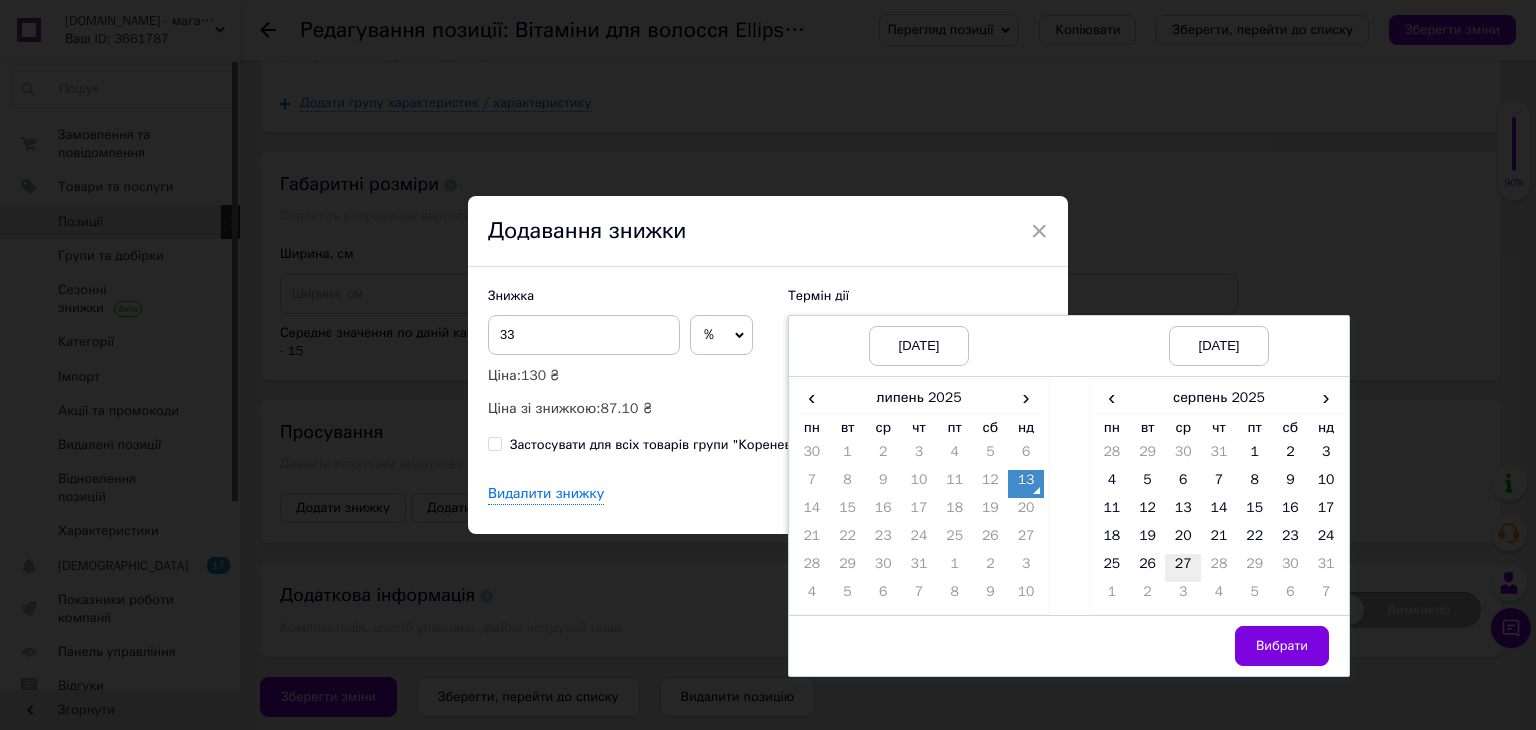 click on "27" at bounding box center [1183, 568] 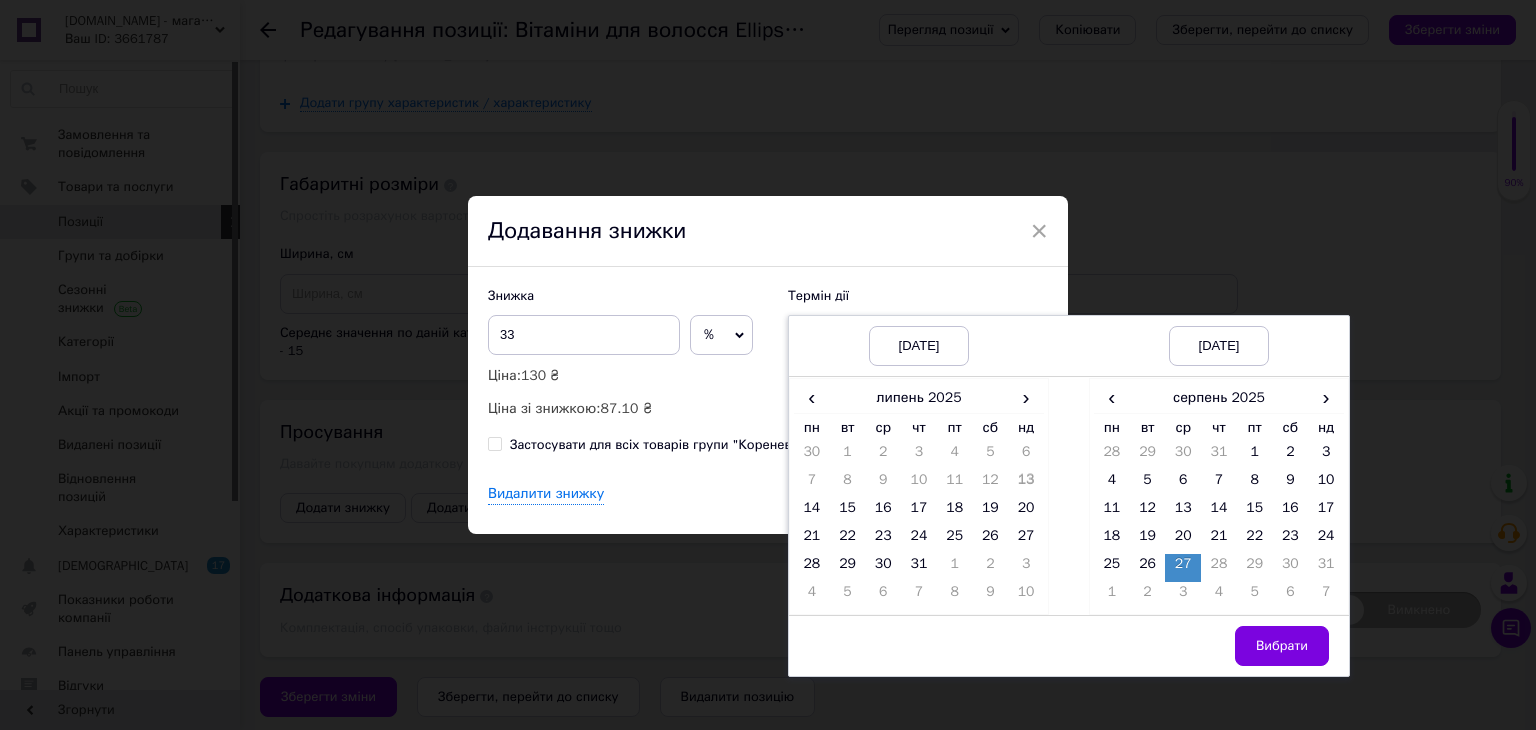 click on "Вибрати" at bounding box center [1282, 646] 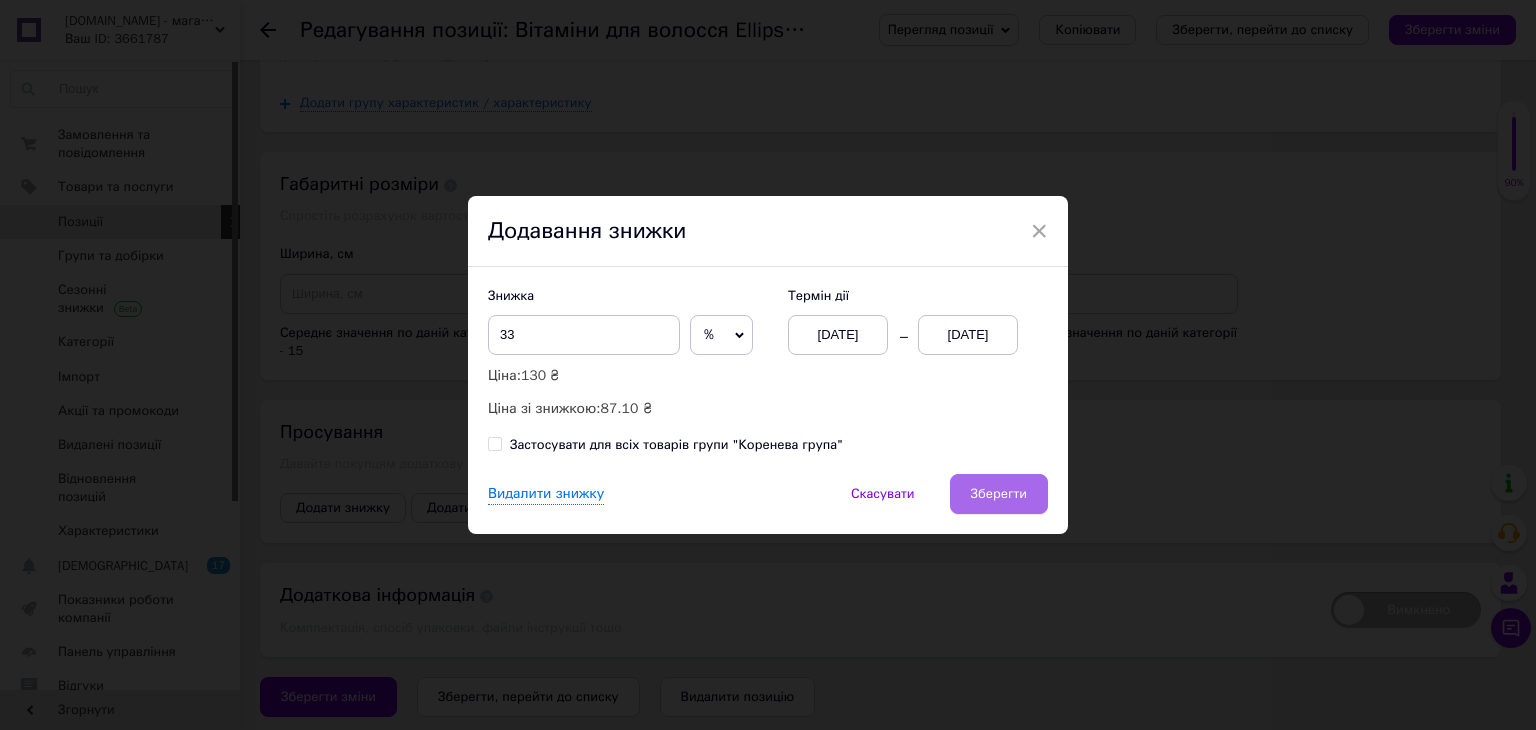 click on "Зберегти" at bounding box center (999, 494) 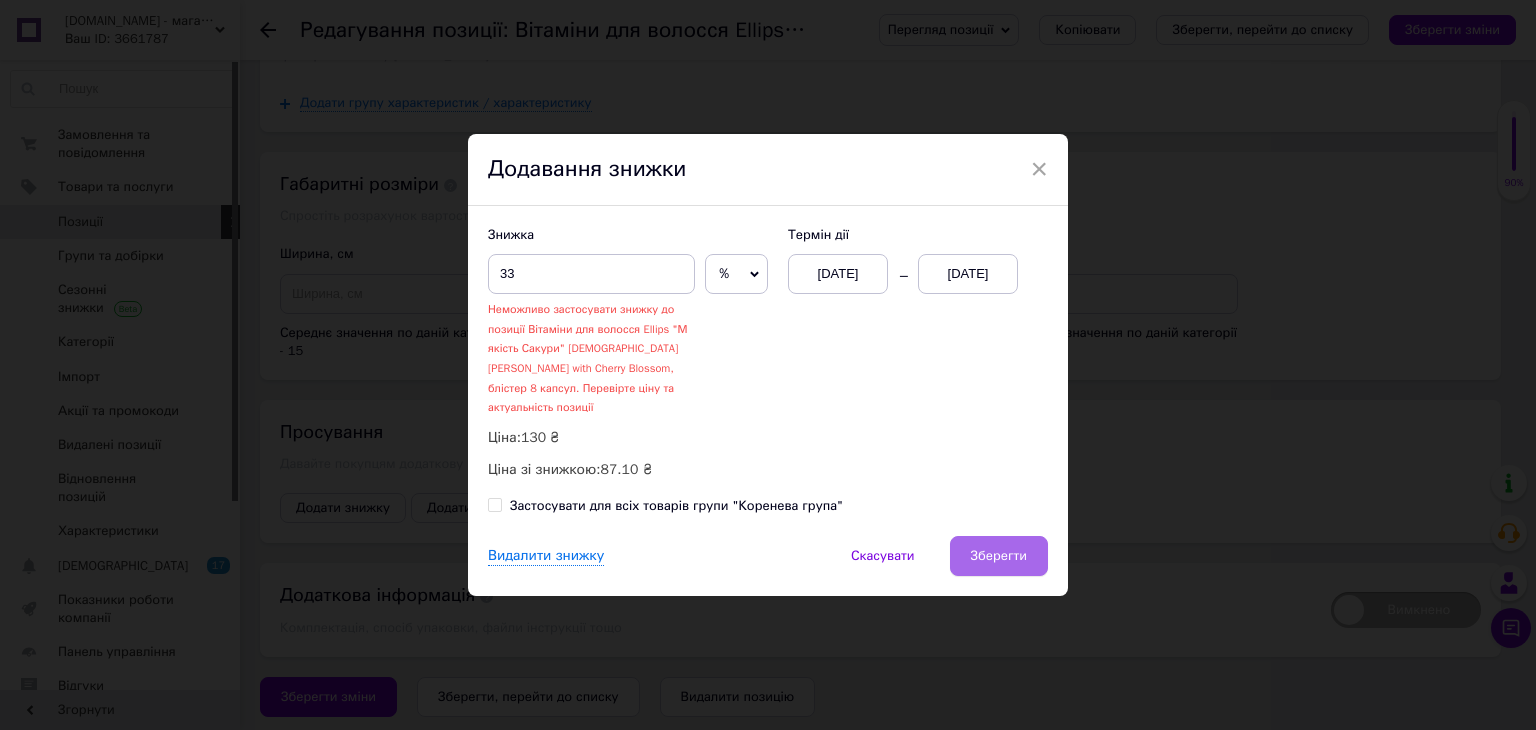 click on "Зберегти" at bounding box center (999, 556) 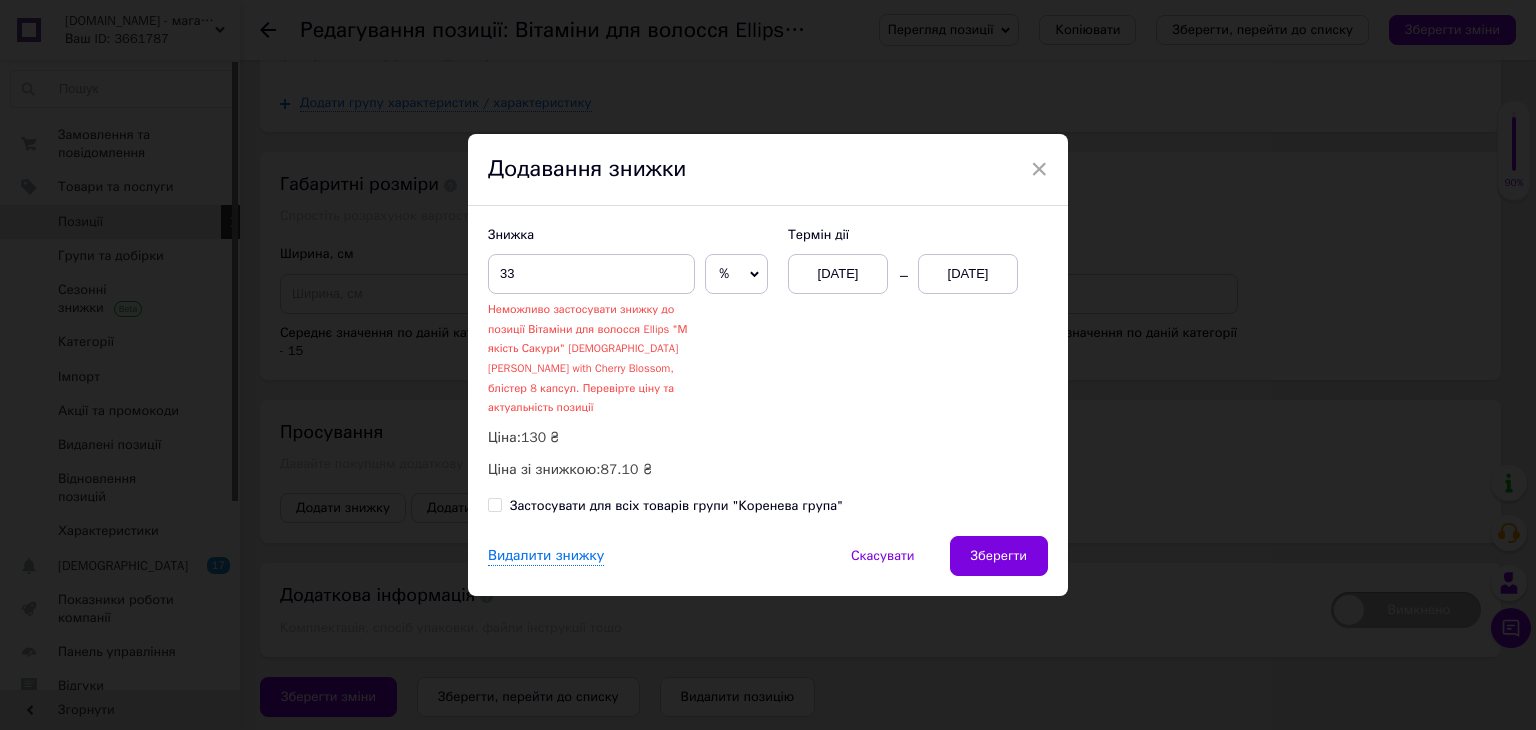 click on "× Додавання знижки Знижка 33 Неможливо застосувати знижку до позиції Вітаміни для волосся Ellips "М якість Сакури" [DEMOGRAPHIC_DATA] [PERSON_NAME] with Cherry Blossom, блістер 8 капсул. Перевірте ціну та актуальність позиції % ₴ Ціна:  130   ₴ Ціна зі знижкою:  87.10   ₴ Термін дії [DATE] [DATE] Застосувати для всіх товарів групи "Коренева група" Видалити знижку   Скасувати   Зберегти" at bounding box center (768, 365) 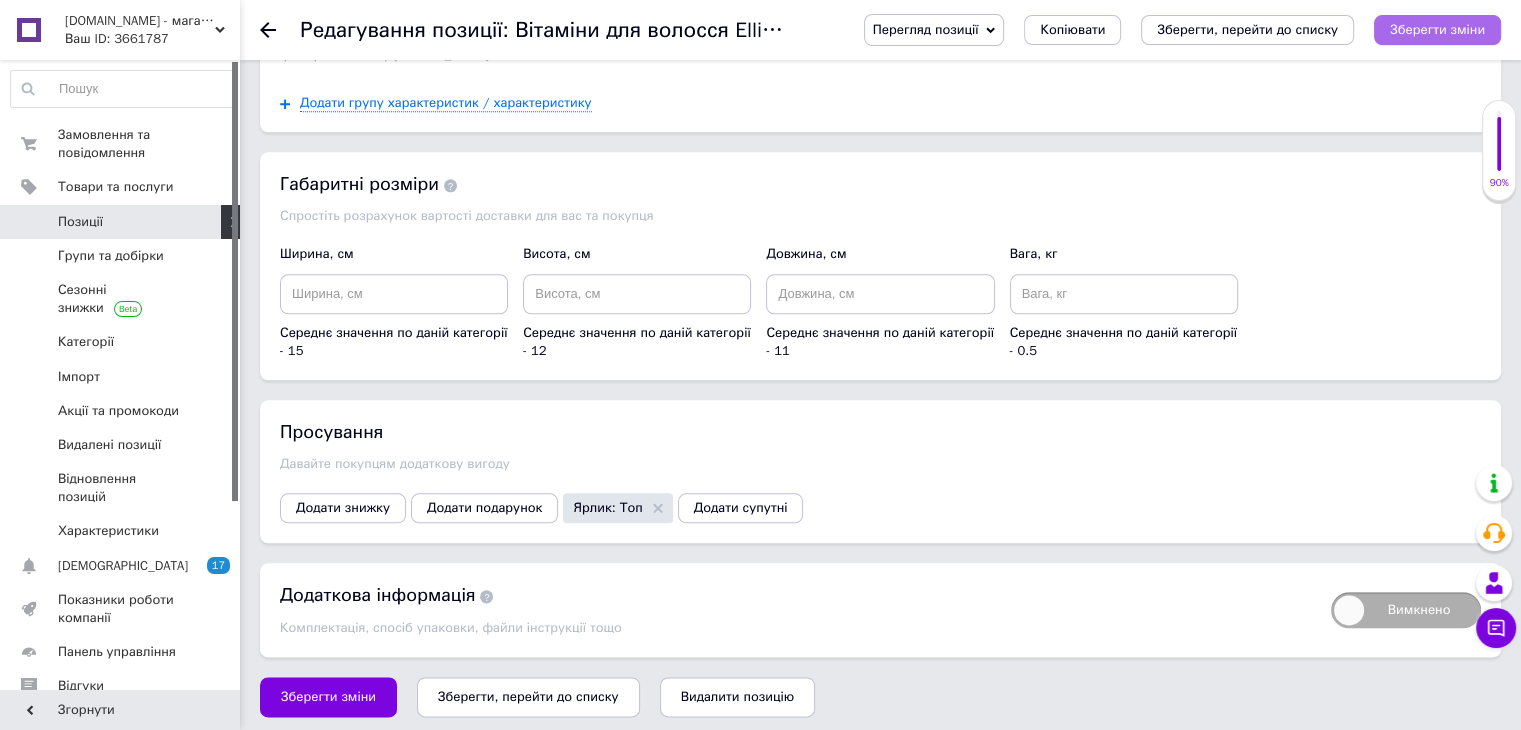 click on "Зберегти зміни" at bounding box center (1437, 29) 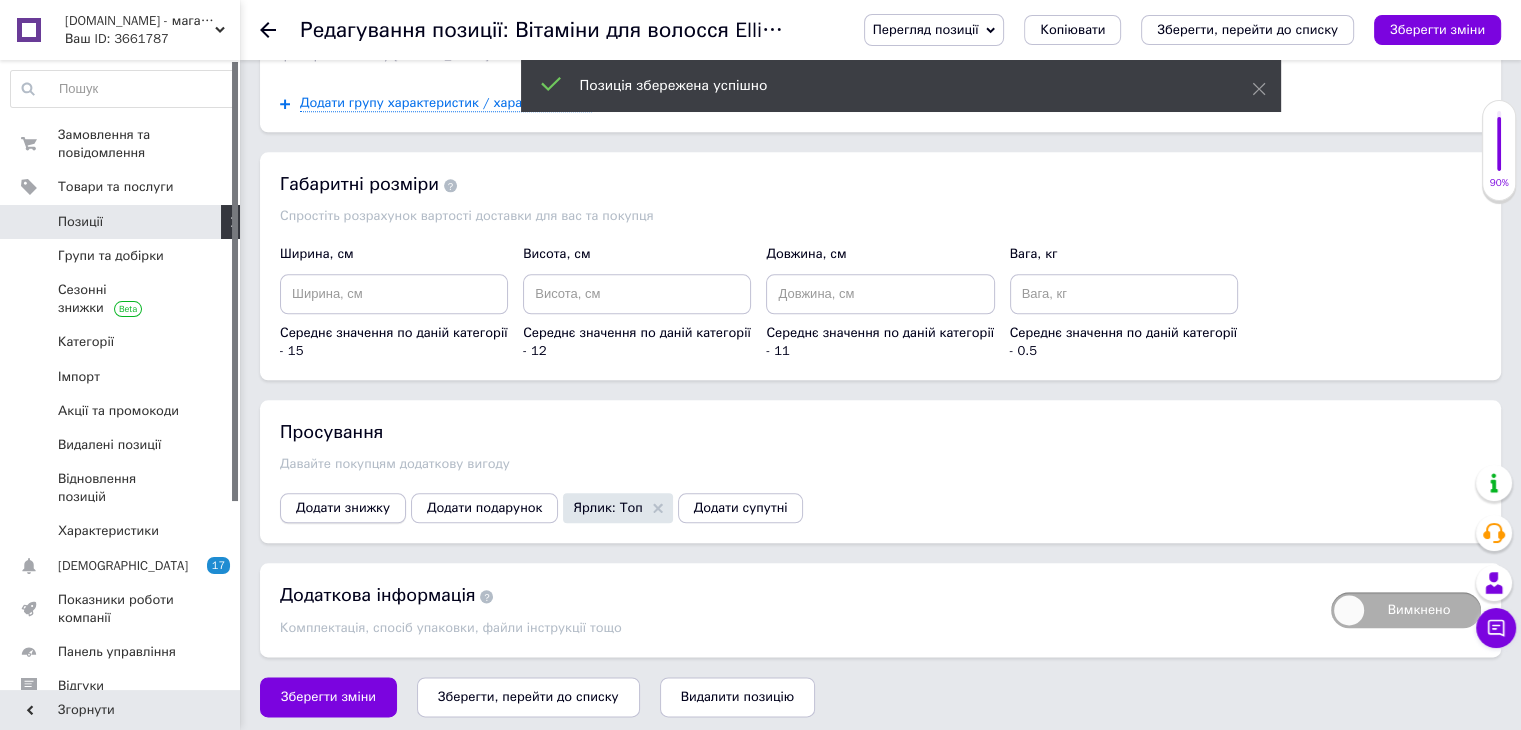 click on "Додати знижку" at bounding box center (343, 508) 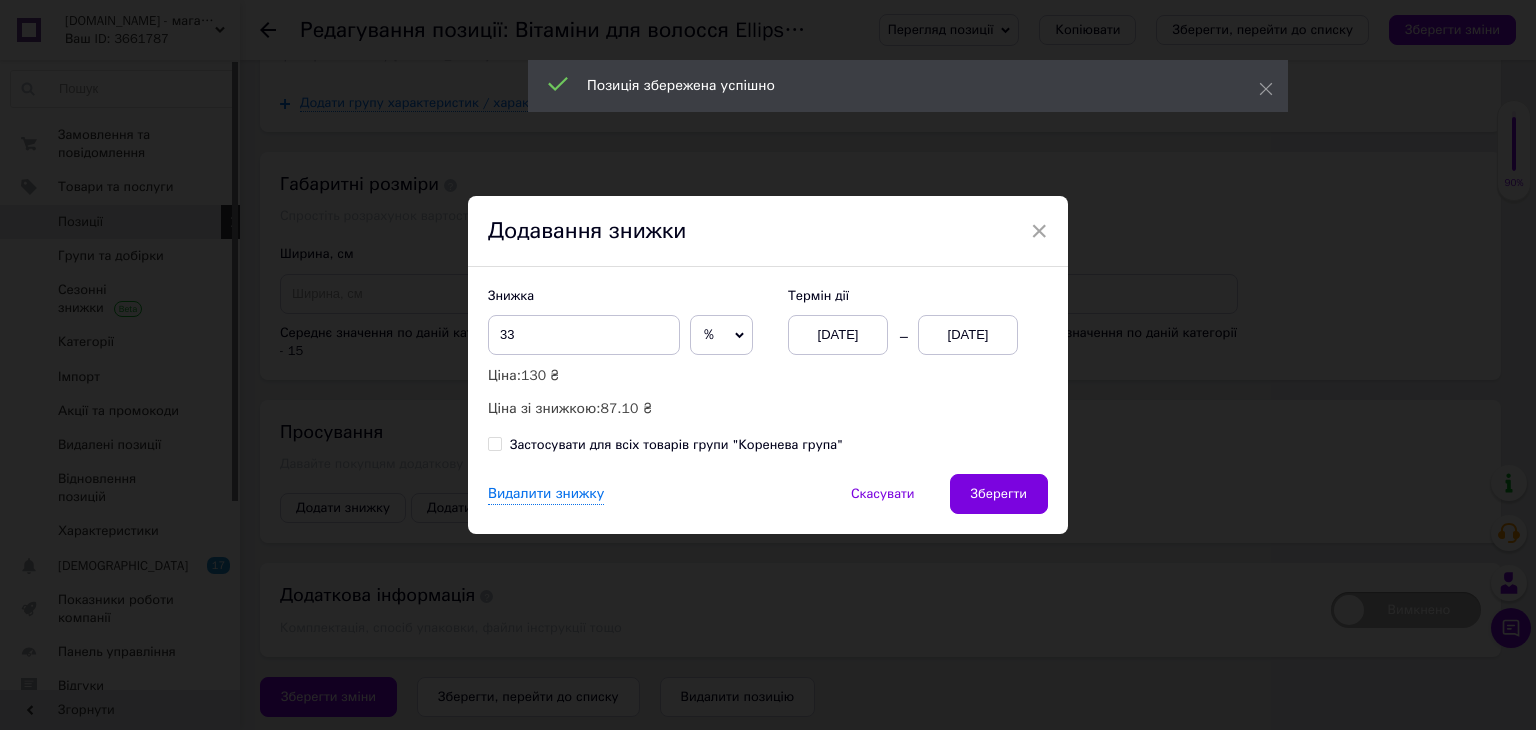 click on "[DATE]" at bounding box center (968, 335) 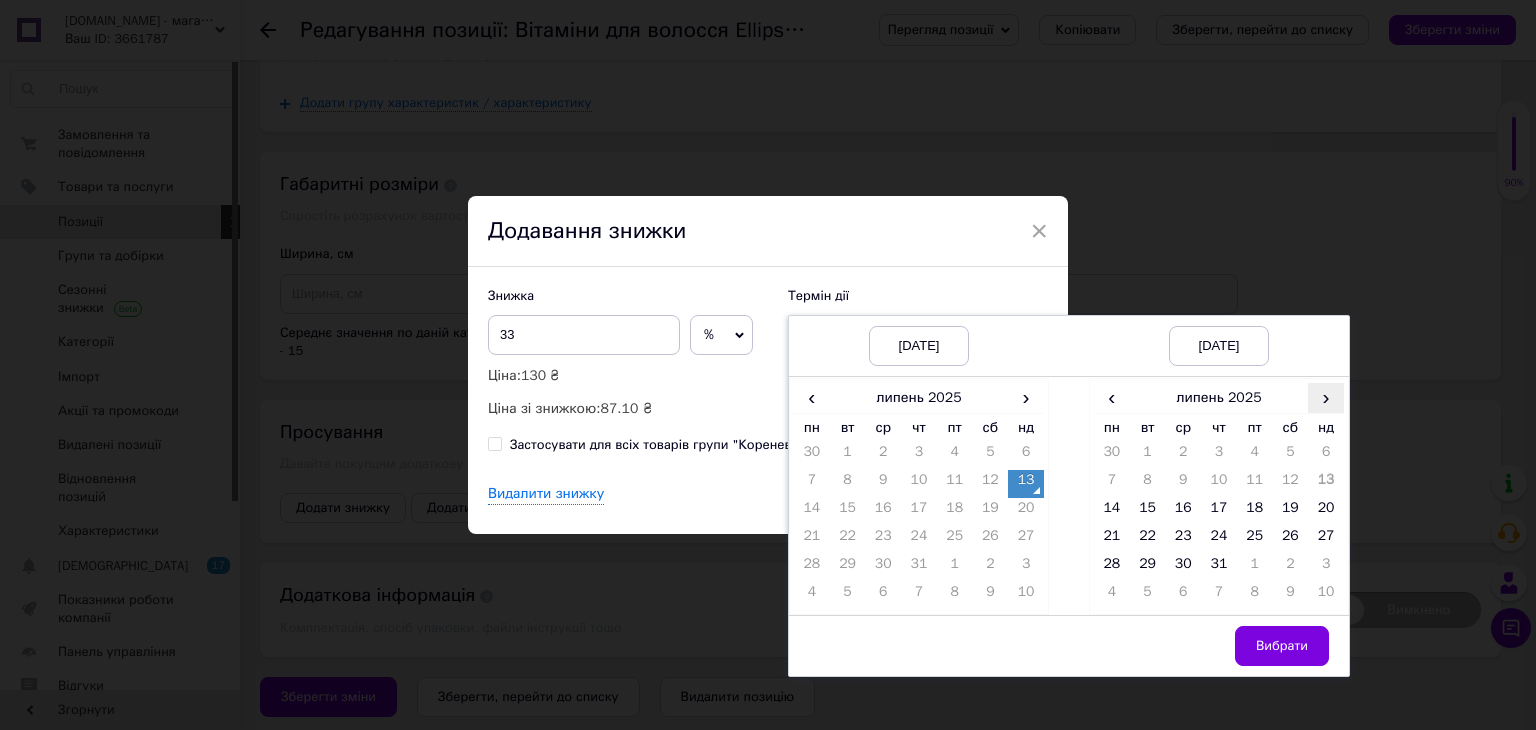 click on "›" at bounding box center [1326, 397] 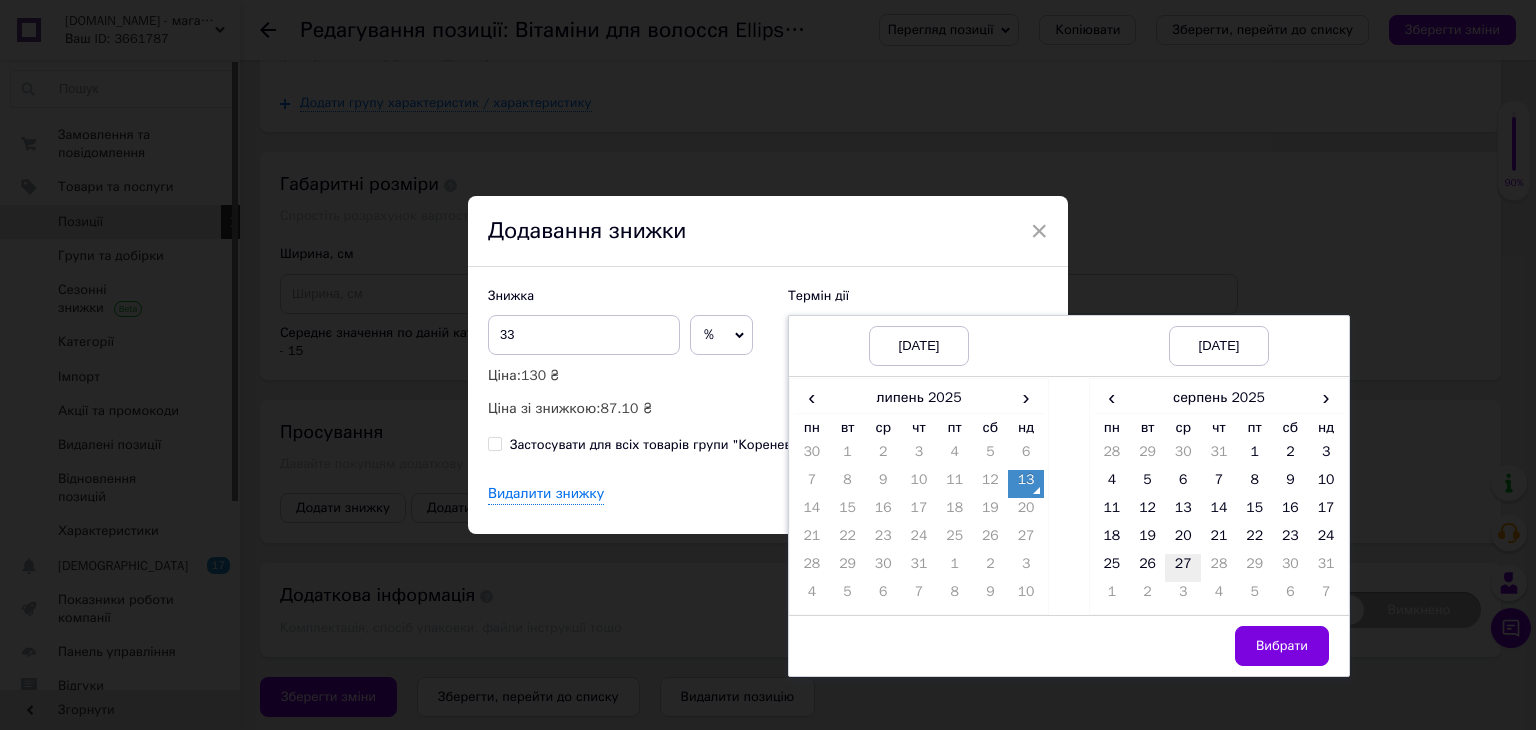 click on "27" at bounding box center (1183, 568) 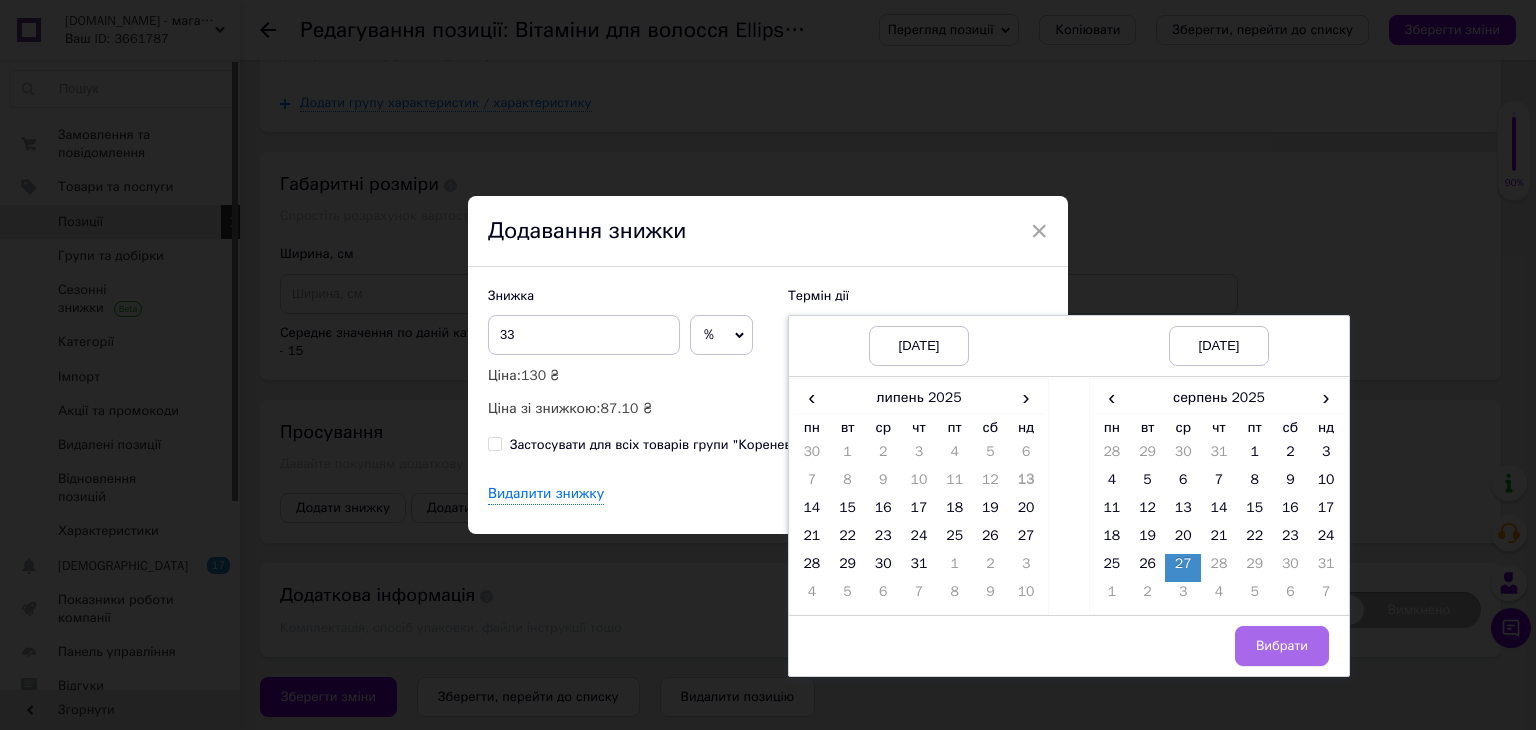 click on "Вибрати" at bounding box center (1282, 646) 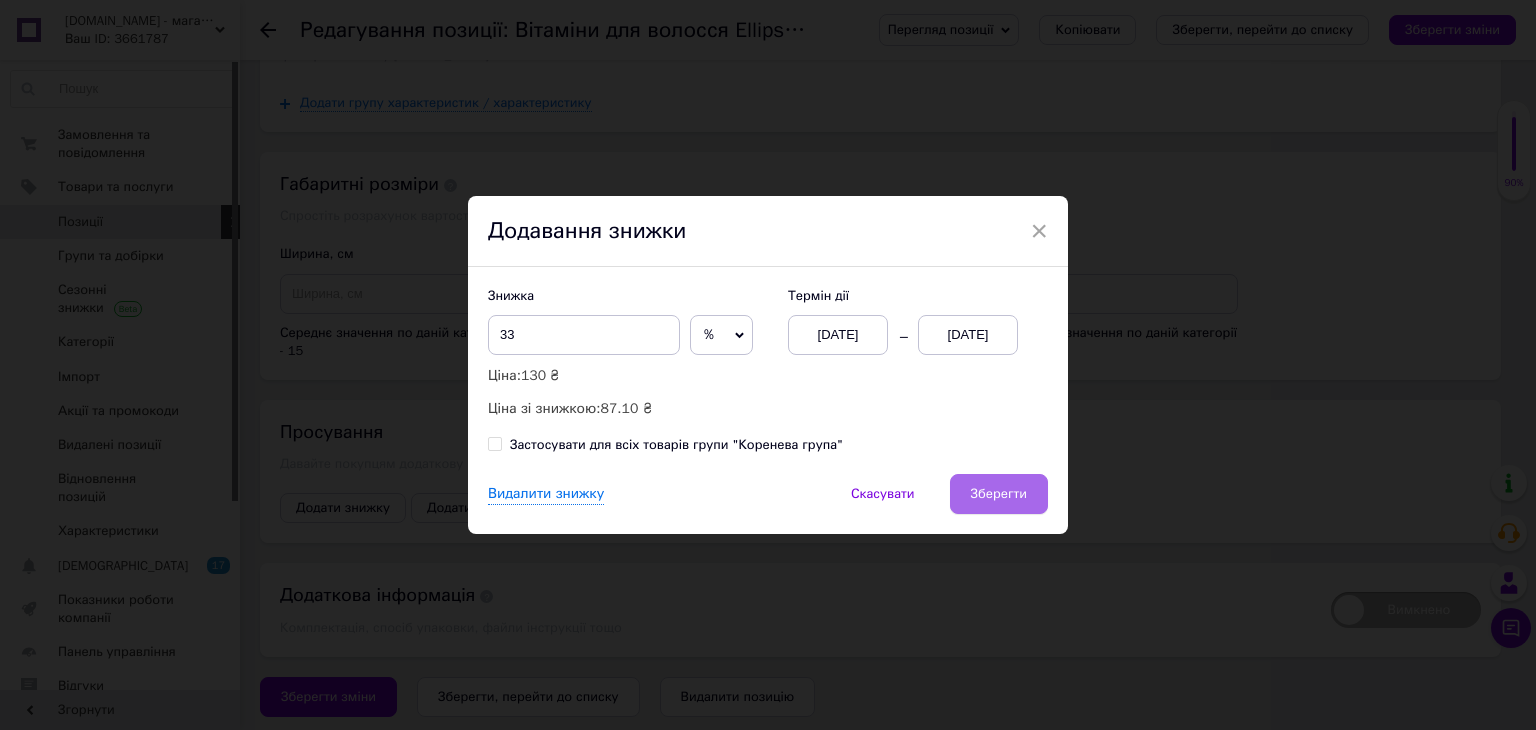 click on "Зберегти" at bounding box center [999, 494] 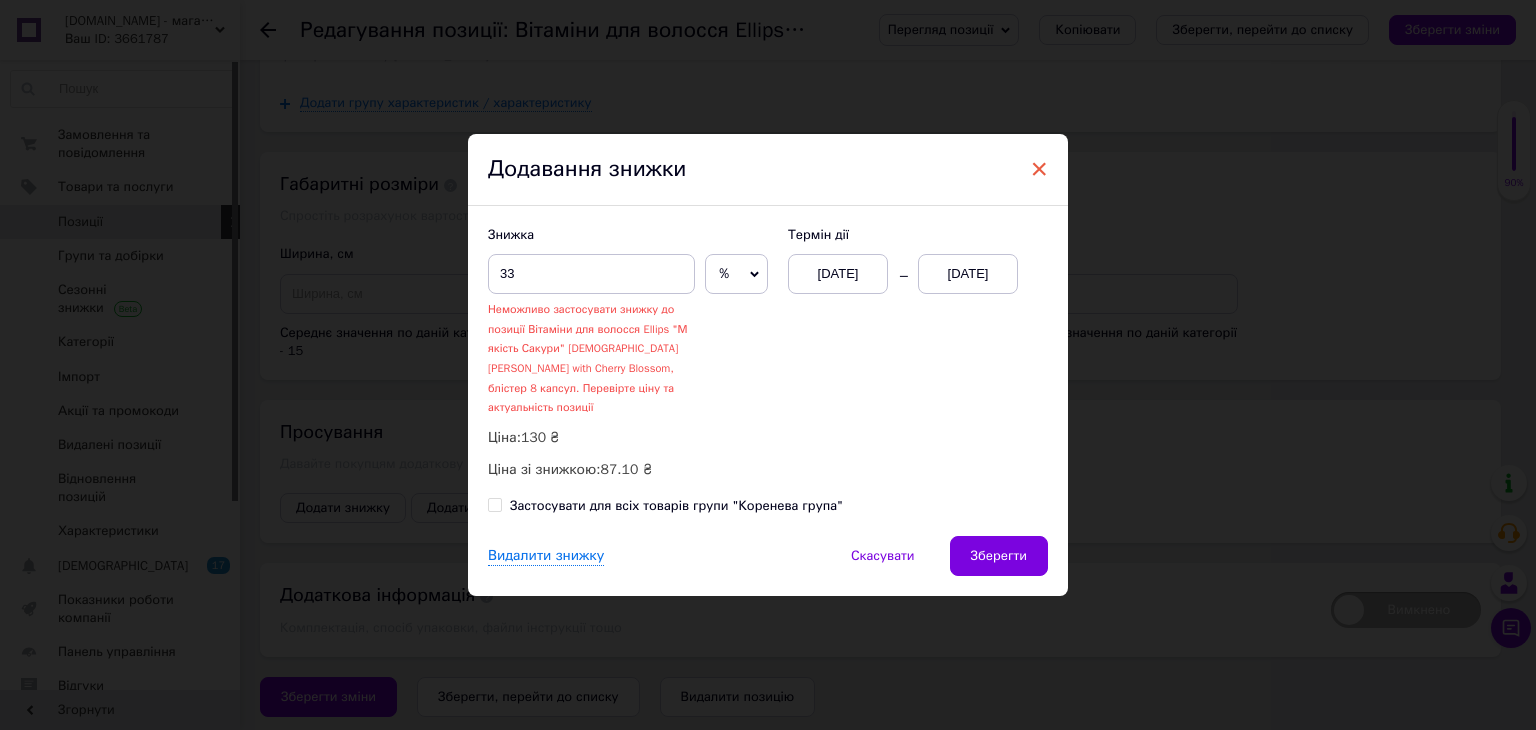 click on "×" at bounding box center [1039, 169] 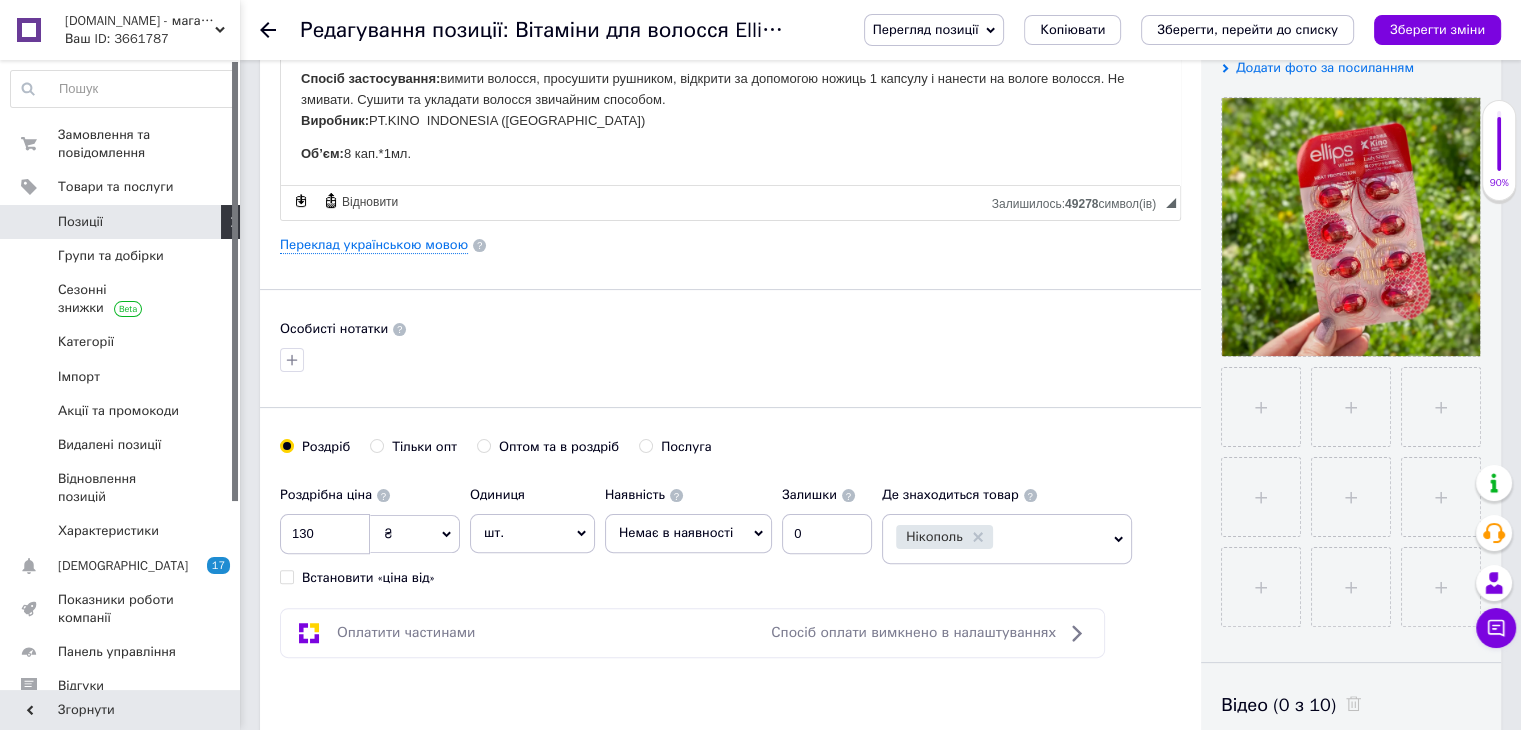 scroll, scrollTop: 800, scrollLeft: 0, axis: vertical 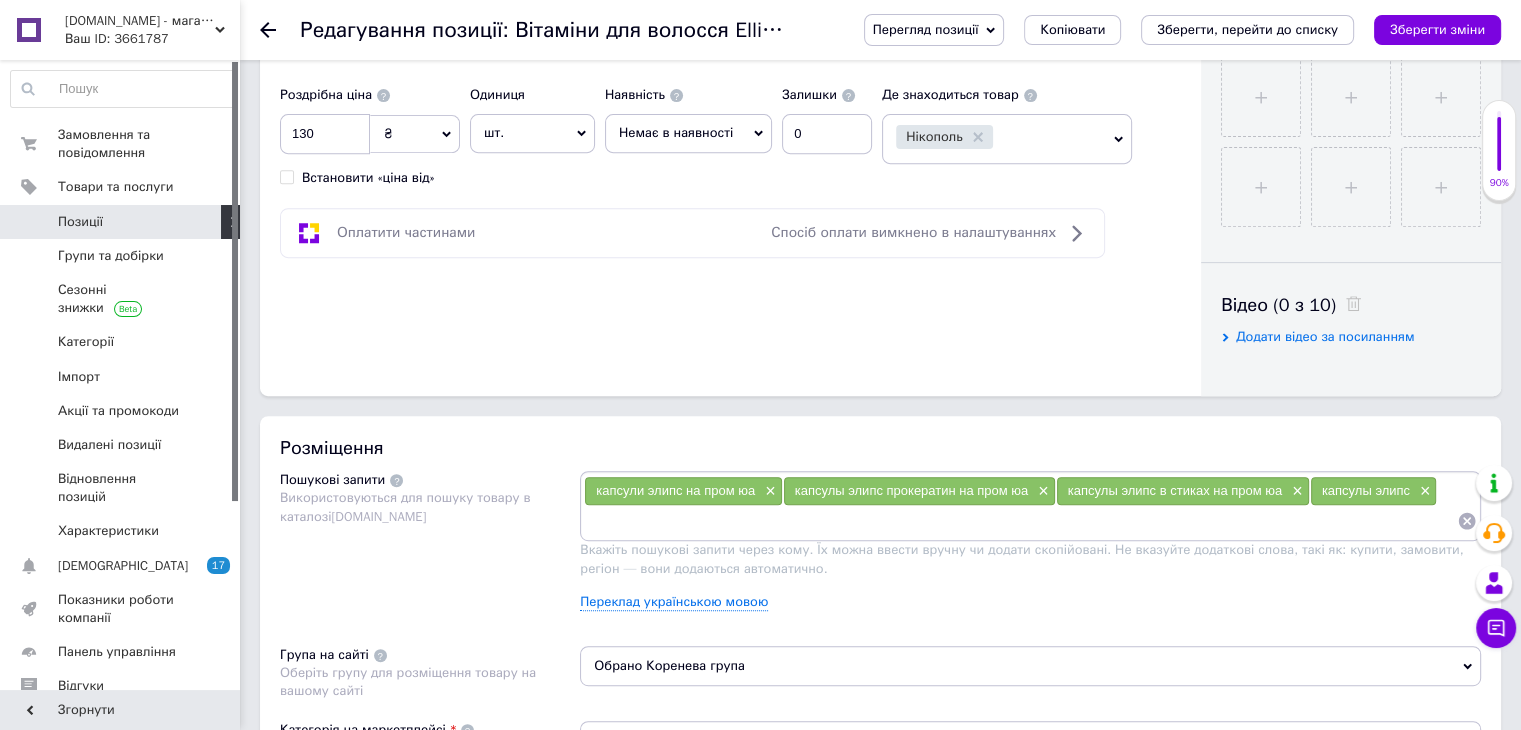 click 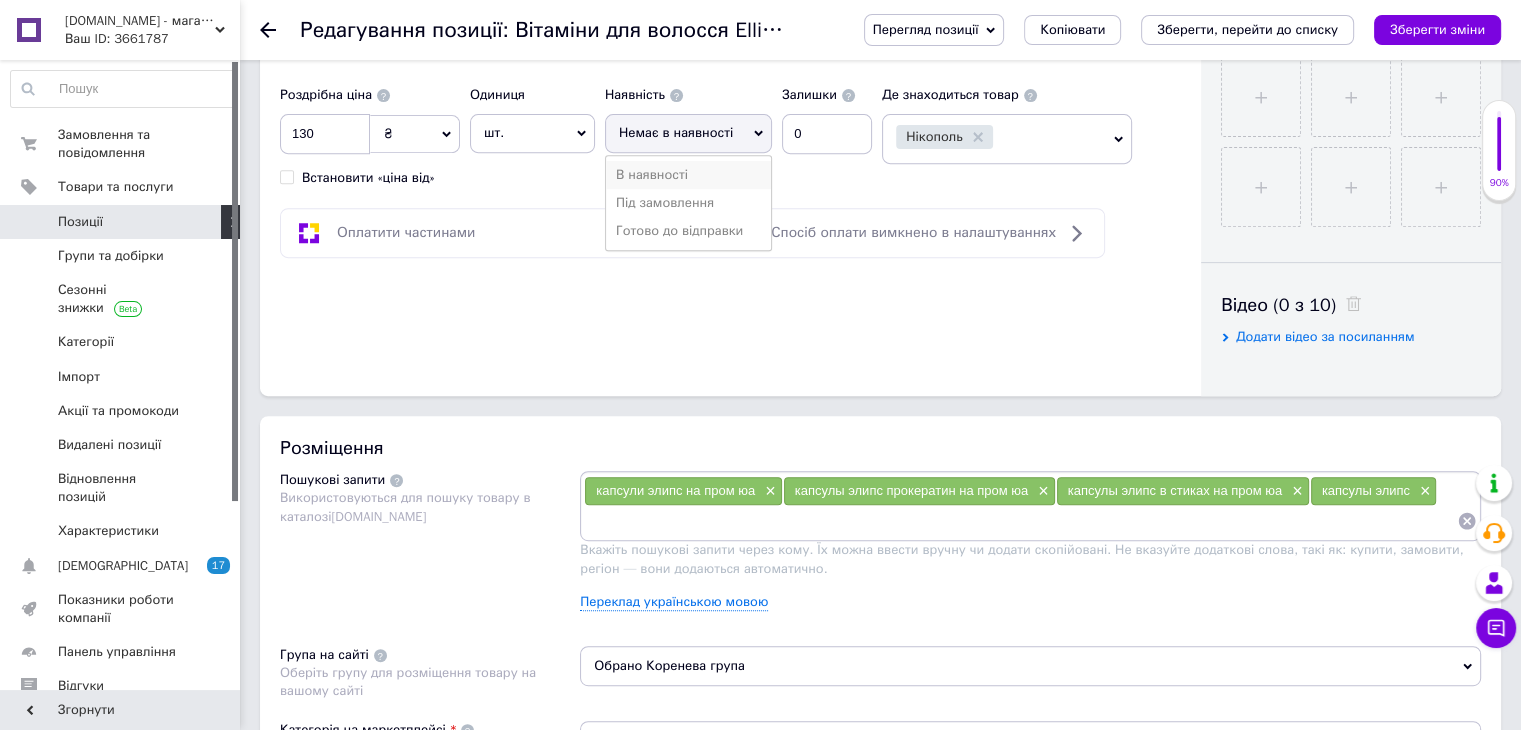 click on "В наявності" at bounding box center (688, 175) 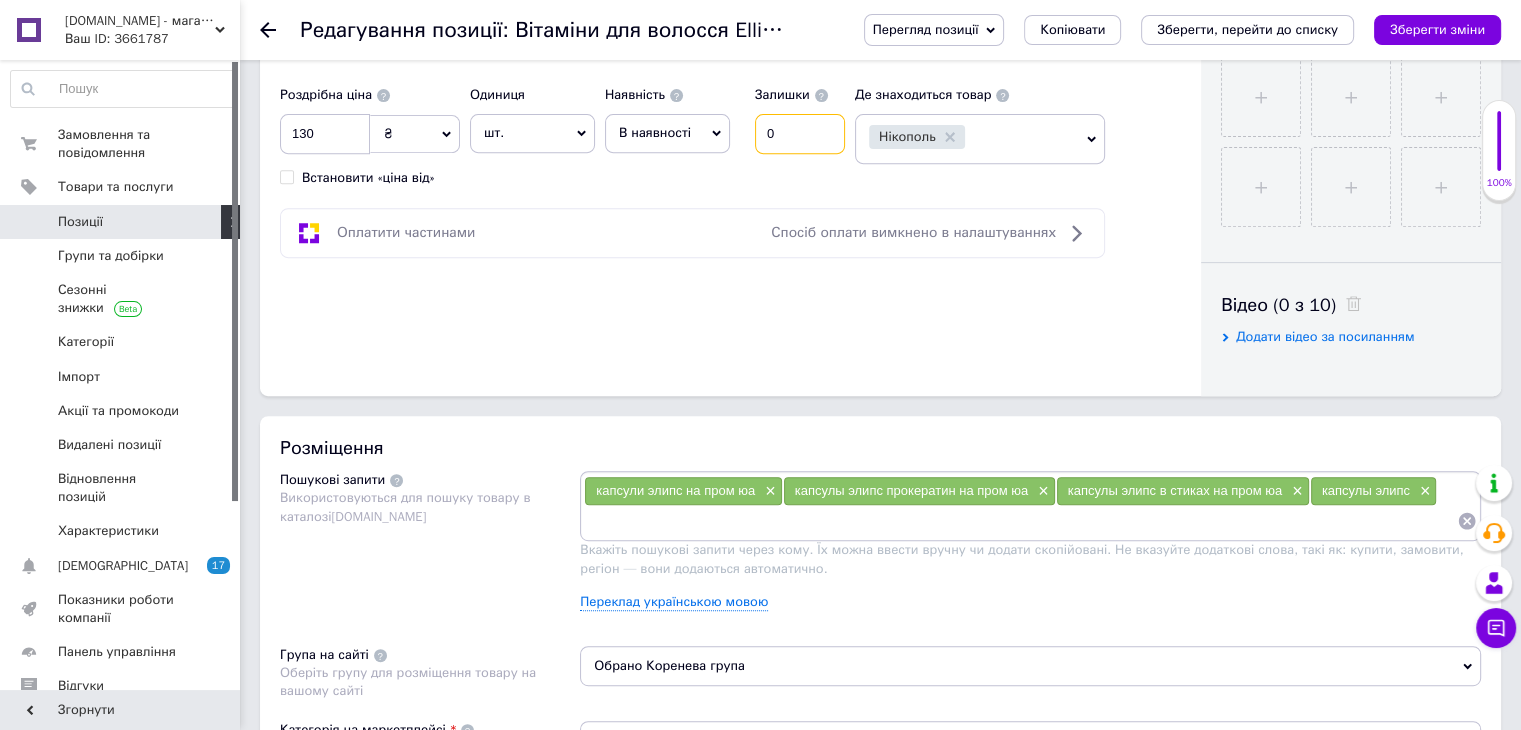 click on "0" at bounding box center (800, 134) 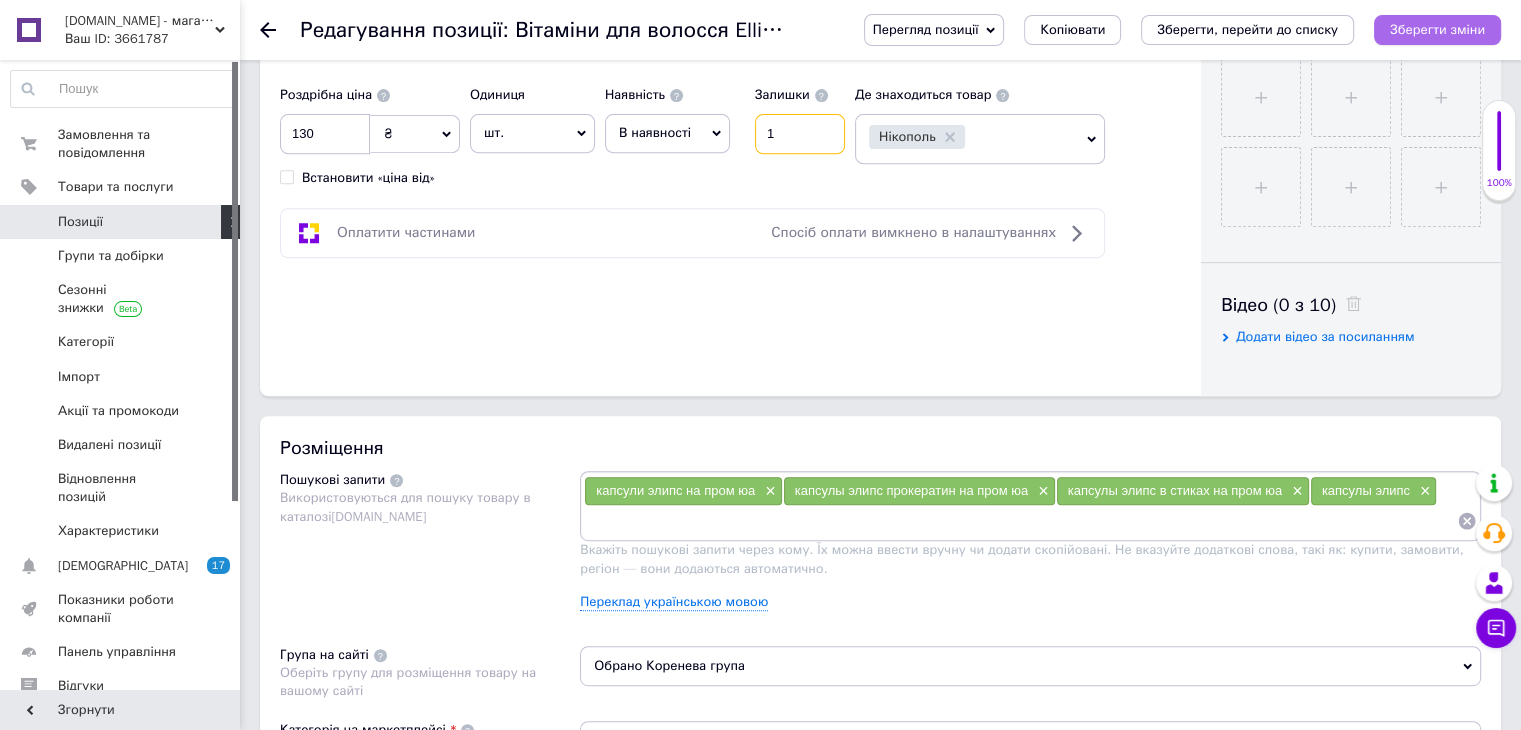type on "1" 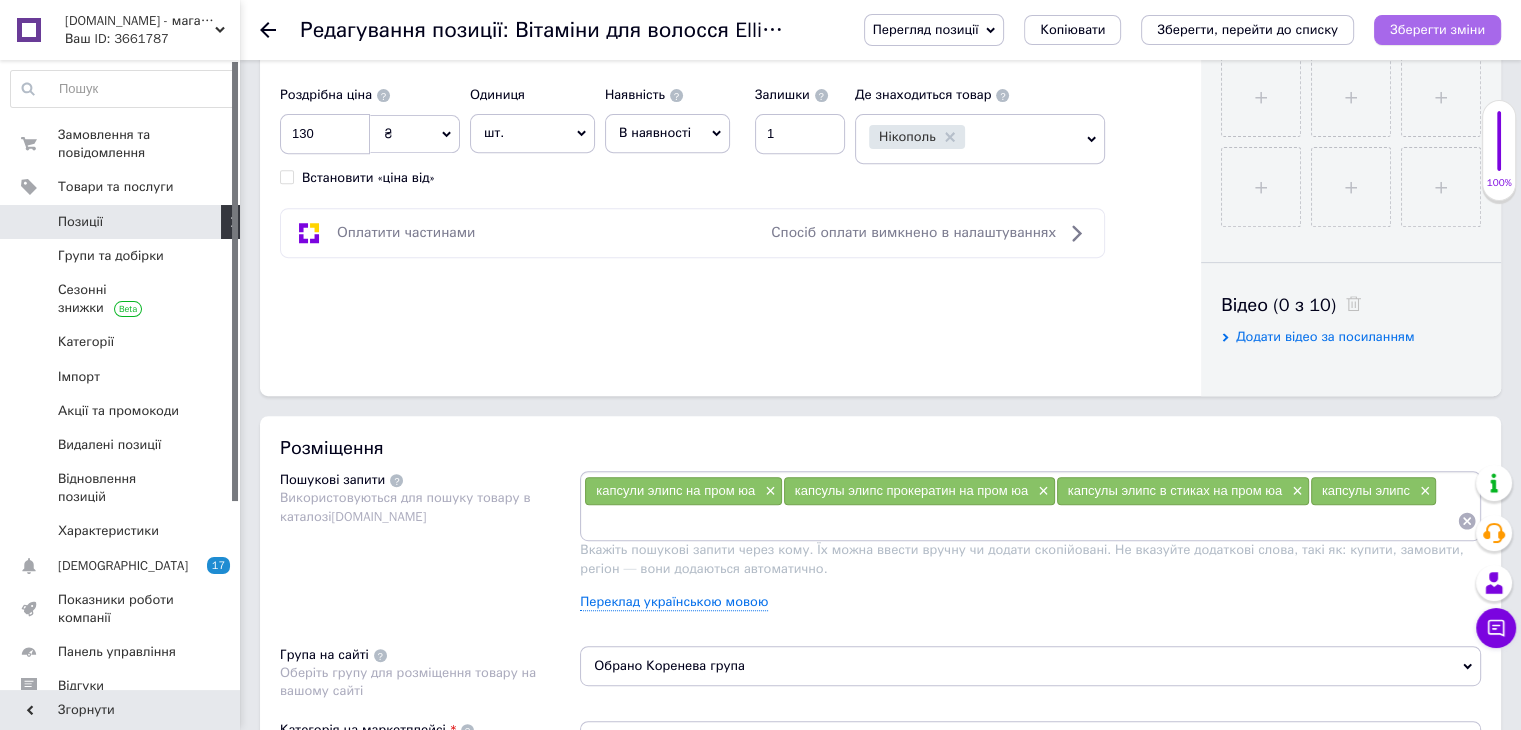 click on "Зберегти зміни" at bounding box center (1437, 29) 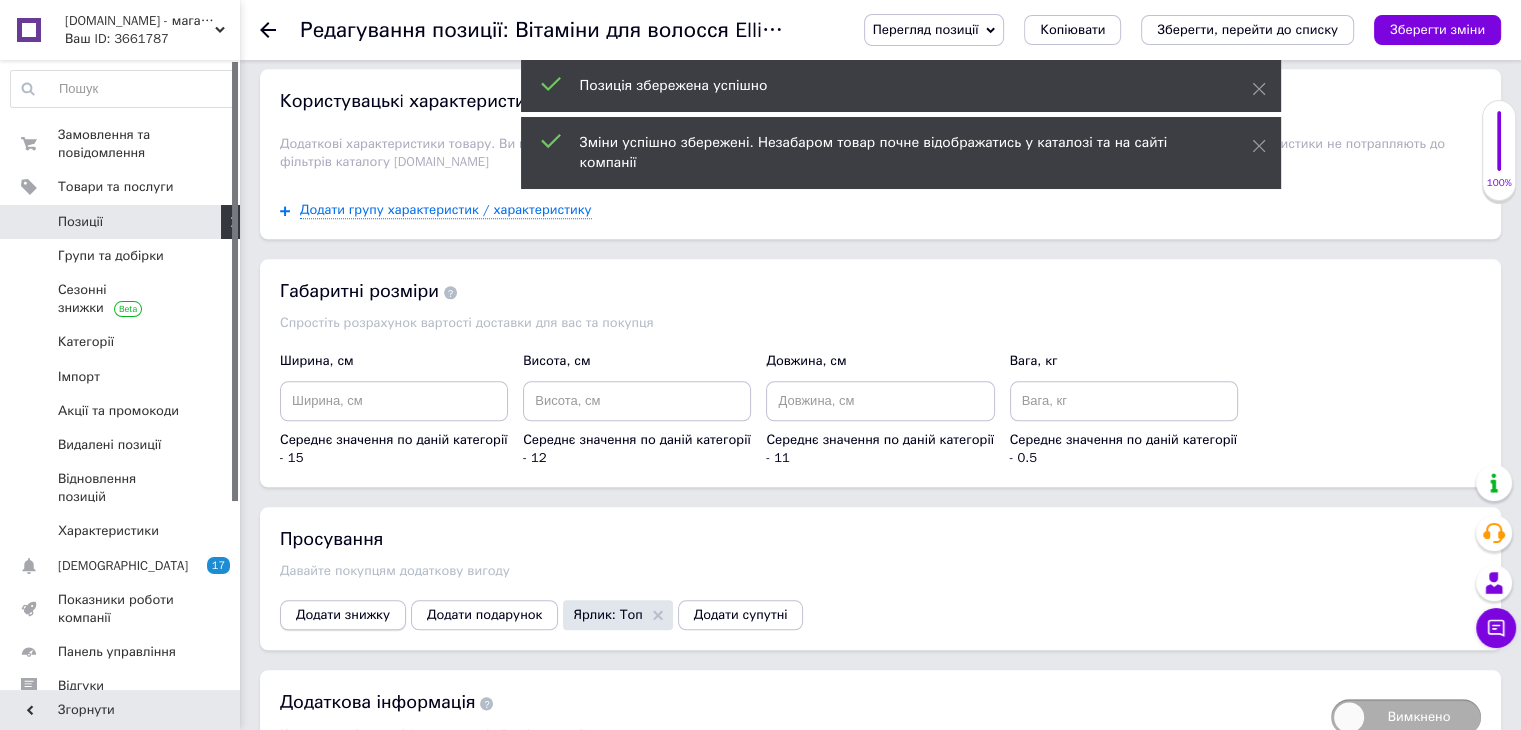 scroll, scrollTop: 2200, scrollLeft: 0, axis: vertical 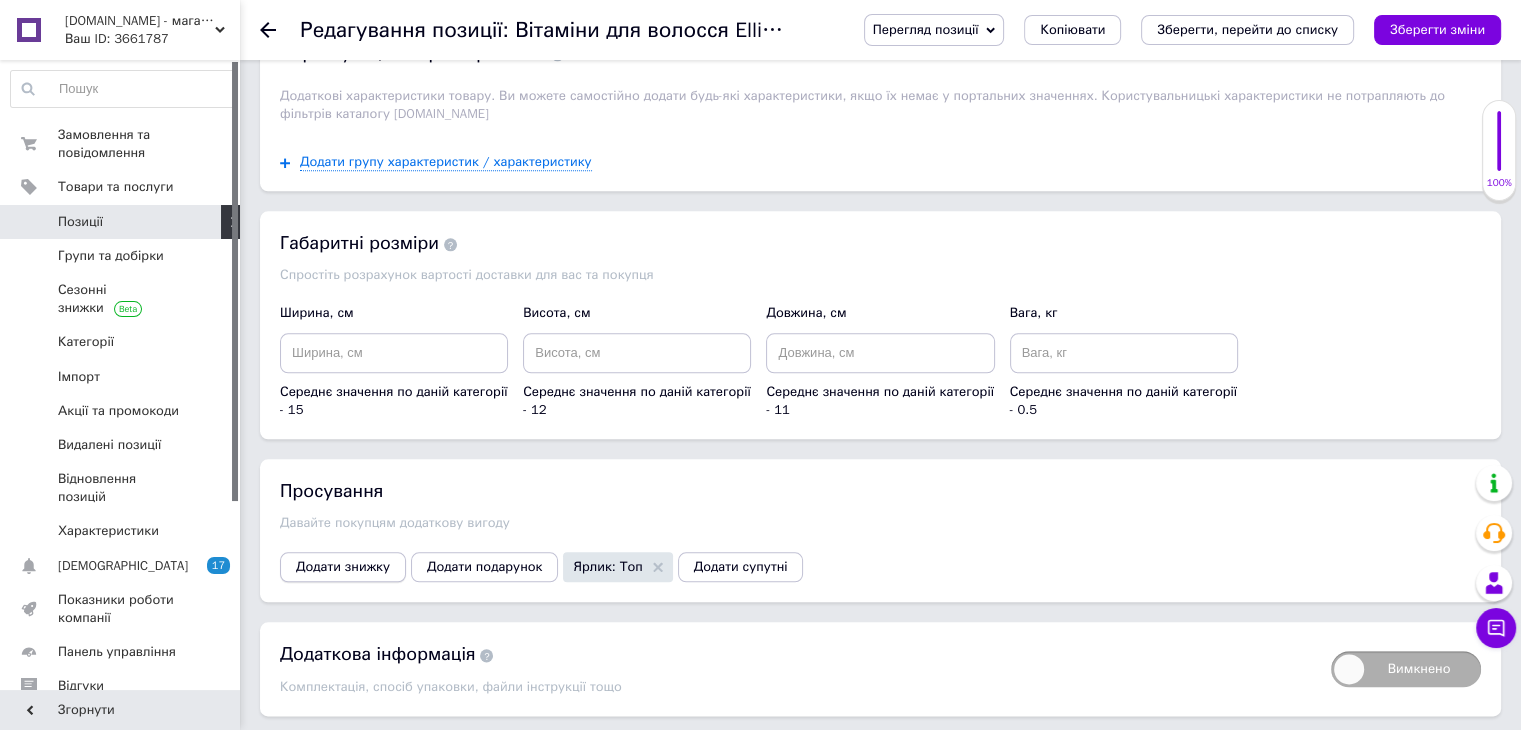 click on "Додати знижку" at bounding box center [343, 567] 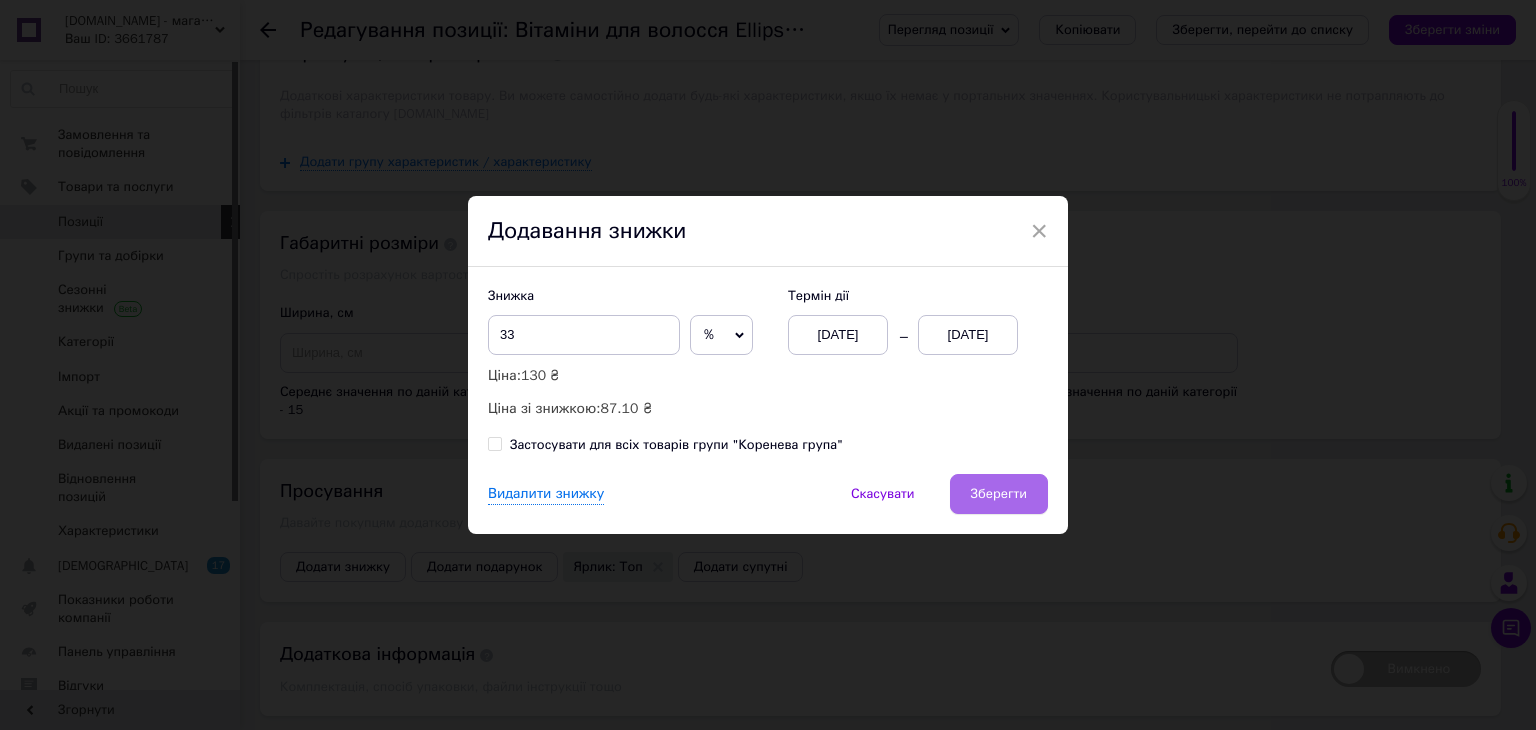 click on "Зберегти" at bounding box center [999, 494] 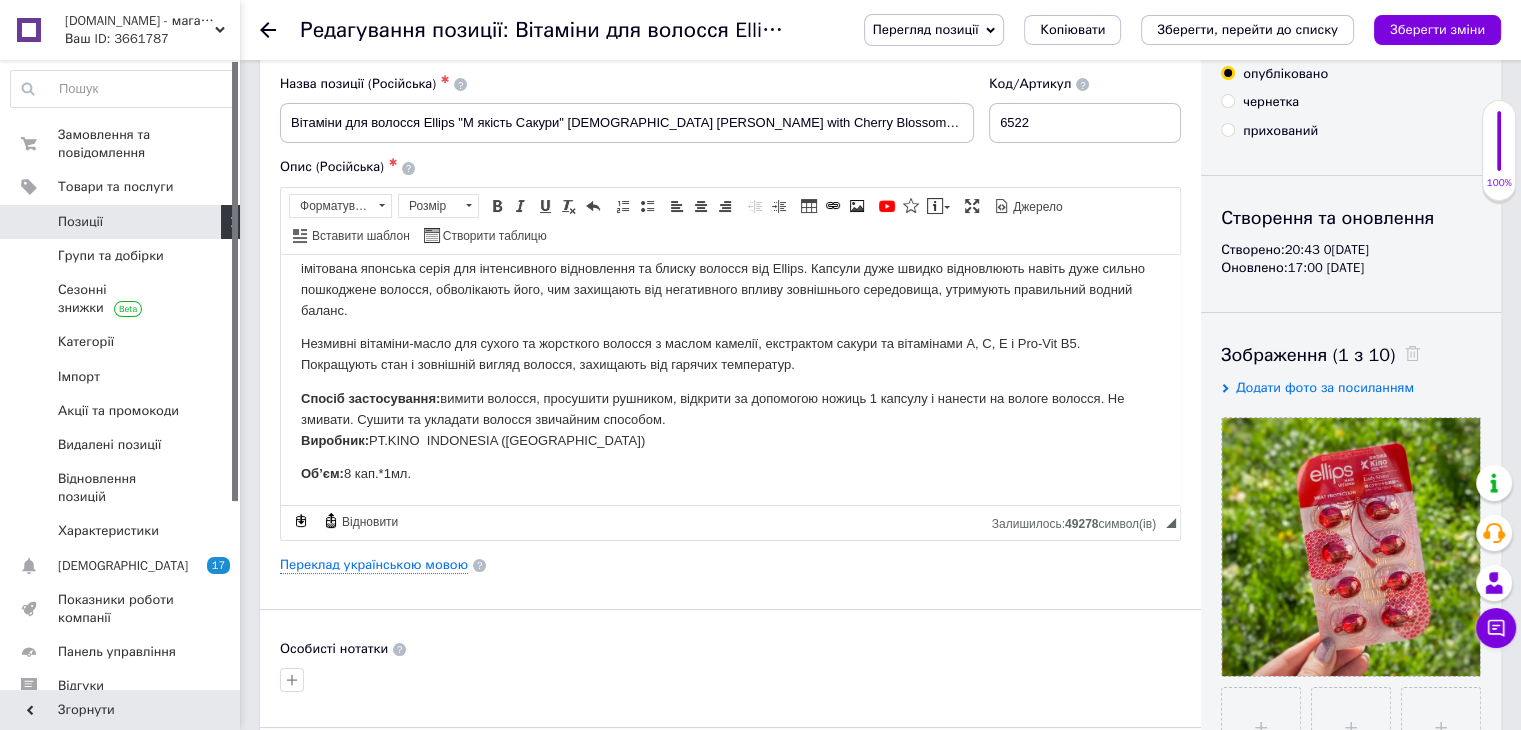 scroll, scrollTop: 0, scrollLeft: 0, axis: both 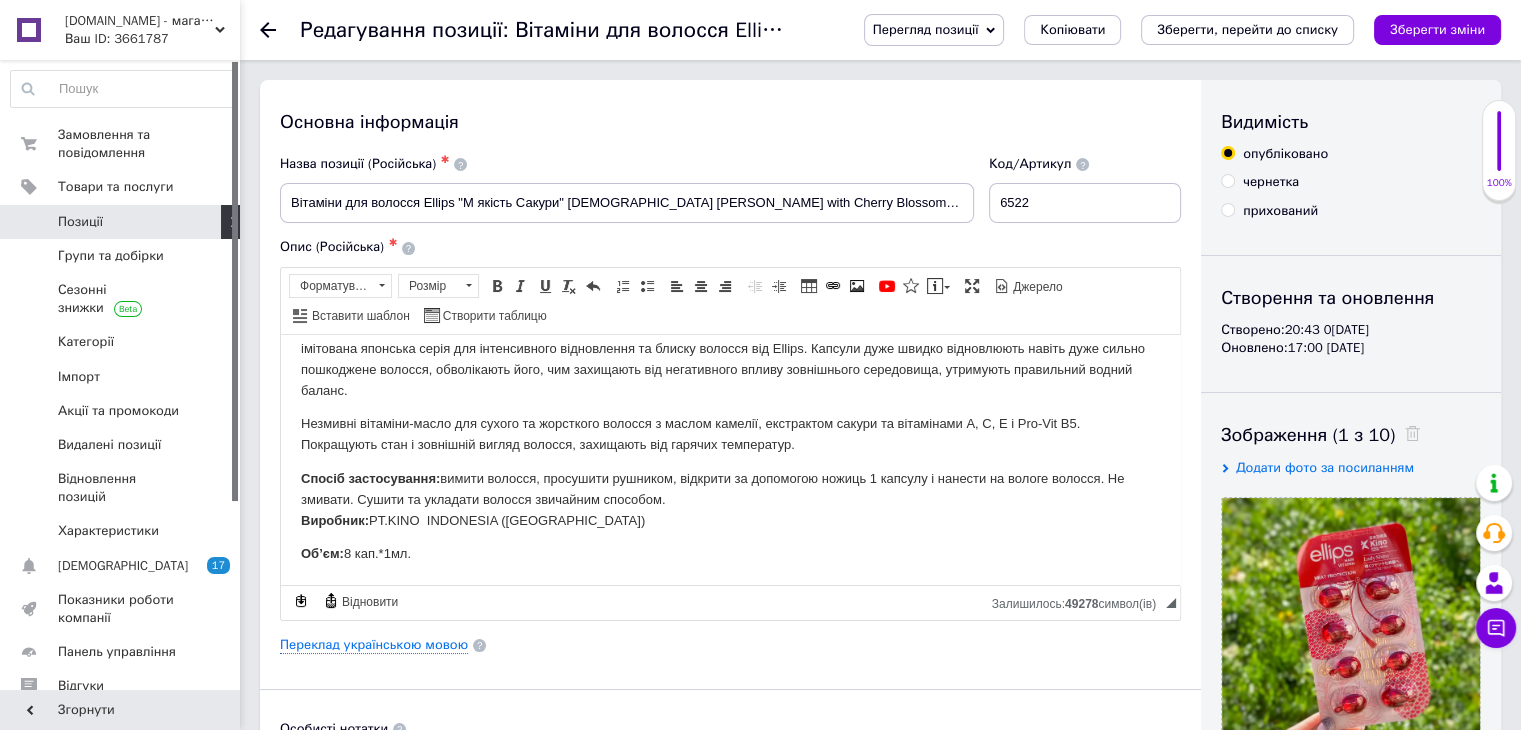 click on "Позиції" at bounding box center [80, 222] 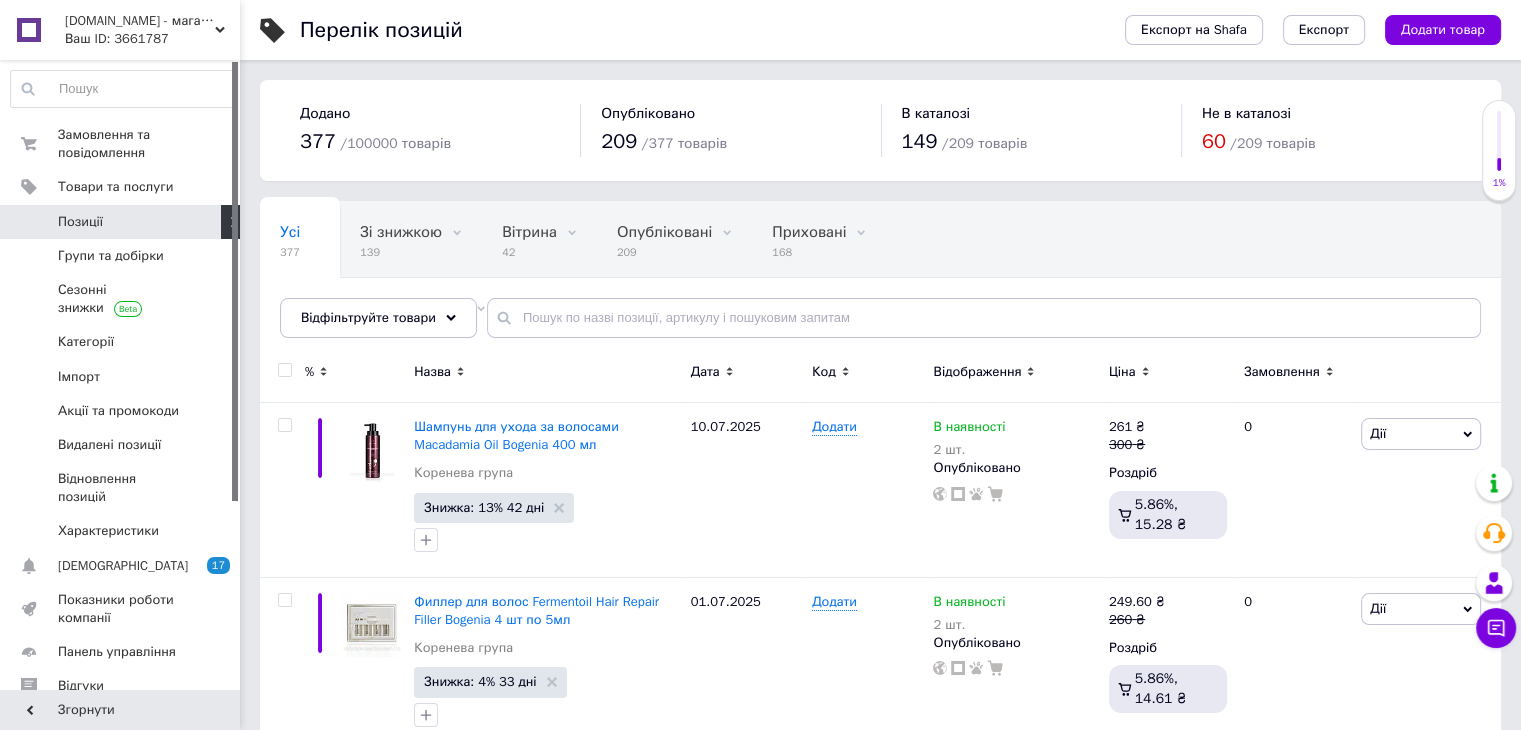 click on "Не в каталозі" at bounding box center [1246, 113] 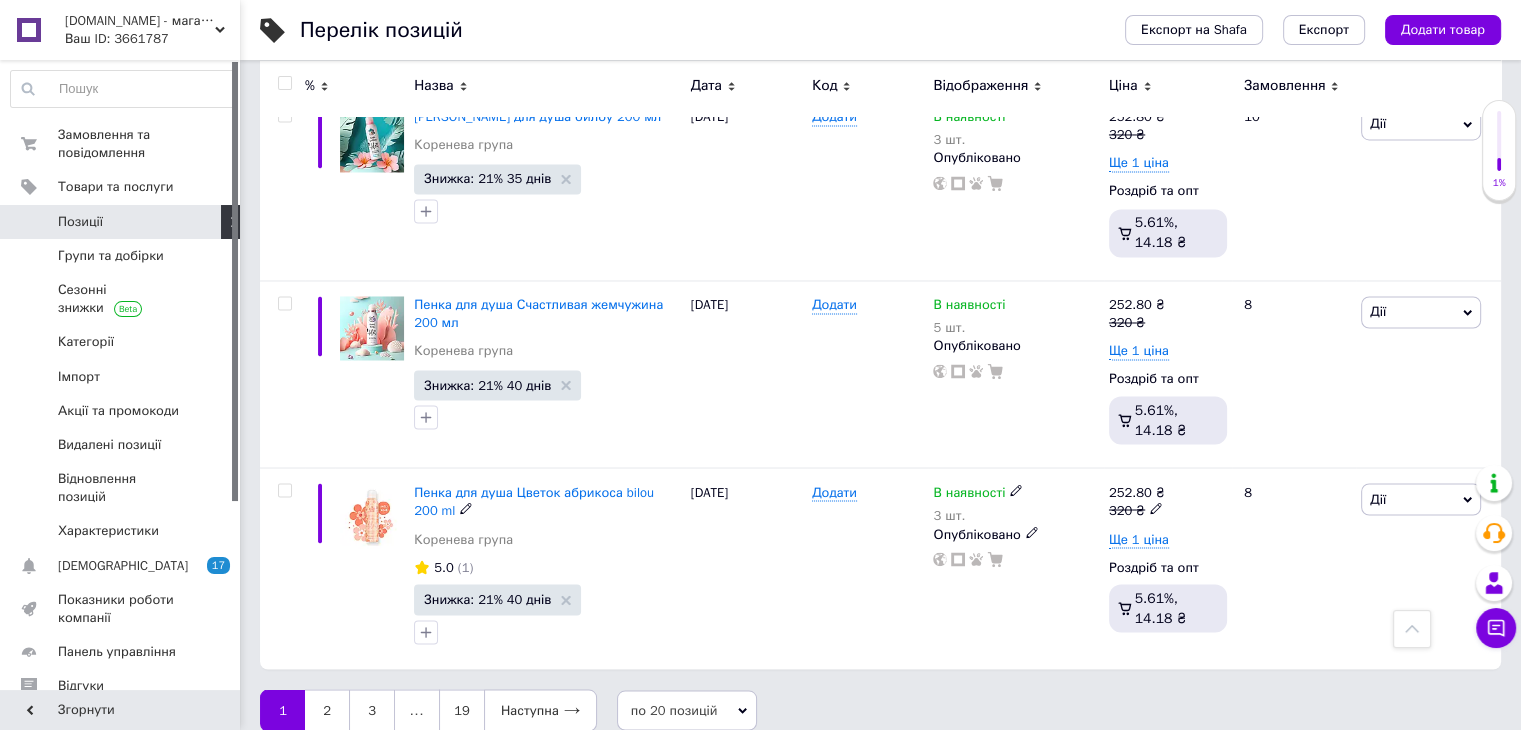 scroll, scrollTop: 3417, scrollLeft: 0, axis: vertical 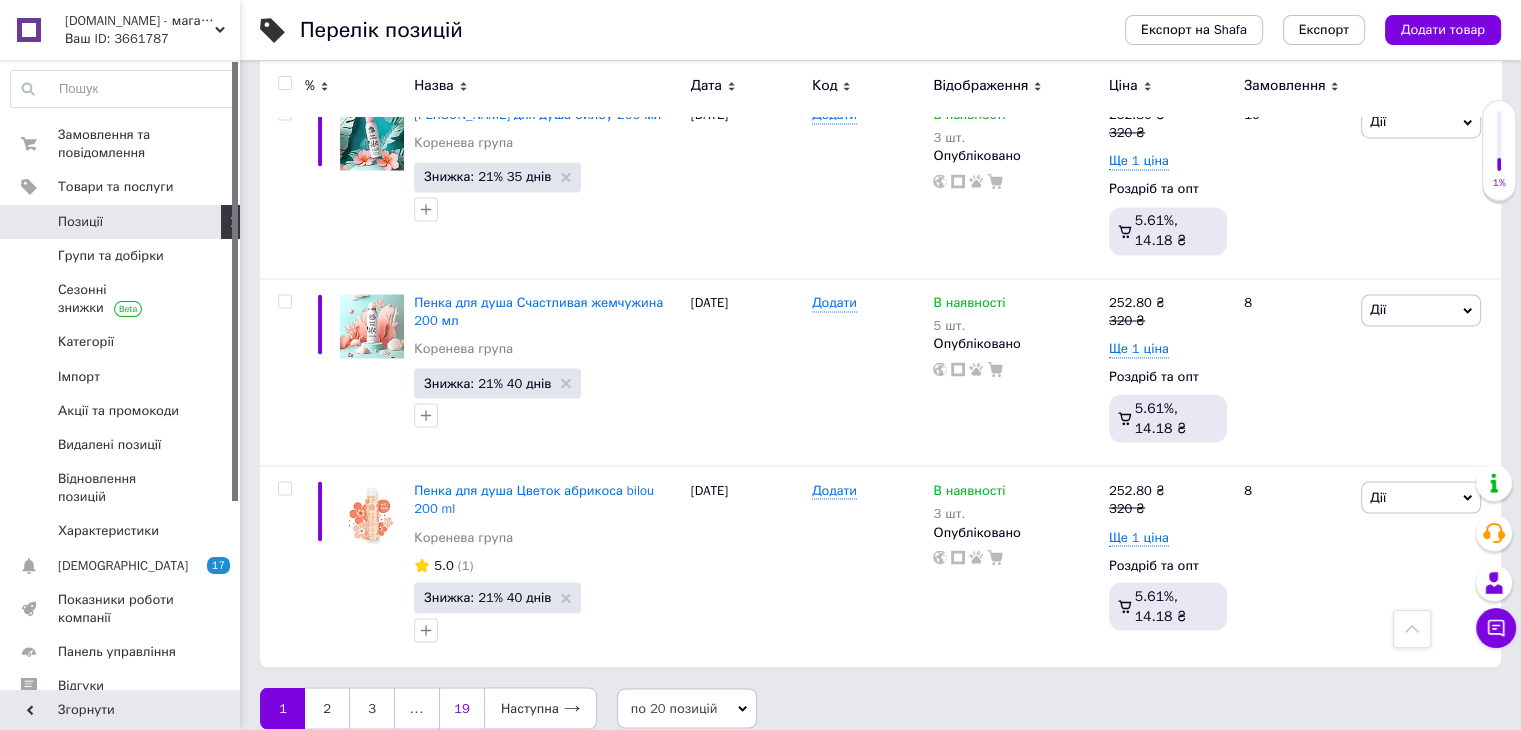 click on "19" at bounding box center (461, 708) 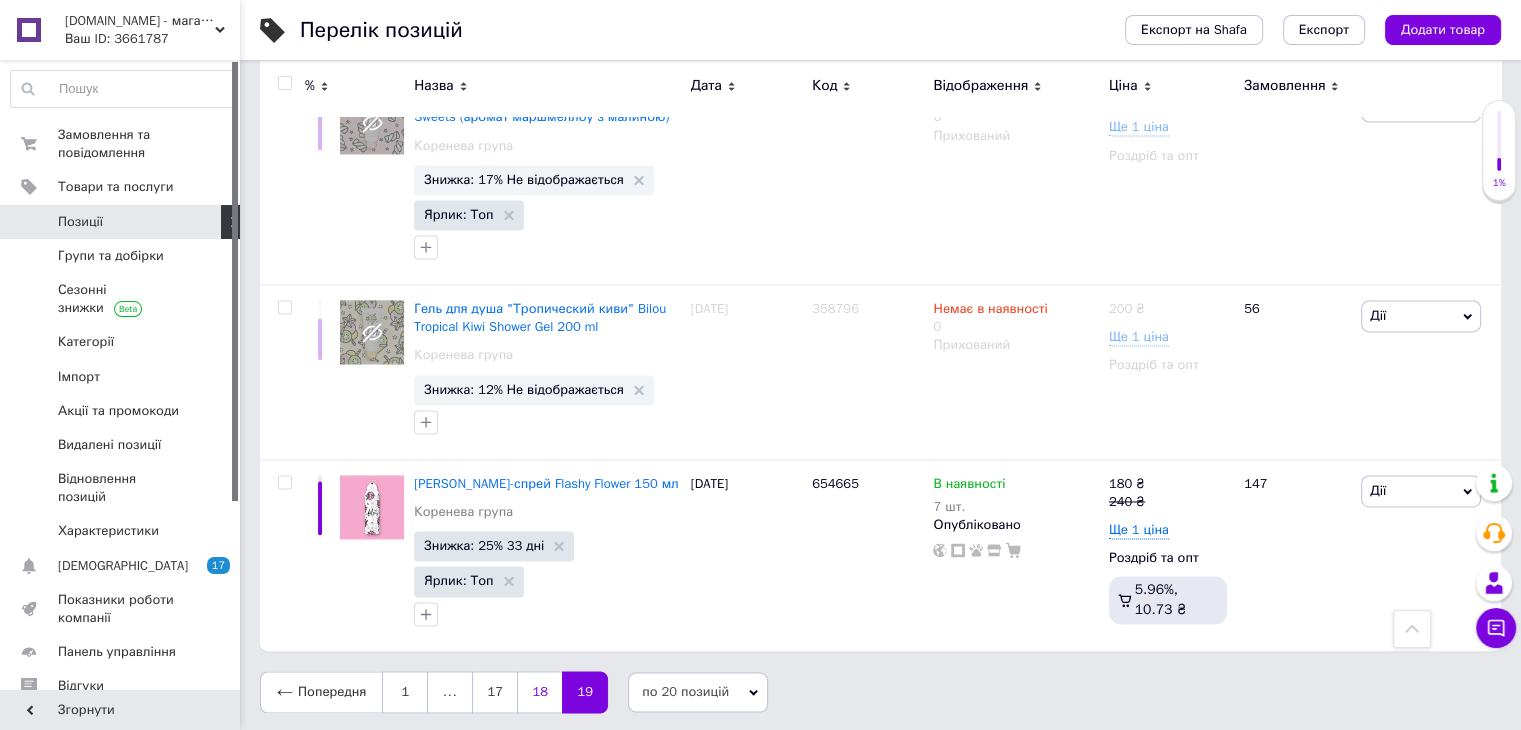 click on "18" at bounding box center [539, 692] 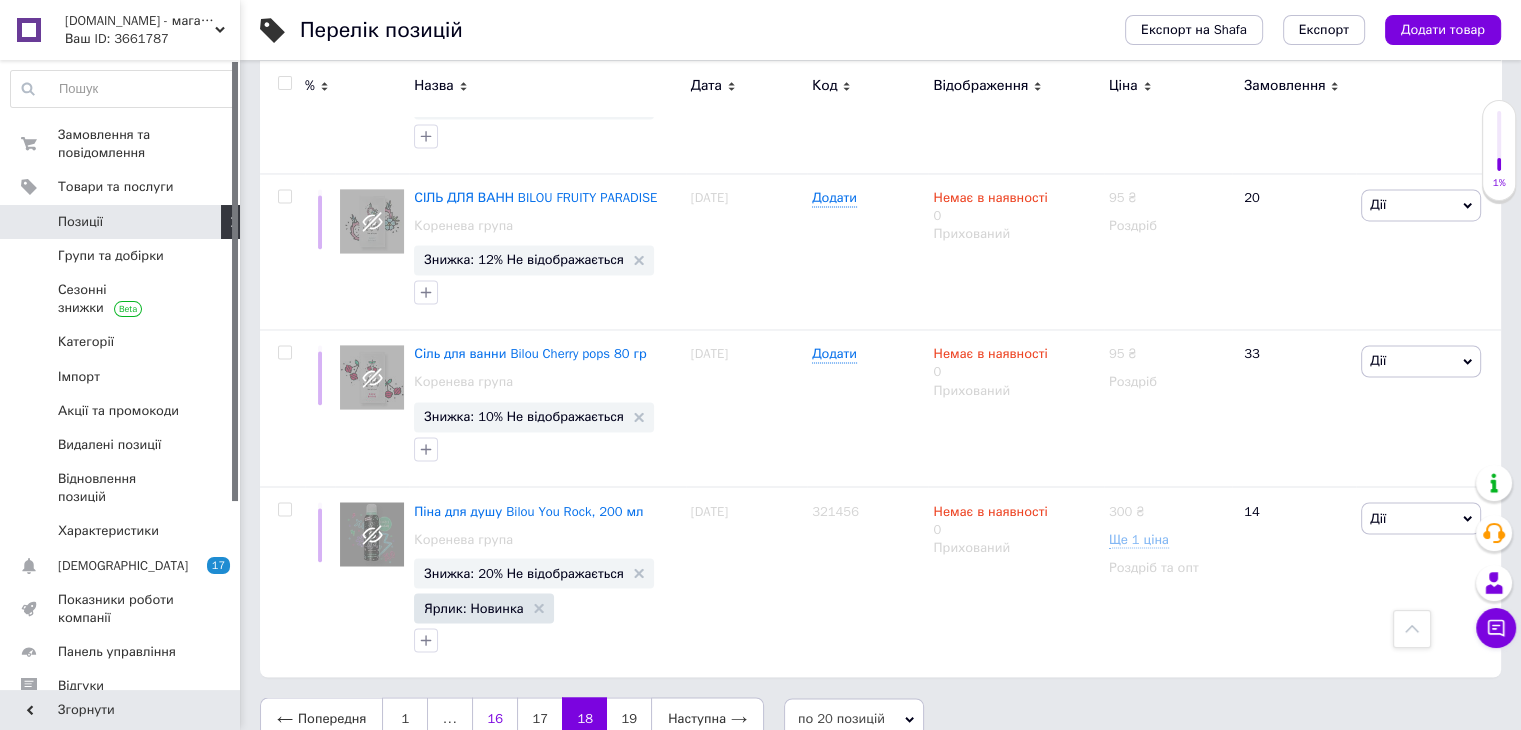 scroll, scrollTop: 3353, scrollLeft: 0, axis: vertical 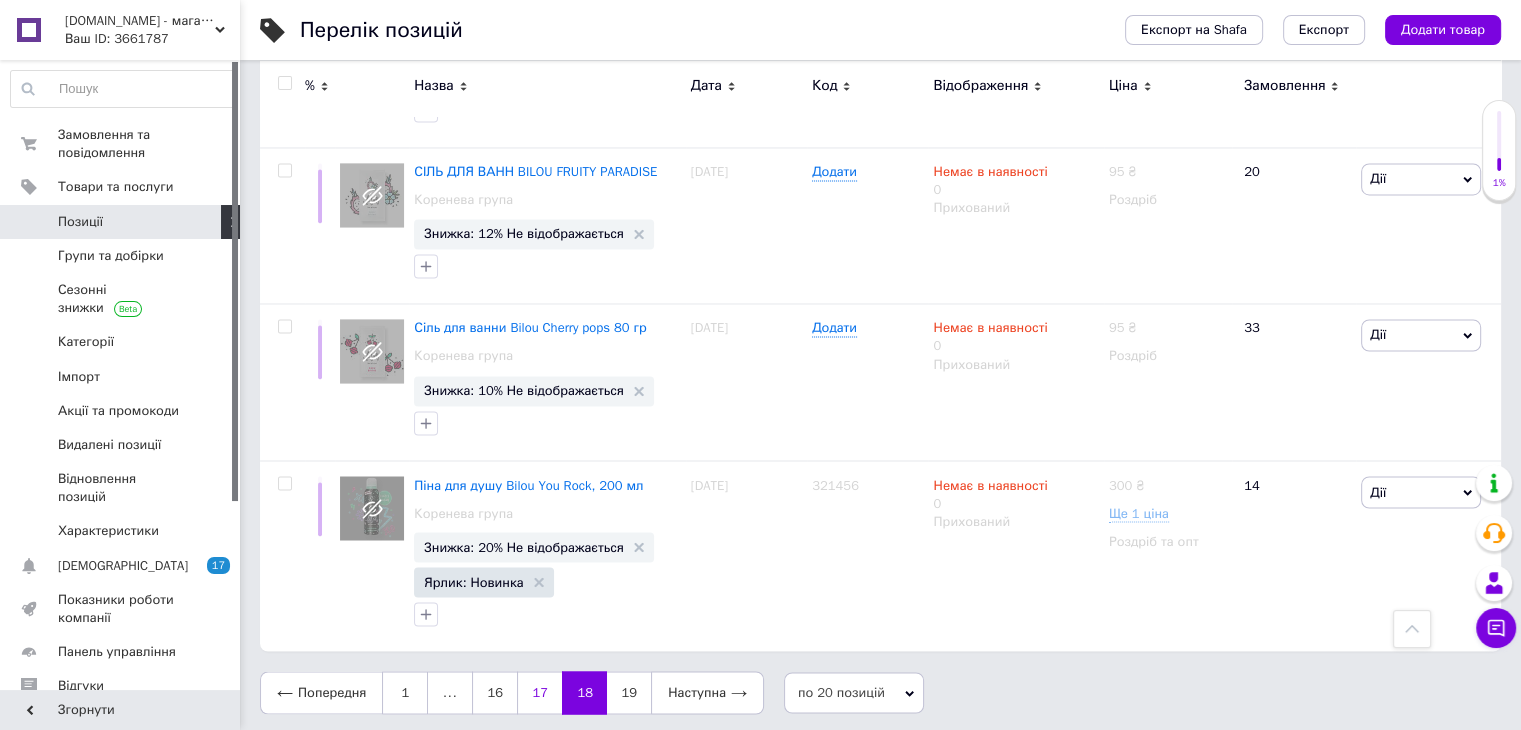 click on "17" at bounding box center [539, 692] 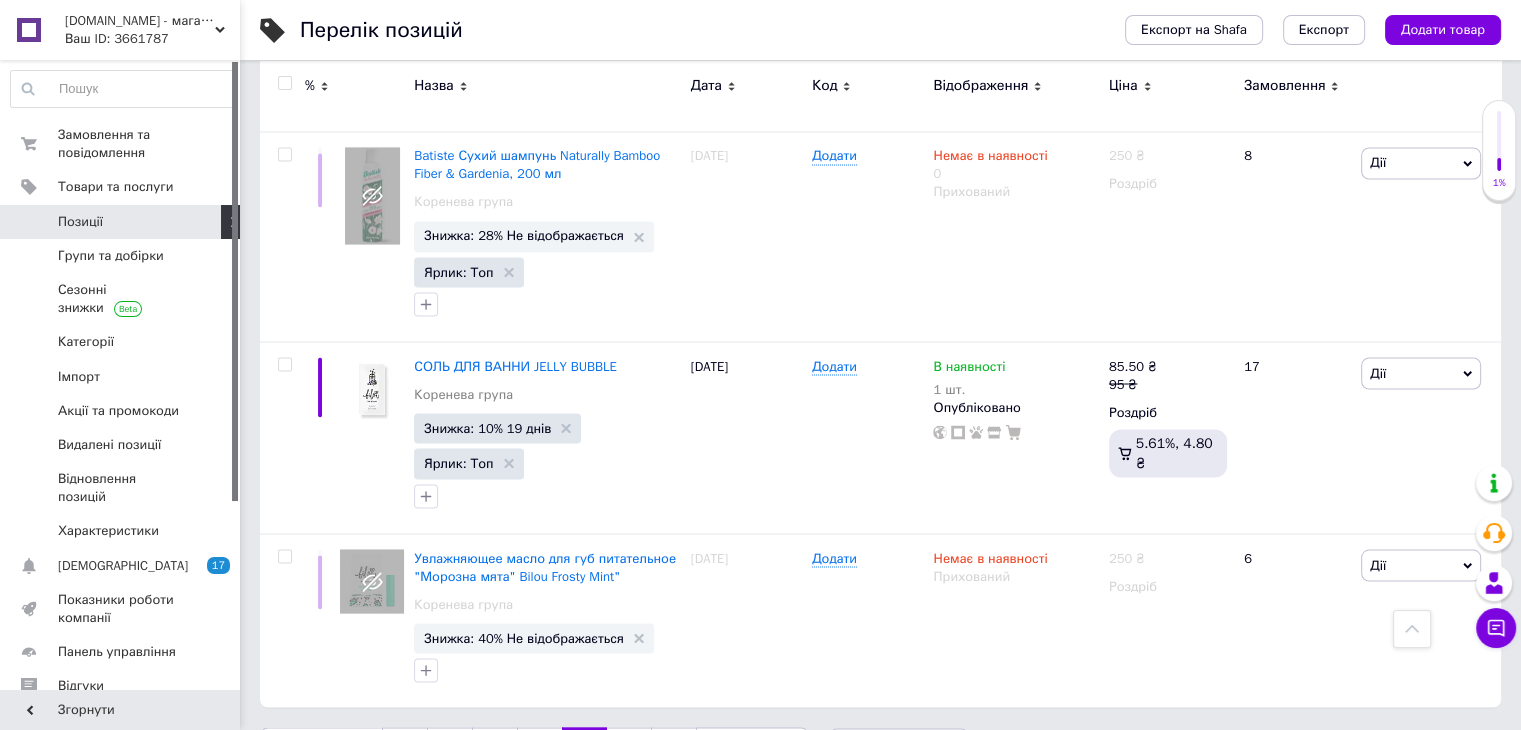 scroll, scrollTop: 3565, scrollLeft: 0, axis: vertical 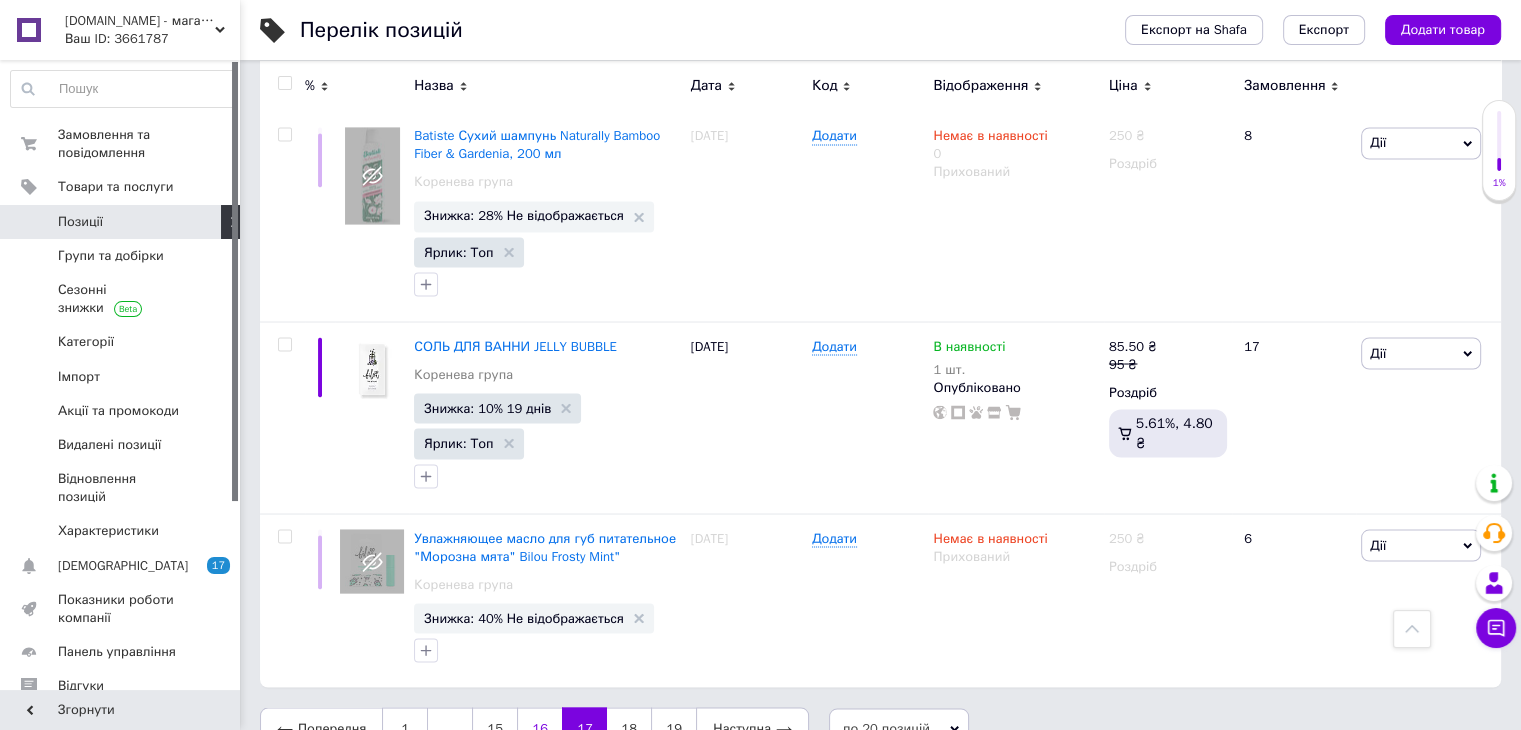 click on "16" at bounding box center (539, 728) 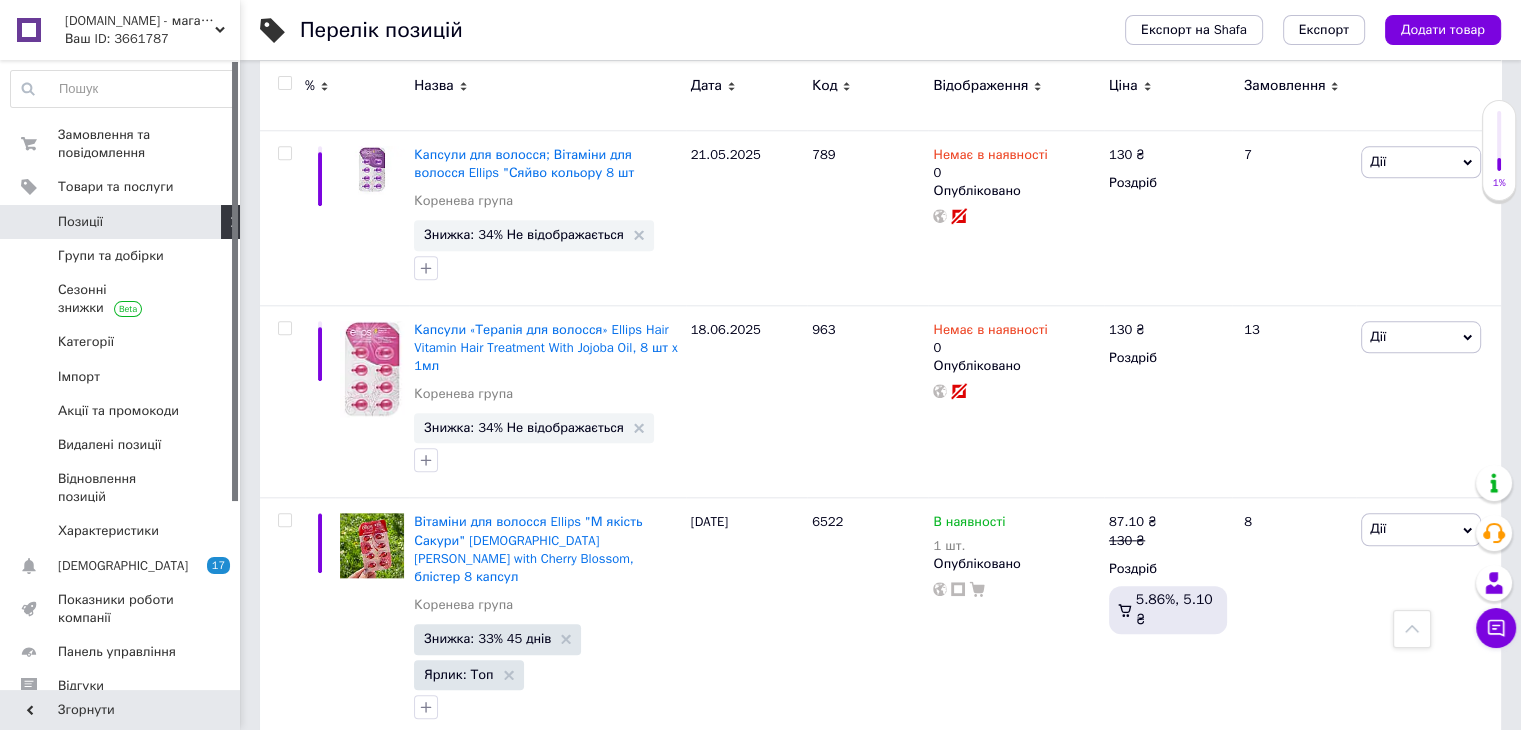 scroll, scrollTop: 2020, scrollLeft: 0, axis: vertical 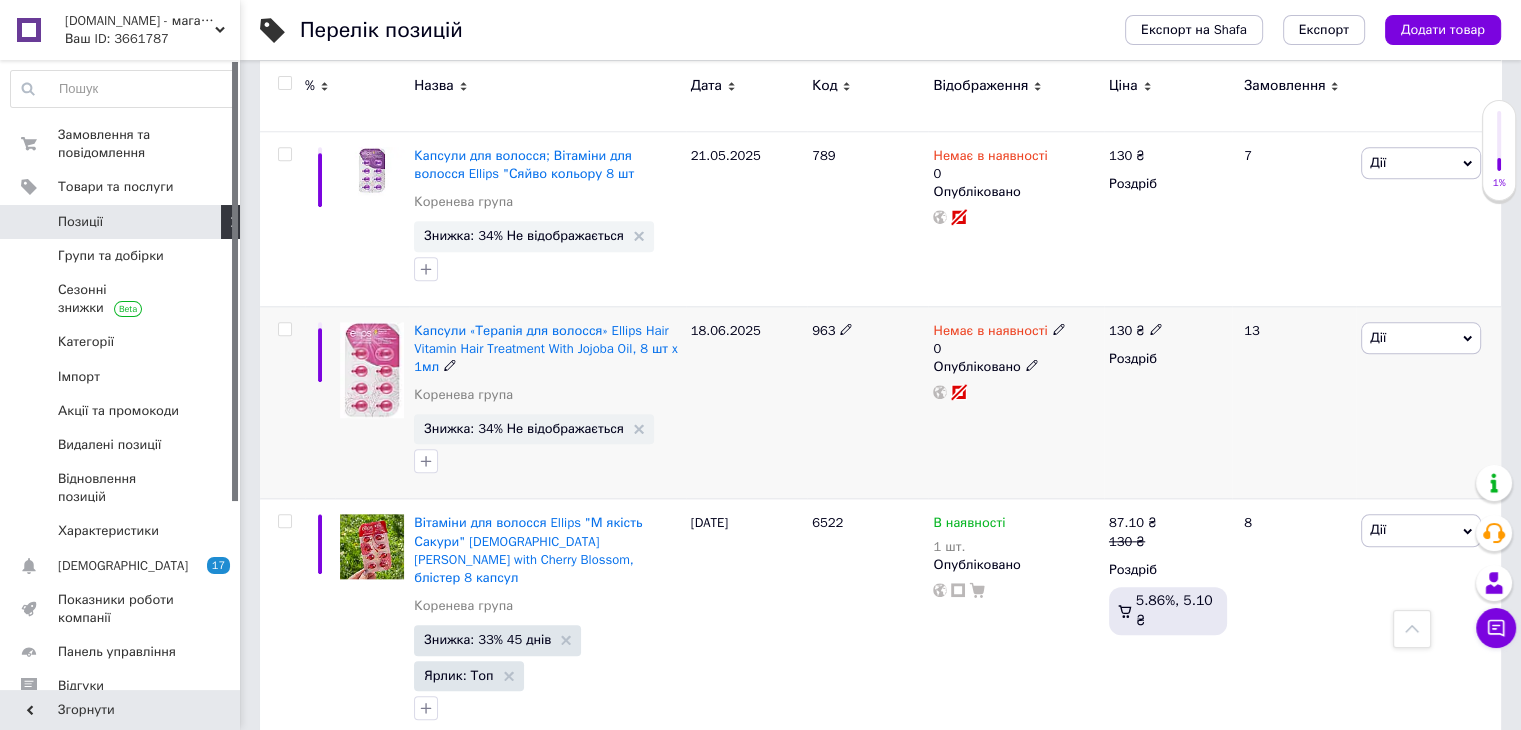 click 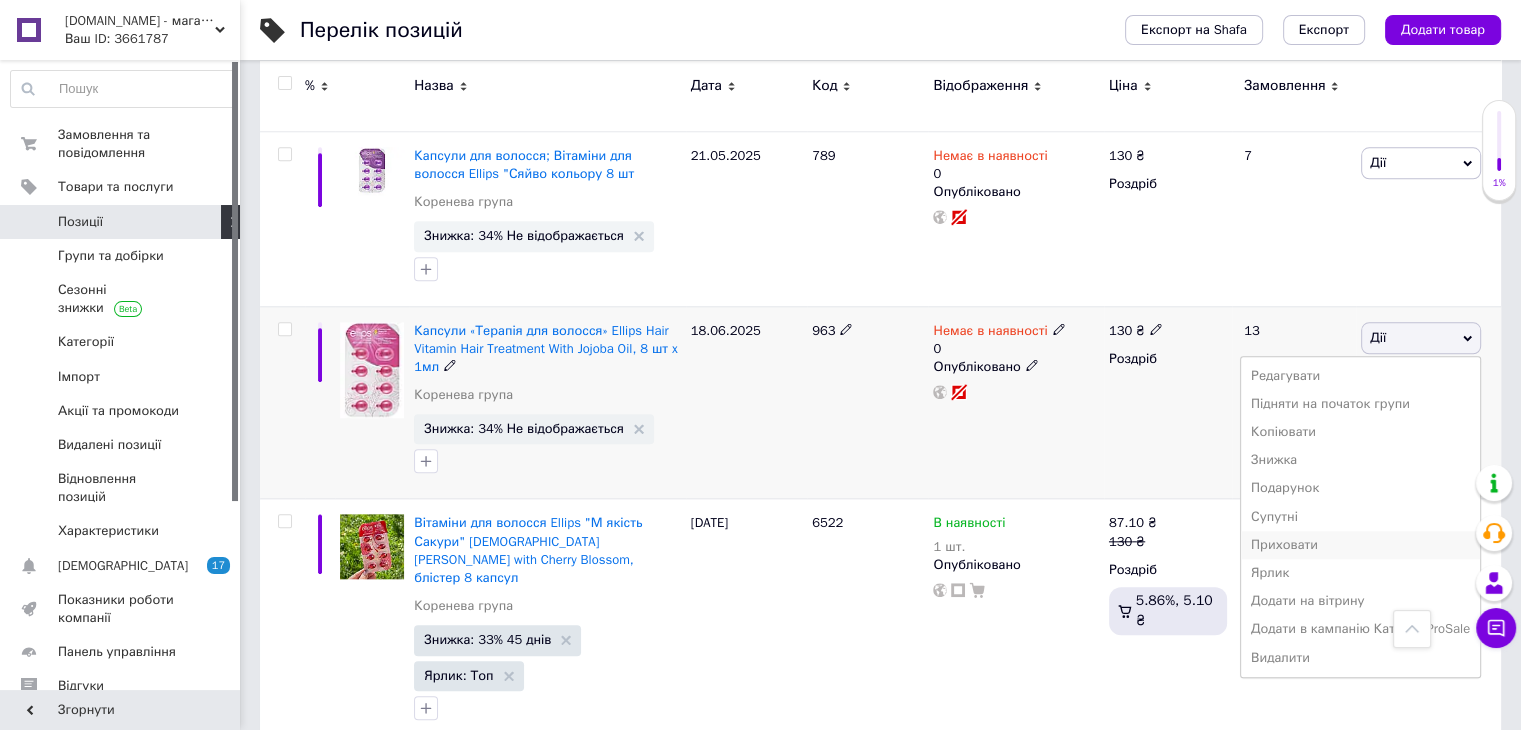 click on "Приховати" at bounding box center [1360, 545] 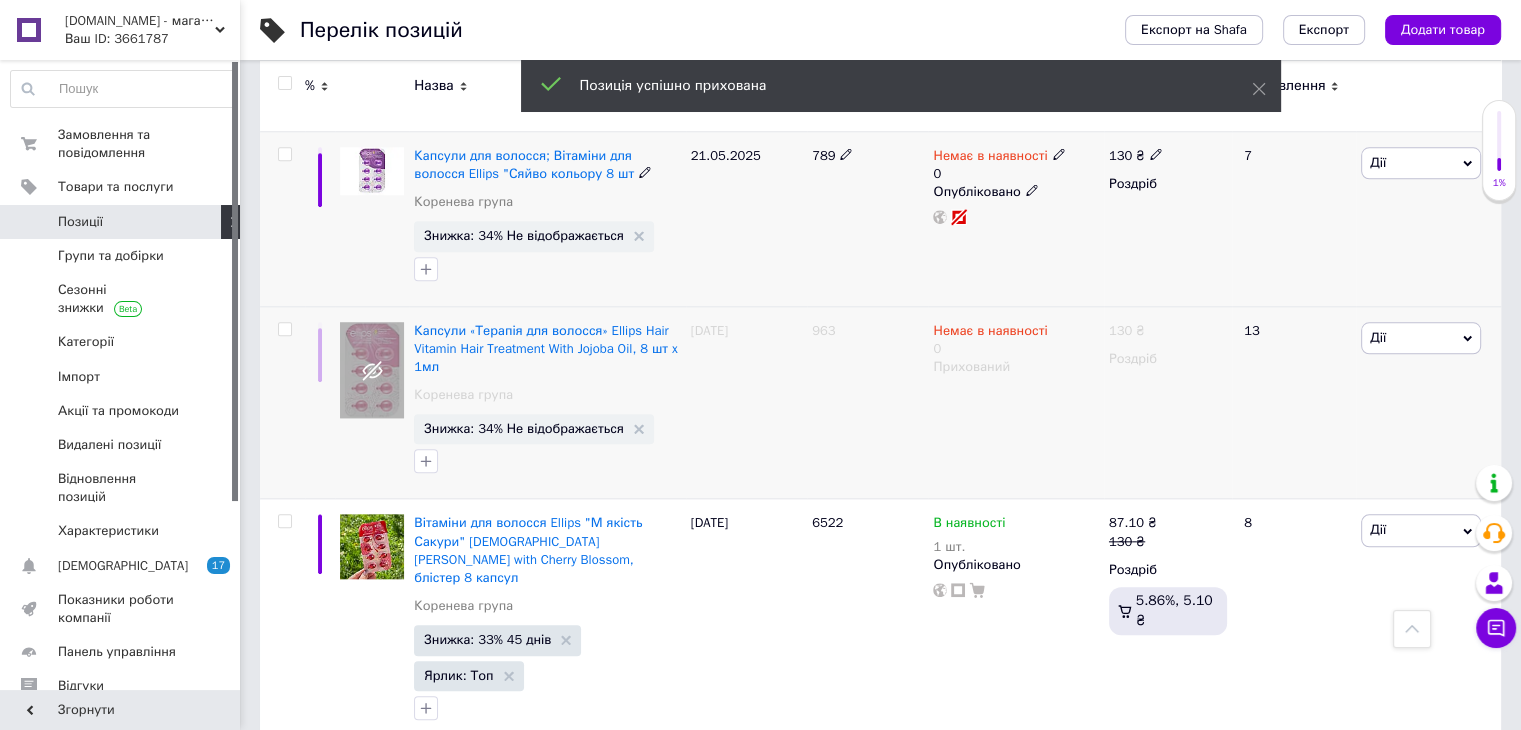 click 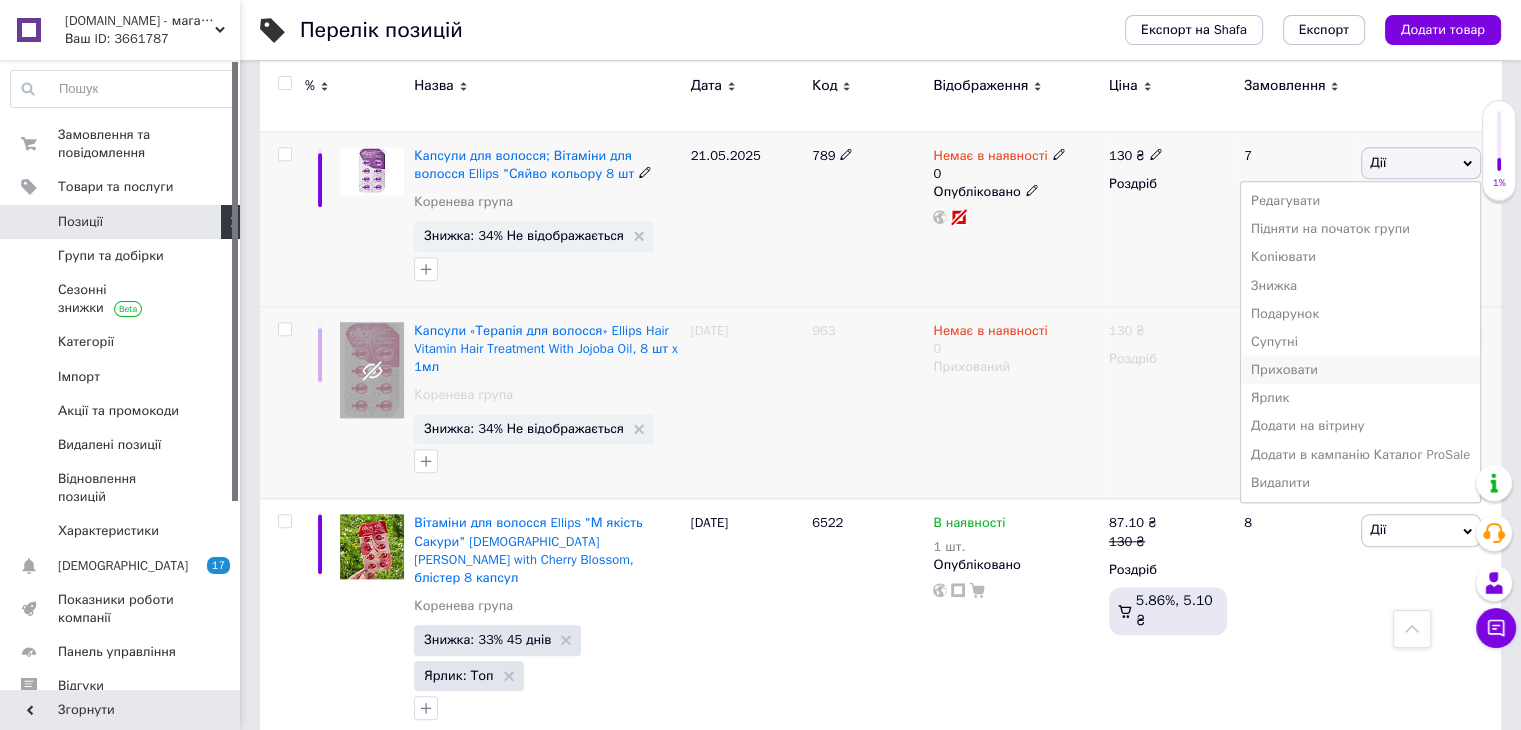click on "Приховати" at bounding box center (1360, 370) 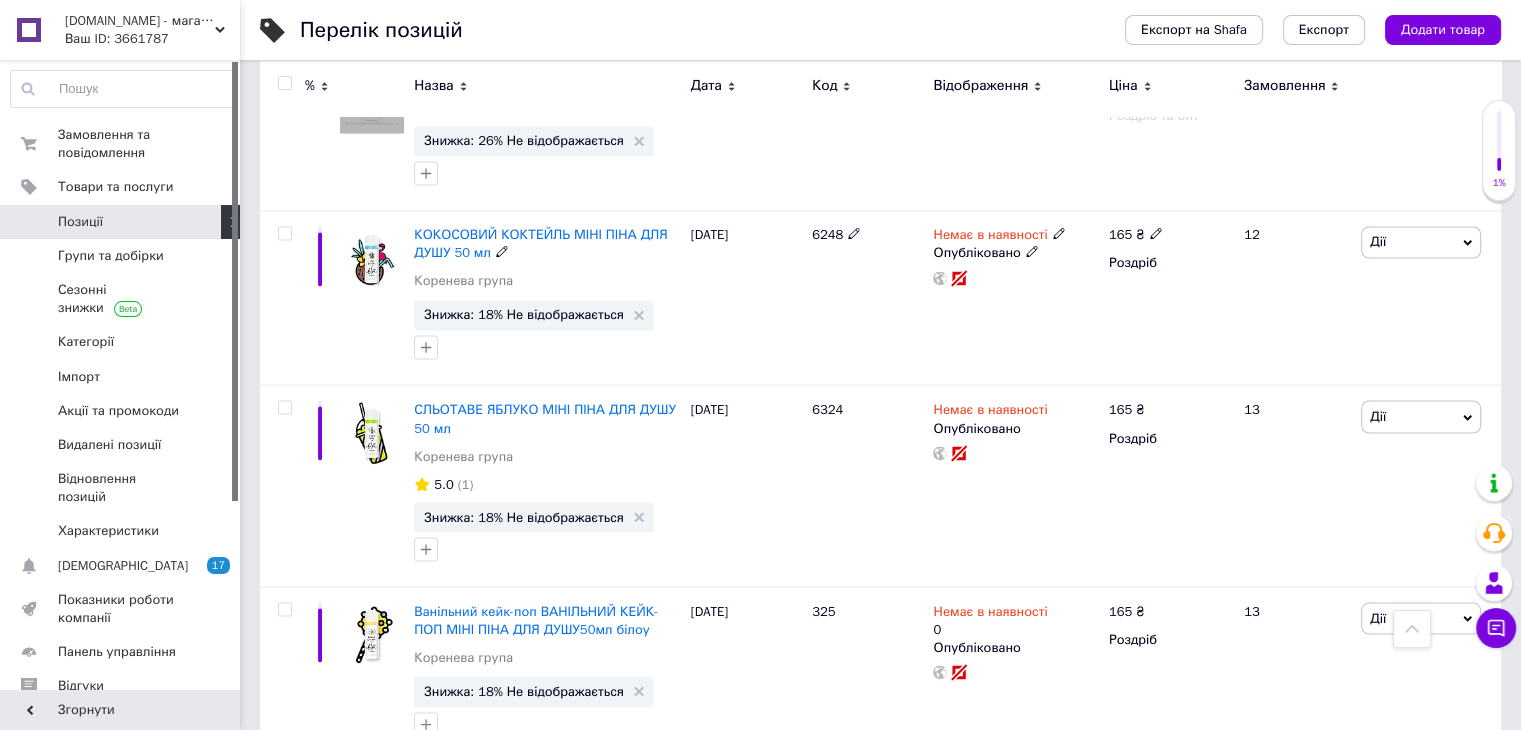 scroll, scrollTop: 3520, scrollLeft: 0, axis: vertical 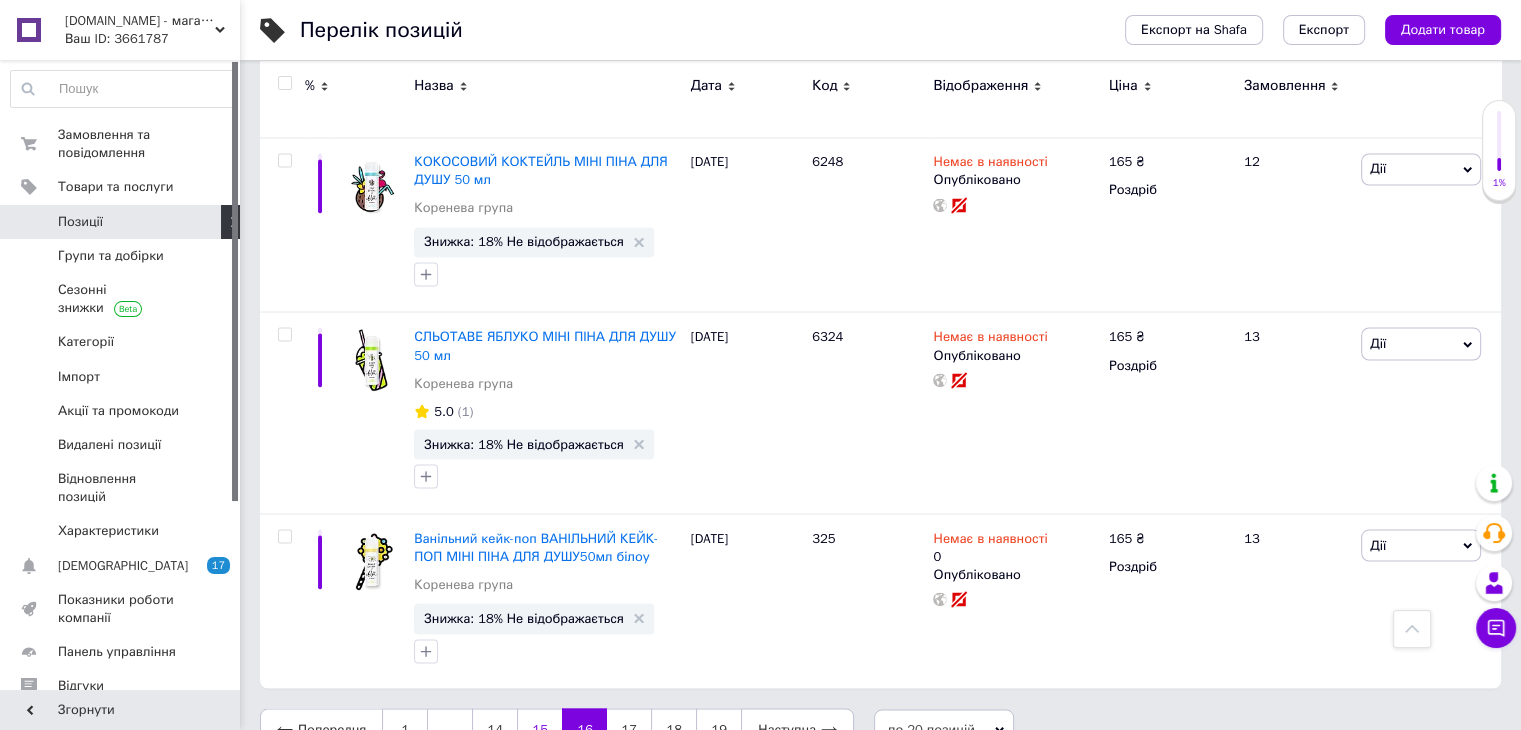 click on "15" at bounding box center [539, 729] 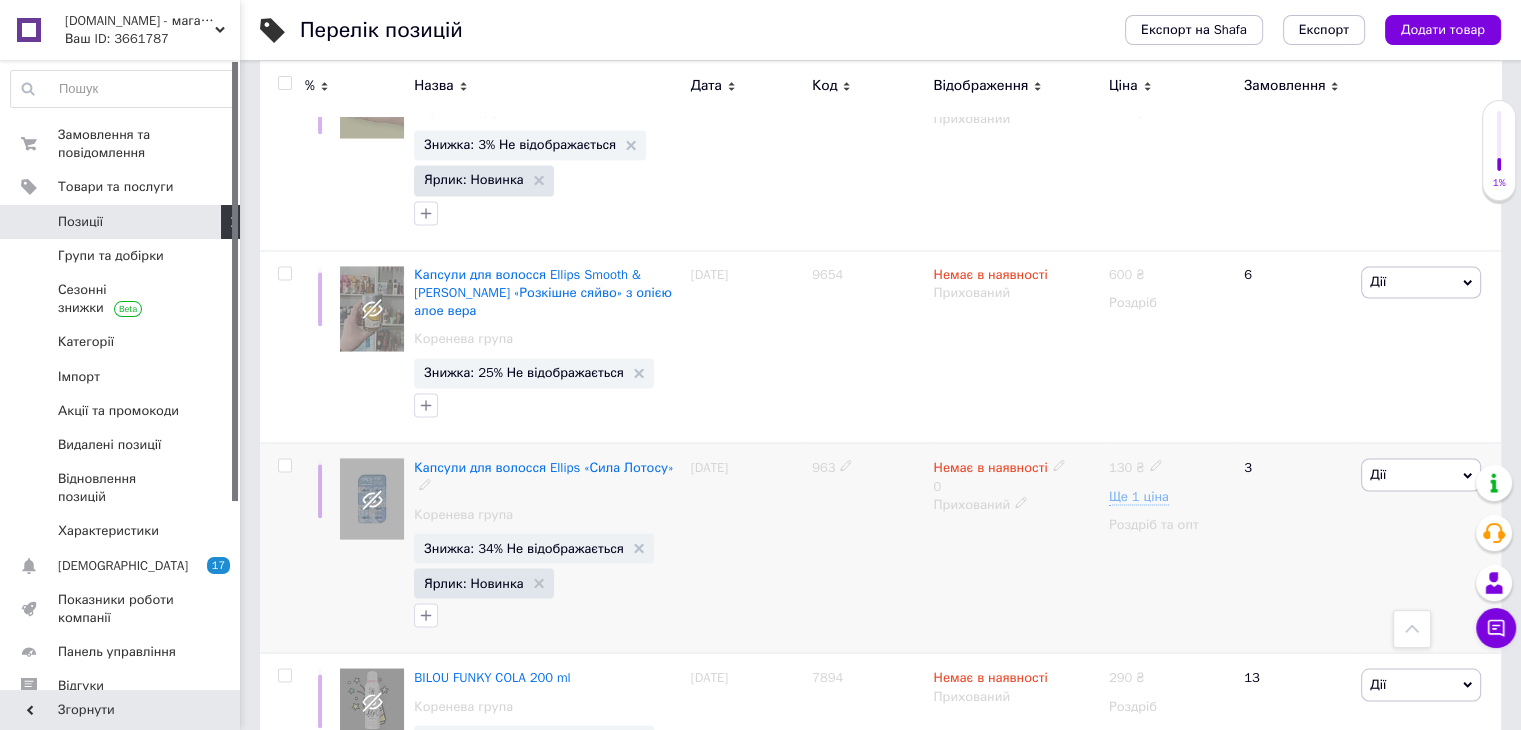 scroll, scrollTop: 3544, scrollLeft: 0, axis: vertical 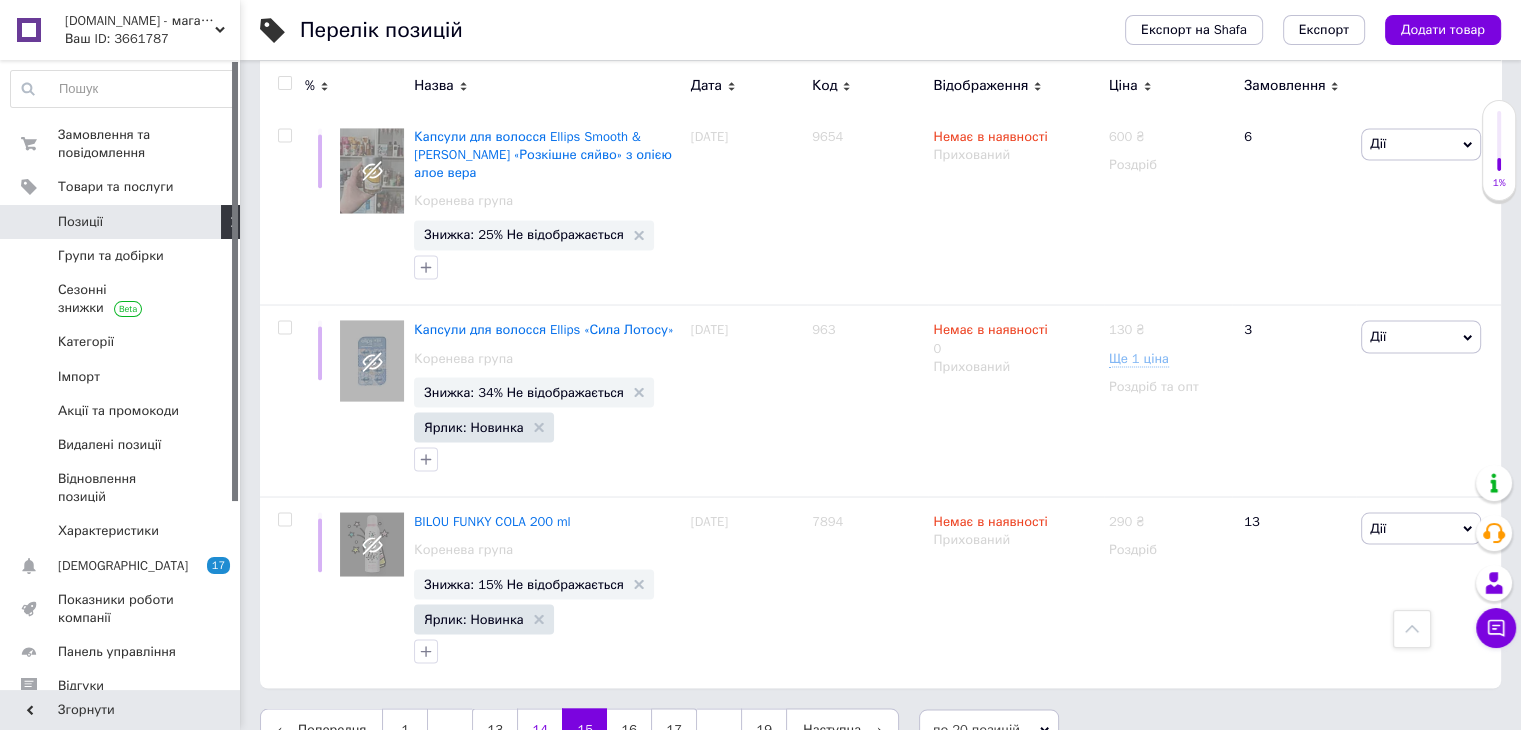 click on "14" at bounding box center [539, 729] 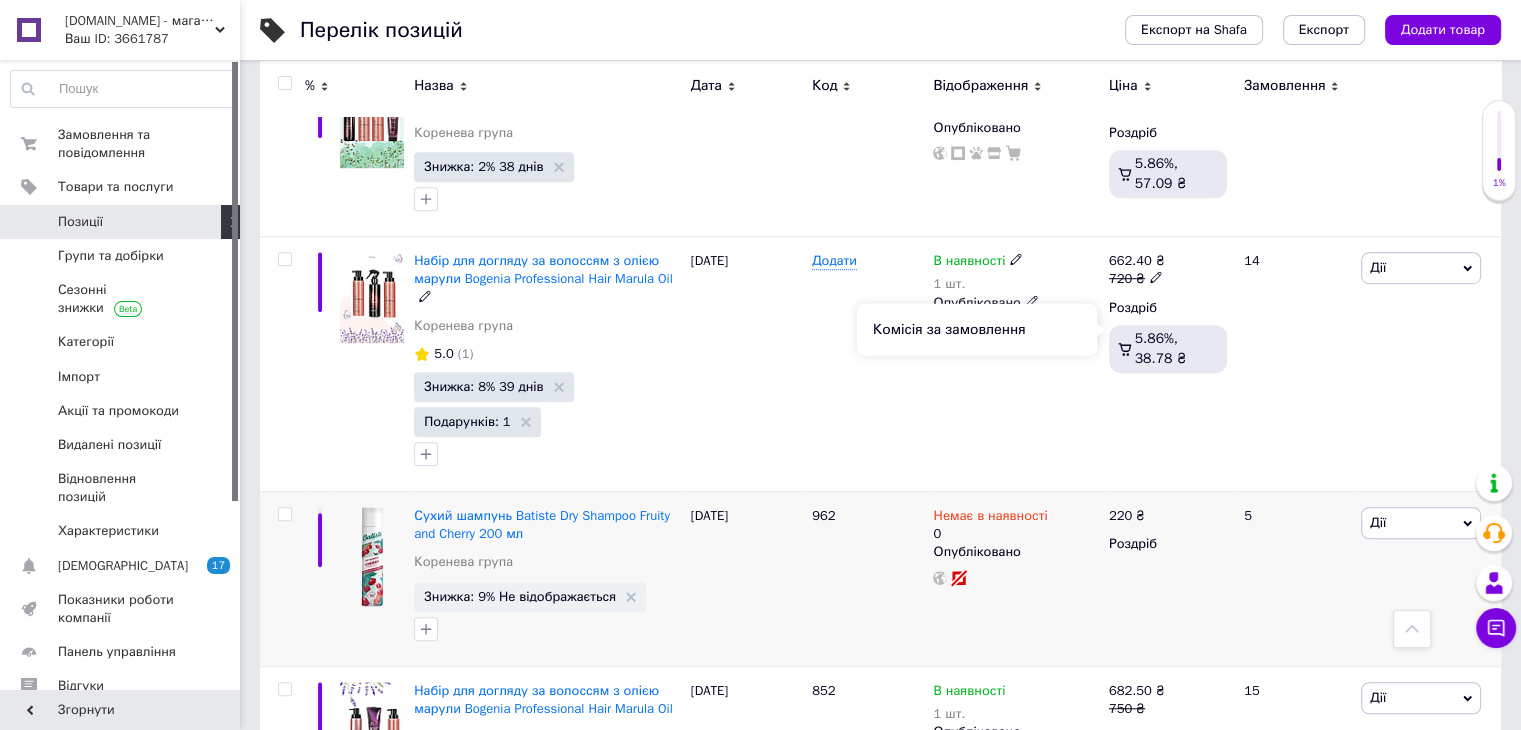 scroll, scrollTop: 1496, scrollLeft: 0, axis: vertical 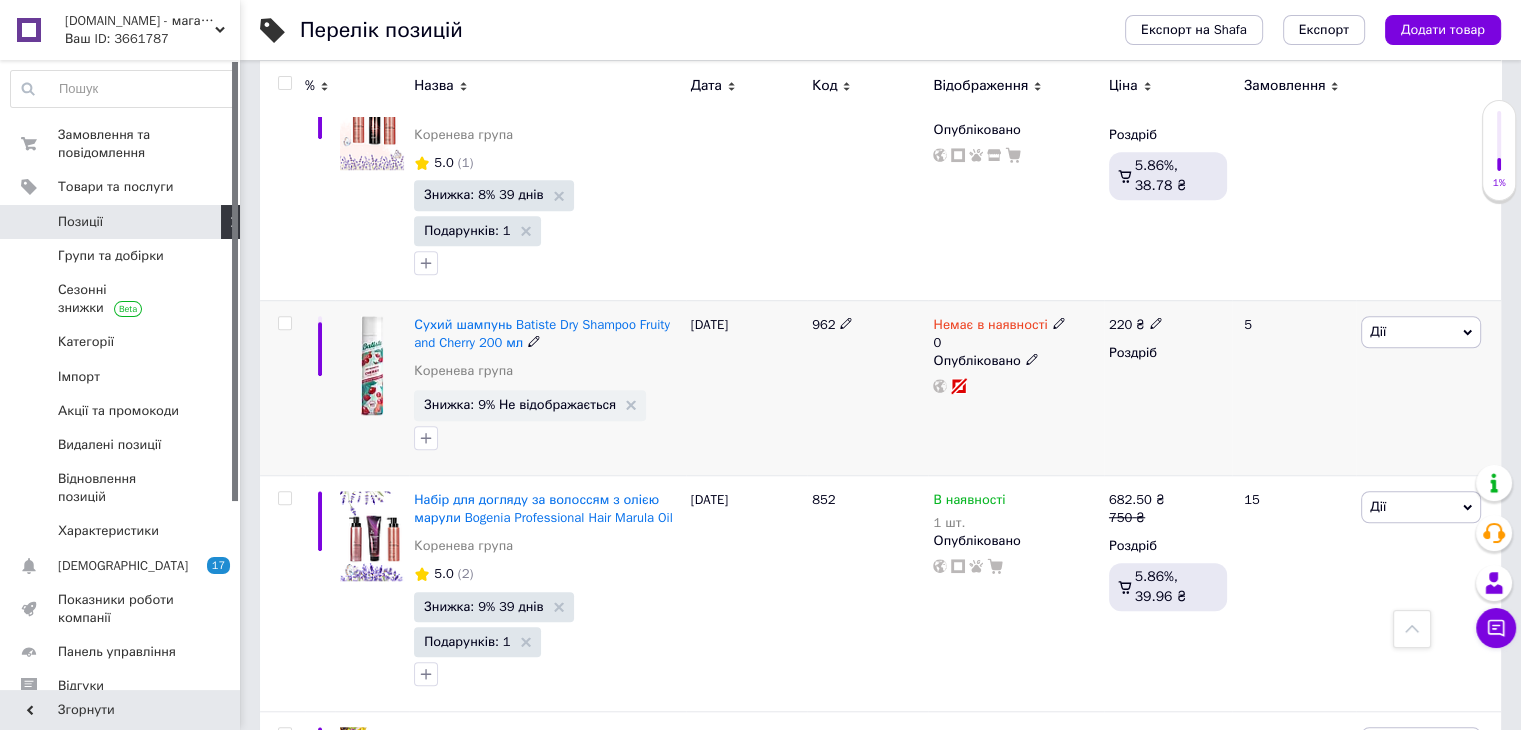 click on "Дії" at bounding box center [1421, 332] 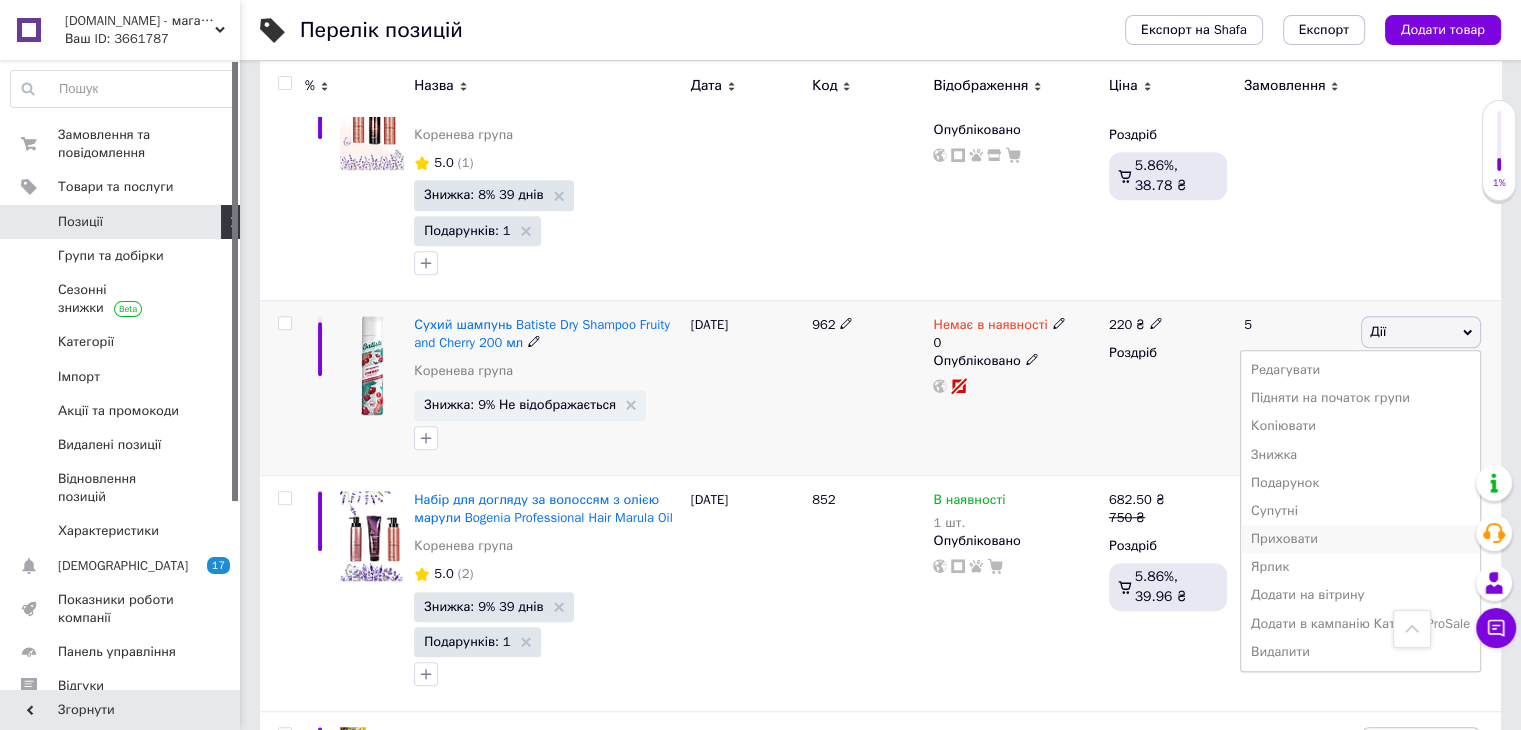 click on "Приховати" at bounding box center (1360, 539) 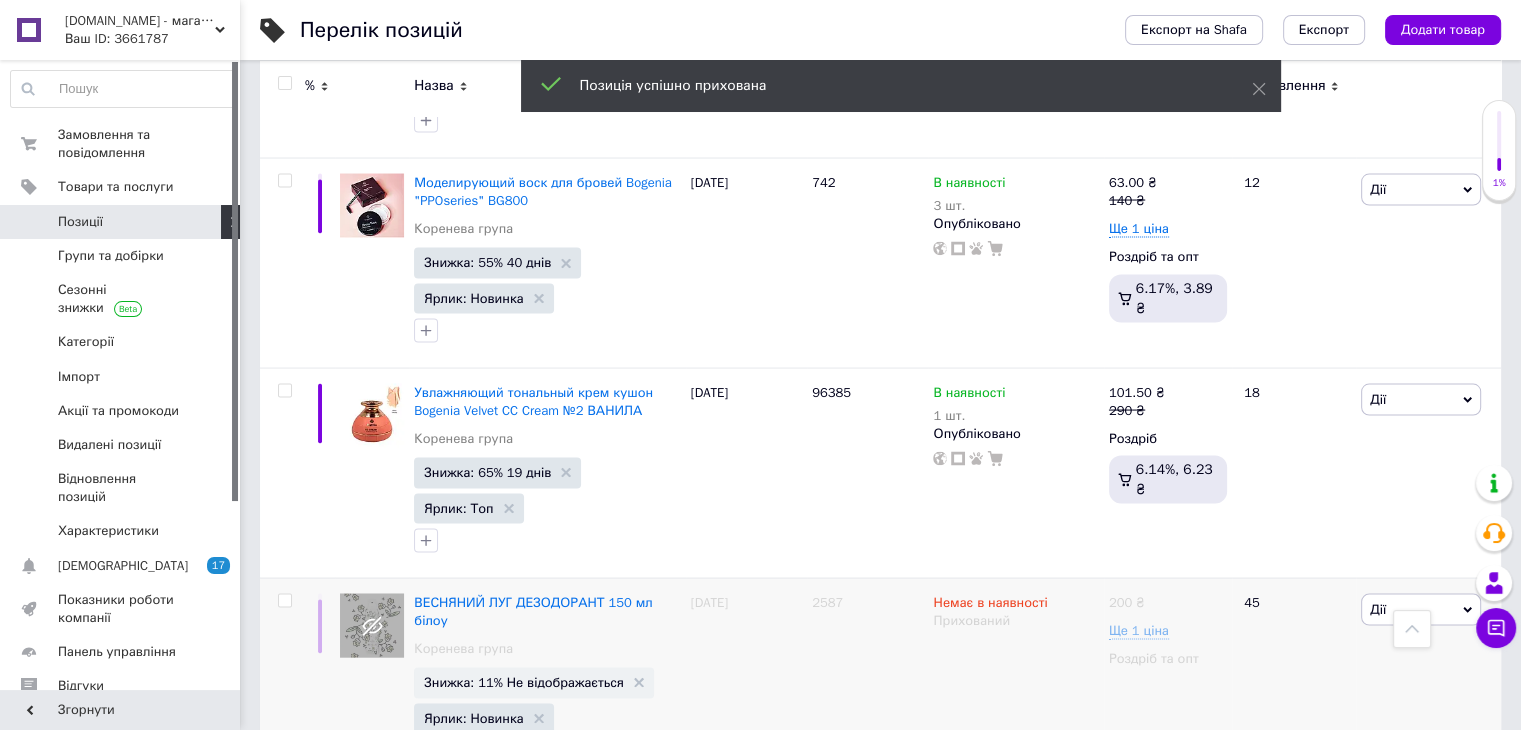 scroll, scrollTop: 3996, scrollLeft: 0, axis: vertical 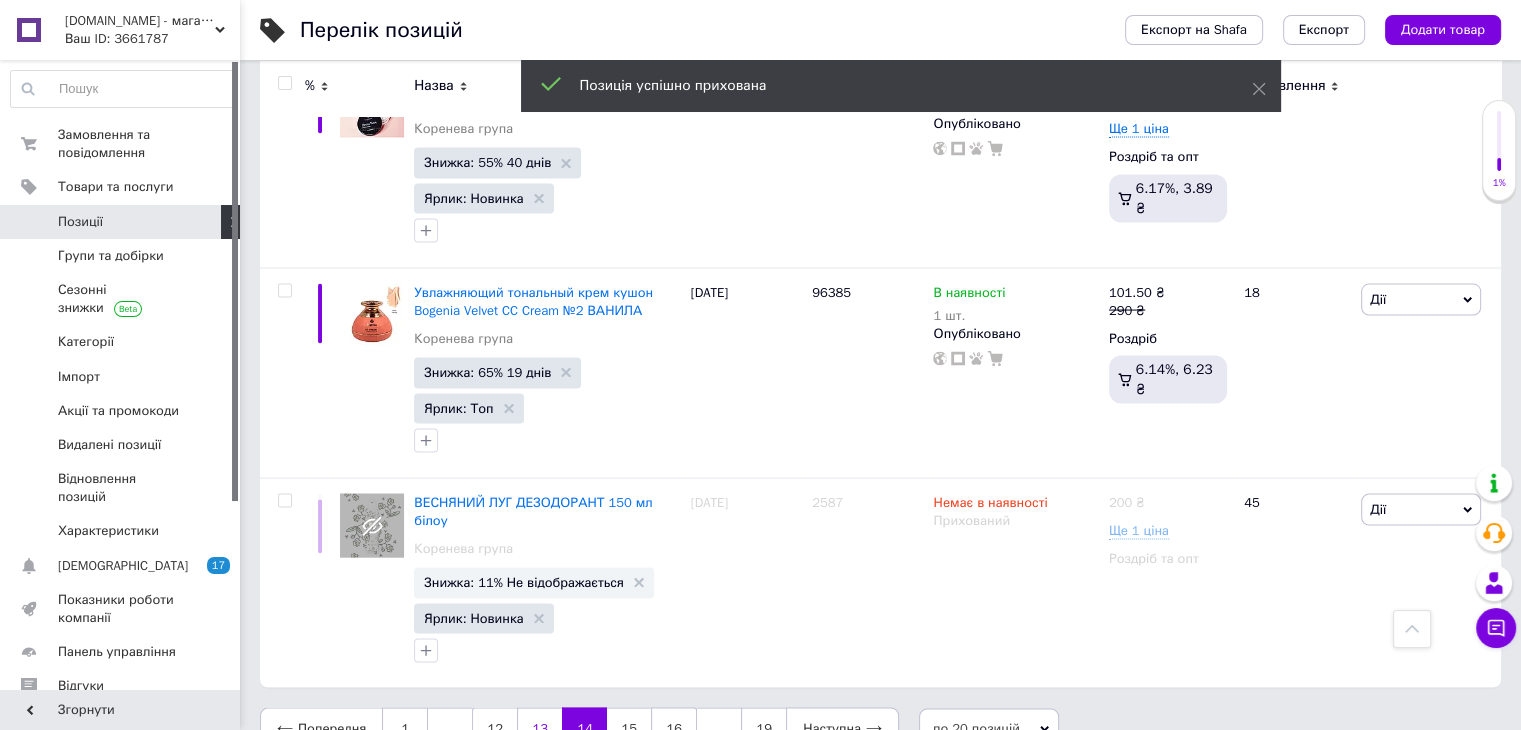 click on "13" at bounding box center [539, 729] 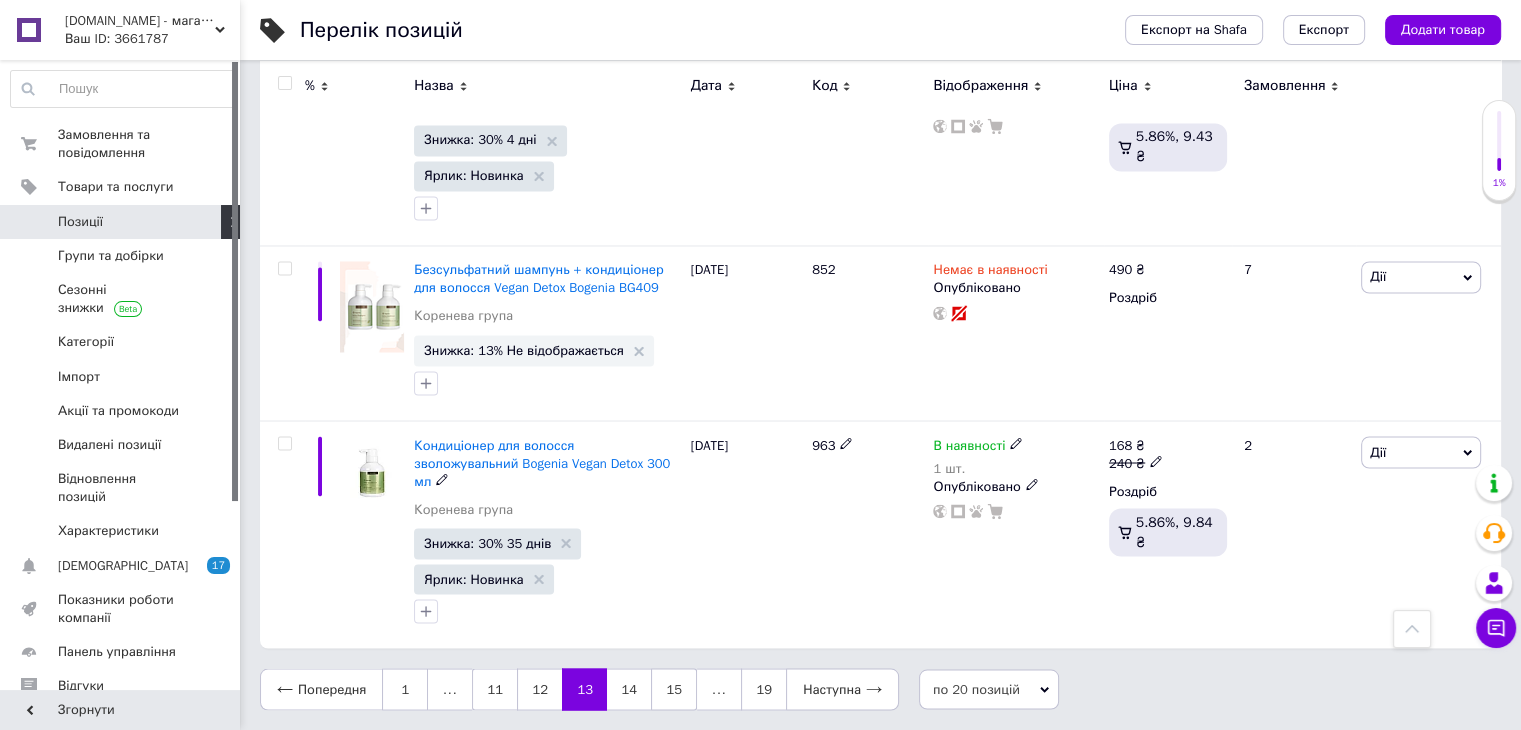 scroll, scrollTop: 3425, scrollLeft: 0, axis: vertical 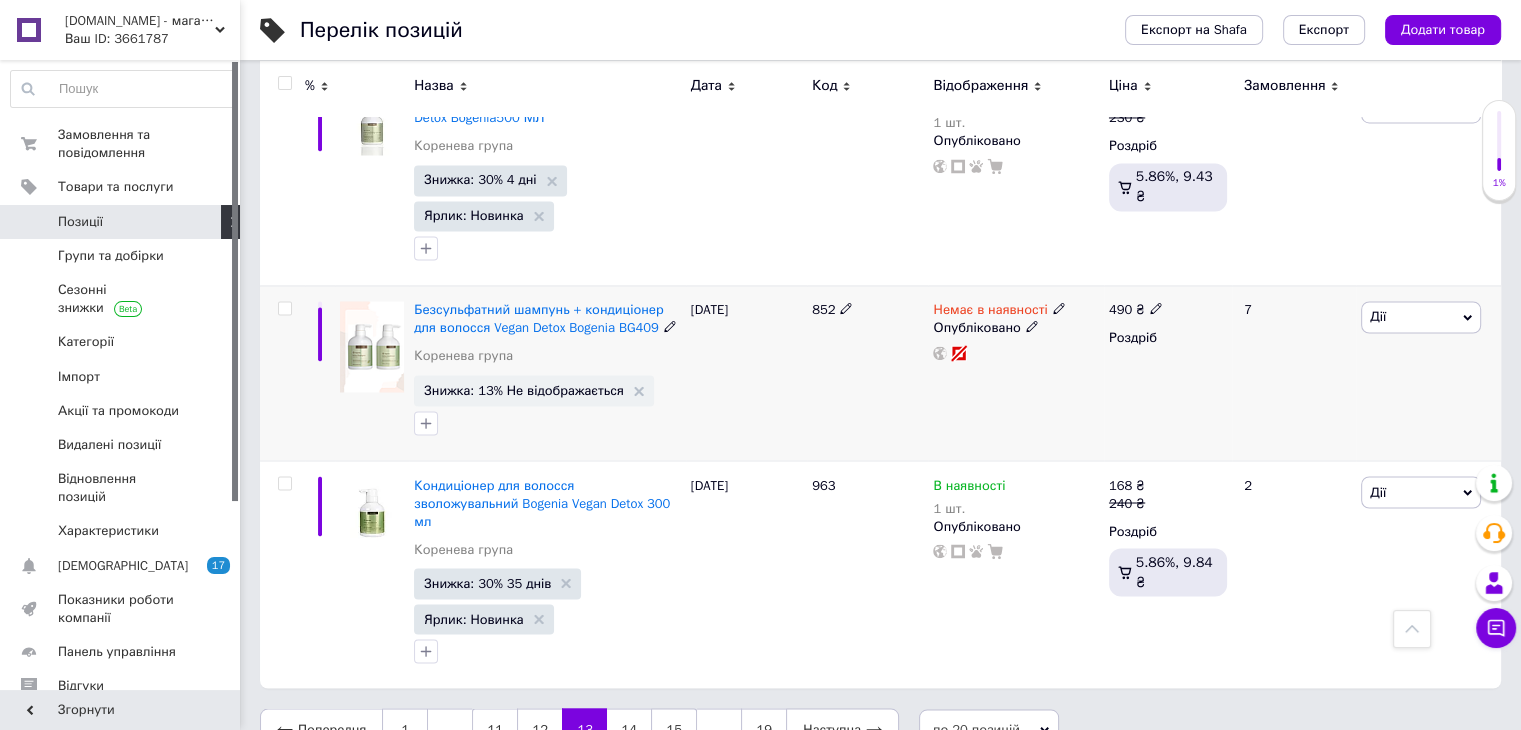 click on "Дії" at bounding box center [1421, 317] 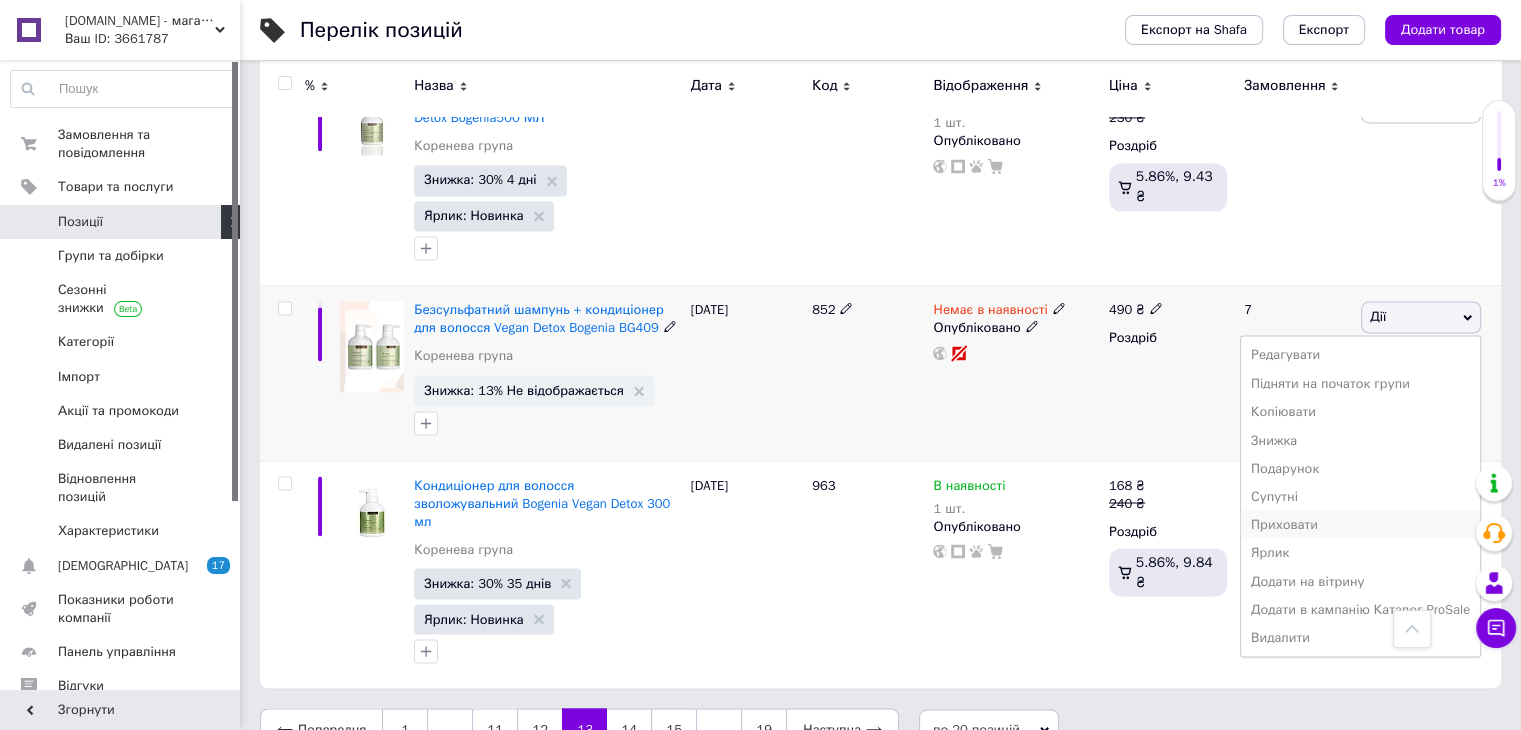 click on "Приховати" at bounding box center (1360, 524) 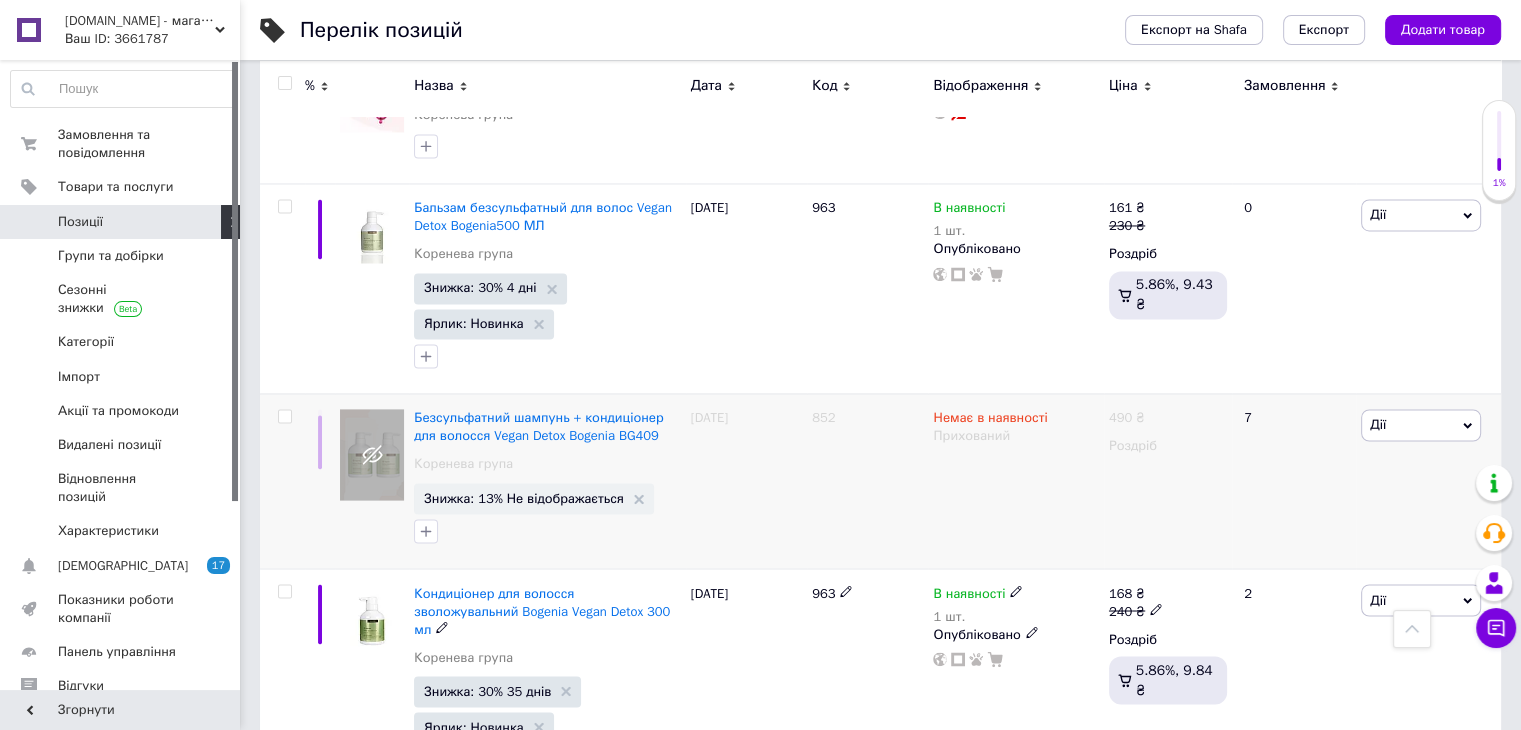 scroll, scrollTop: 3425, scrollLeft: 0, axis: vertical 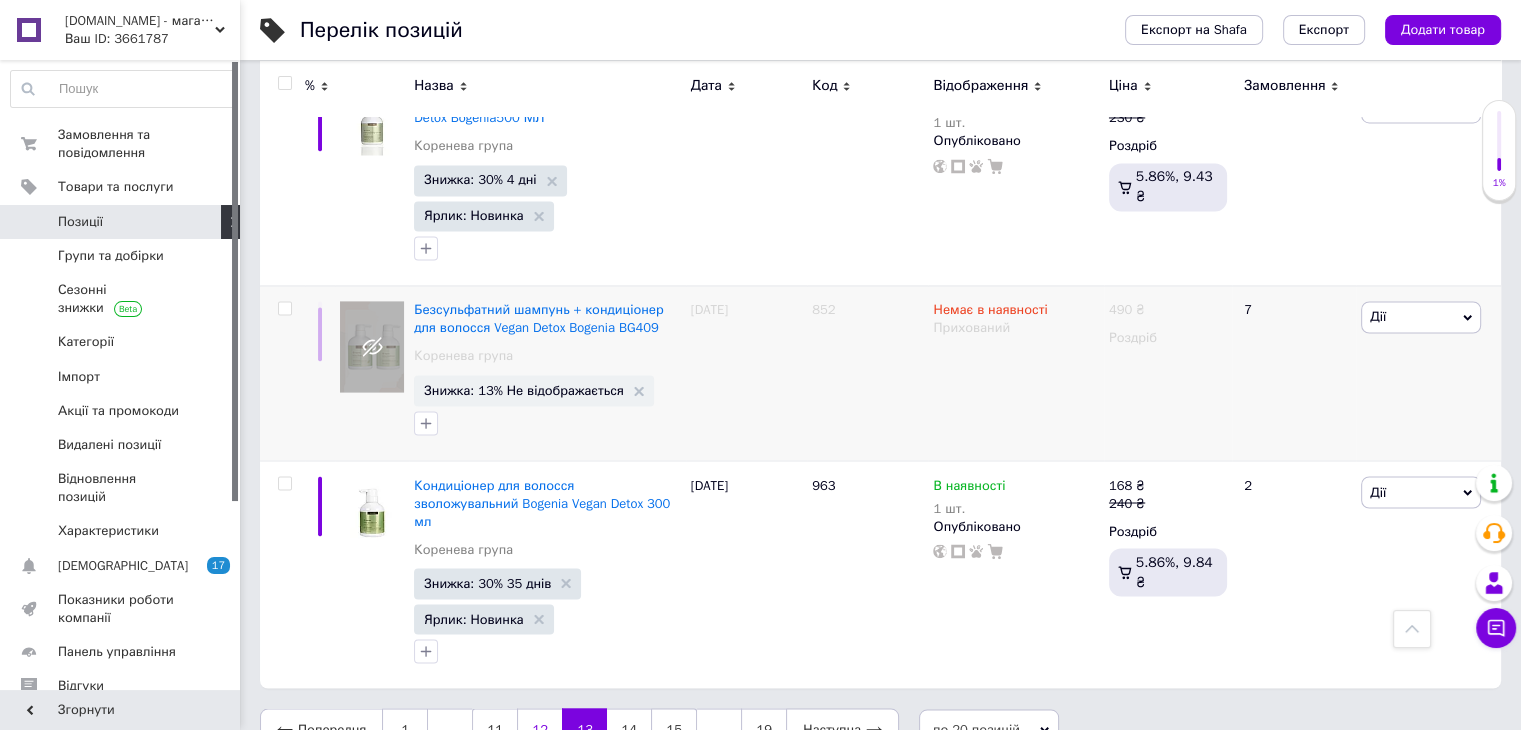 click on "12" at bounding box center [539, 729] 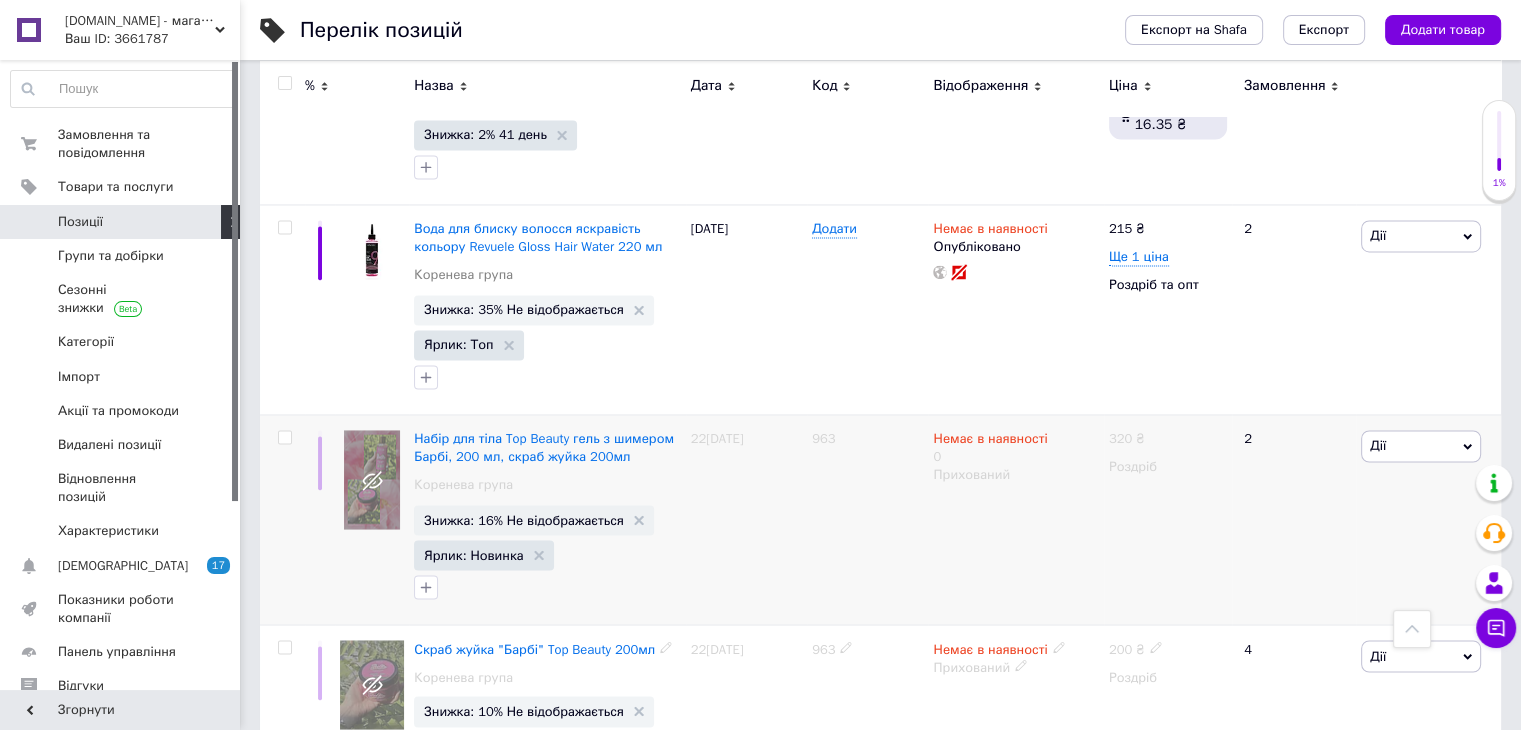 scroll, scrollTop: 3025, scrollLeft: 0, axis: vertical 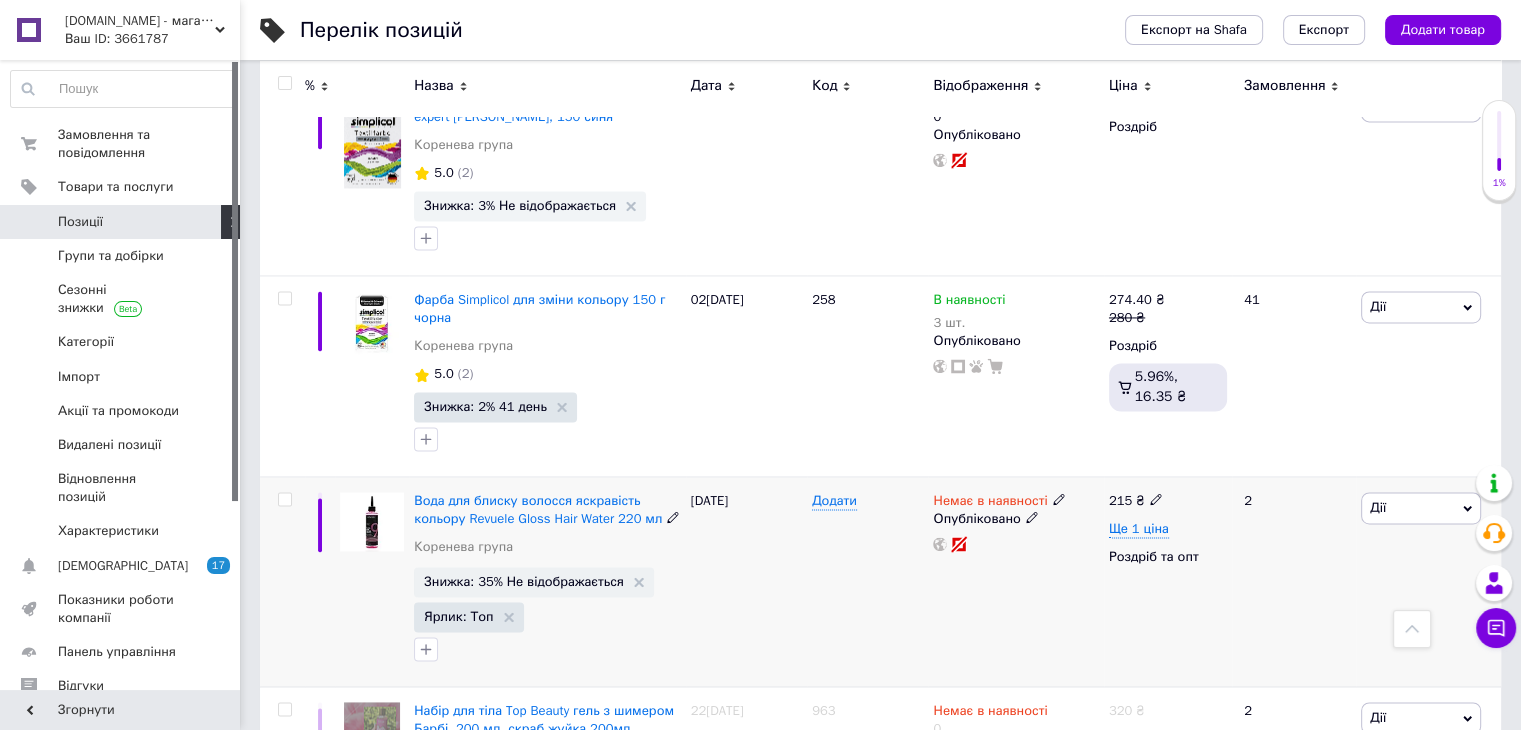 click on "Дії" at bounding box center [1421, 508] 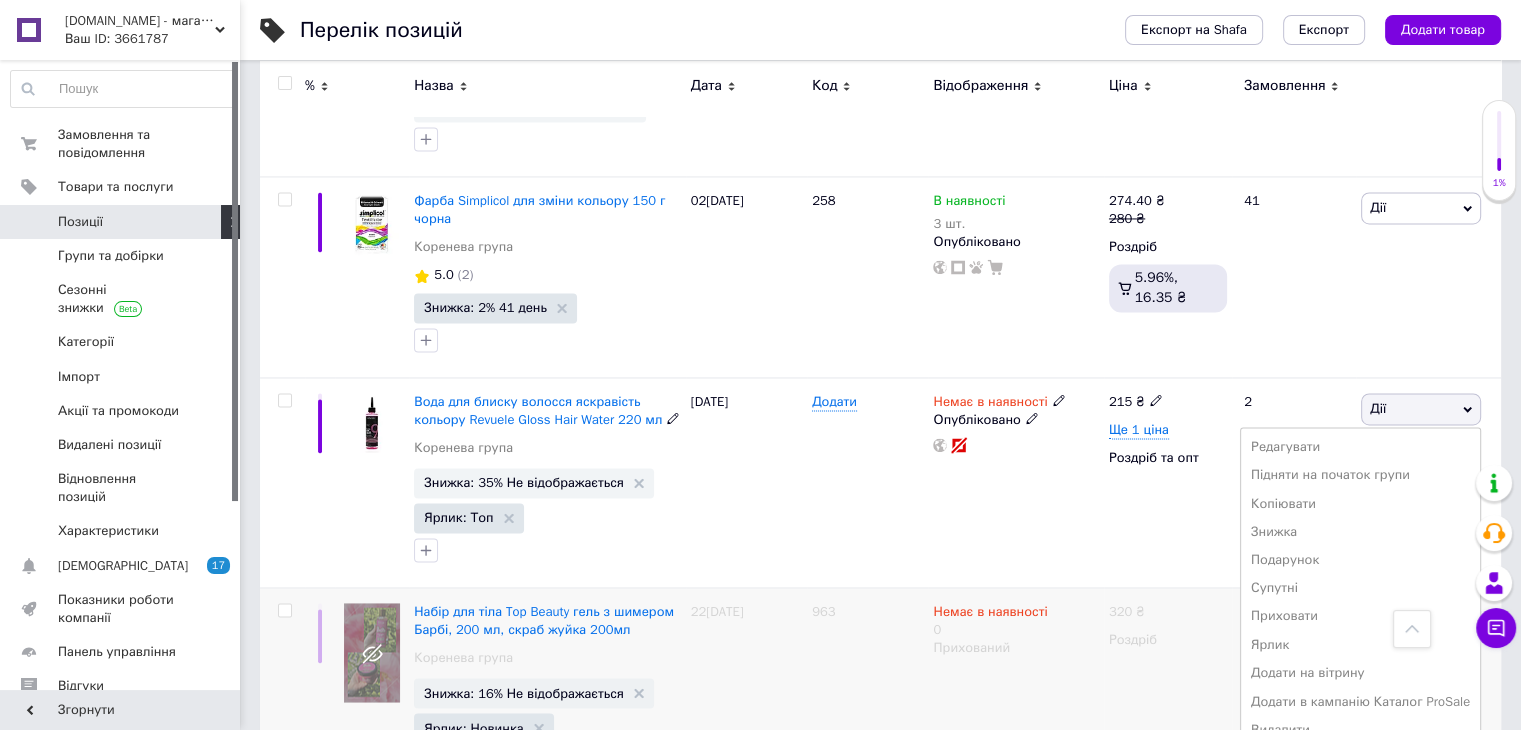 scroll, scrollTop: 3125, scrollLeft: 0, axis: vertical 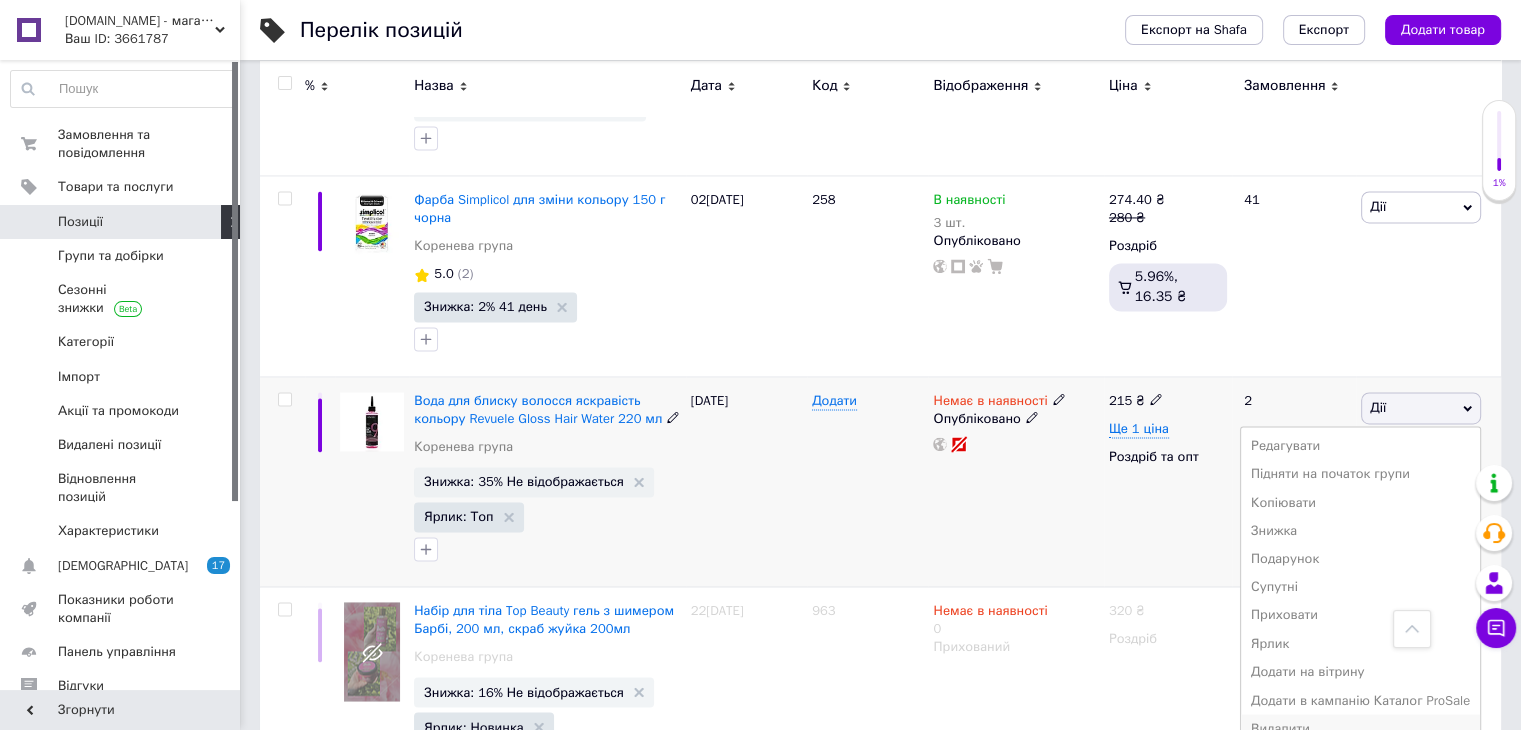 click on "Видалити" at bounding box center (1360, 728) 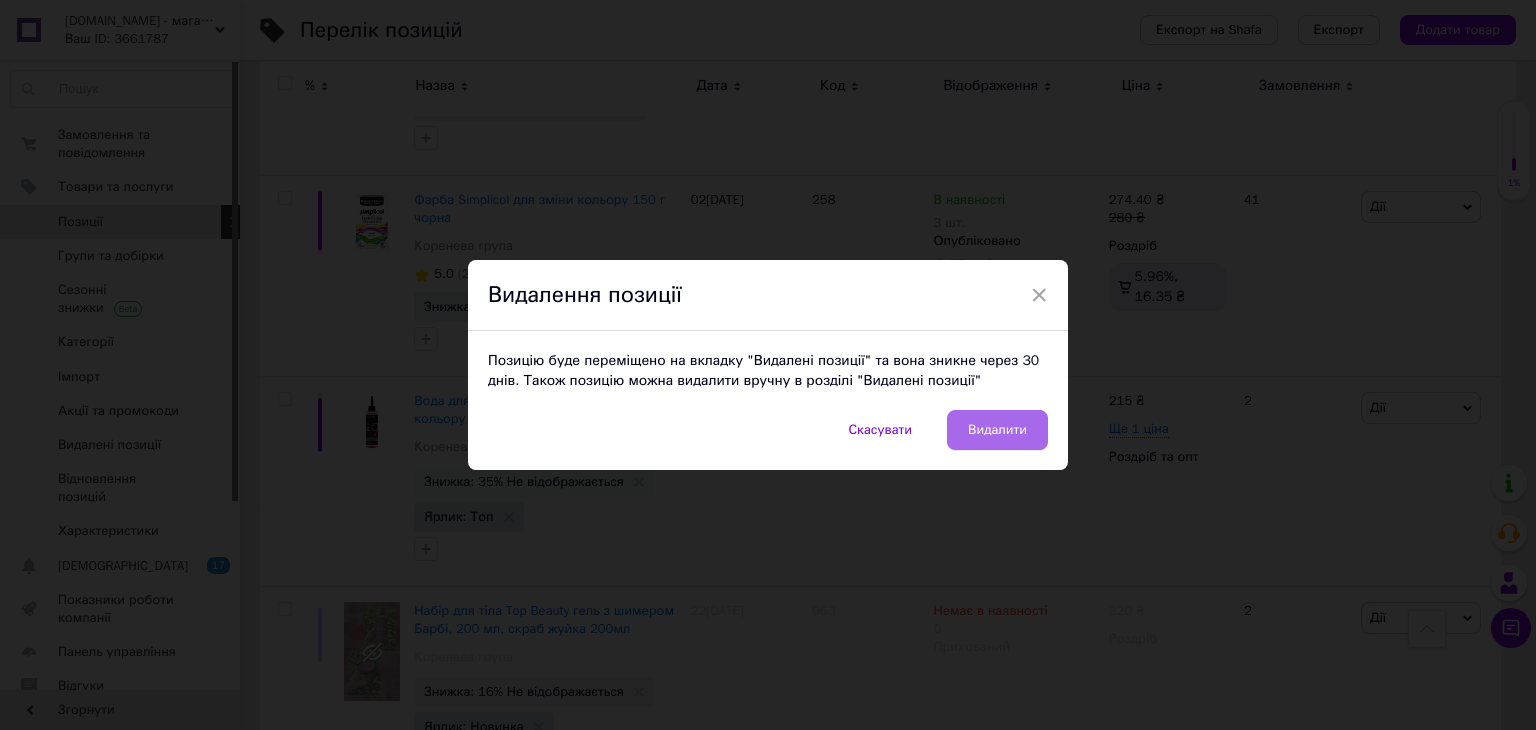 click on "Видалити" at bounding box center [997, 430] 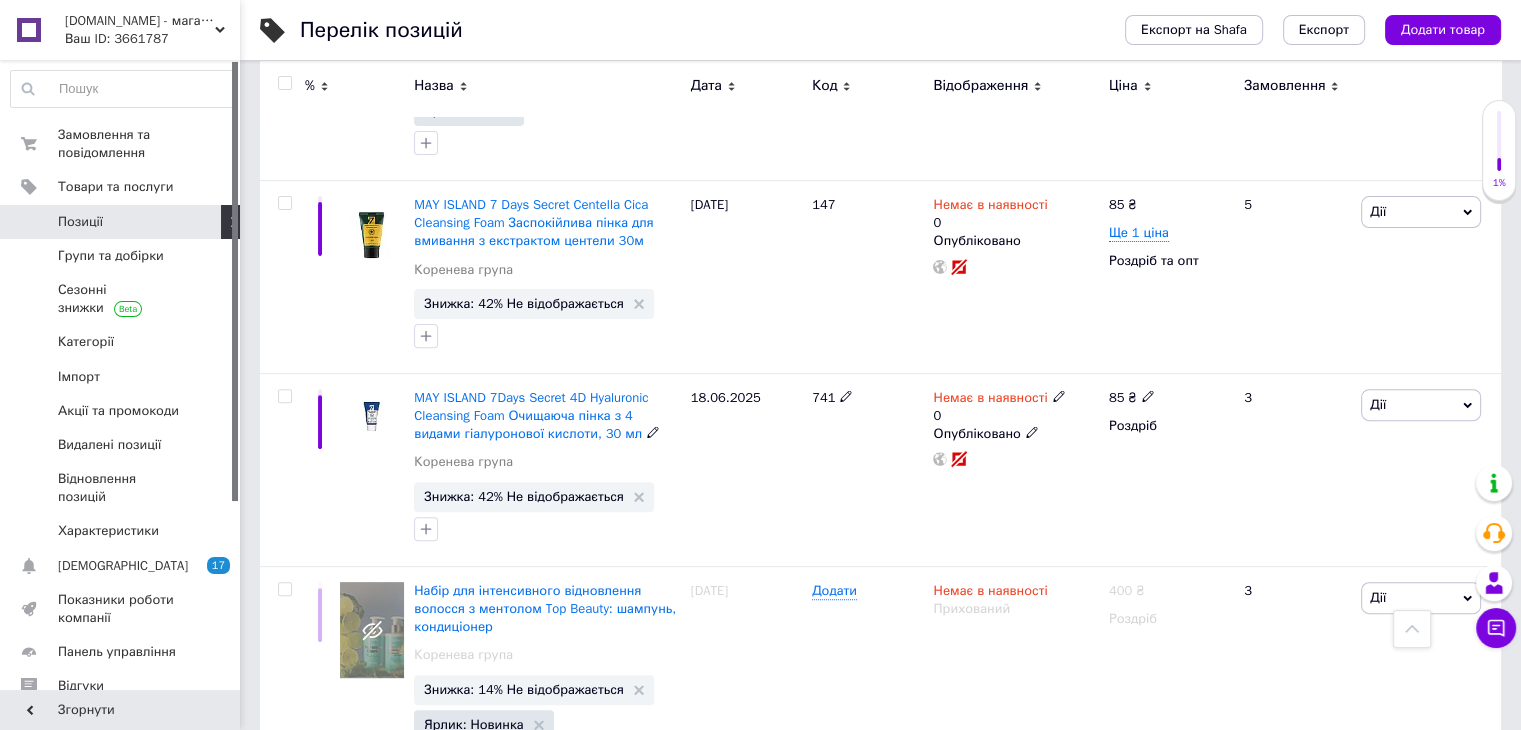 scroll, scrollTop: 525, scrollLeft: 0, axis: vertical 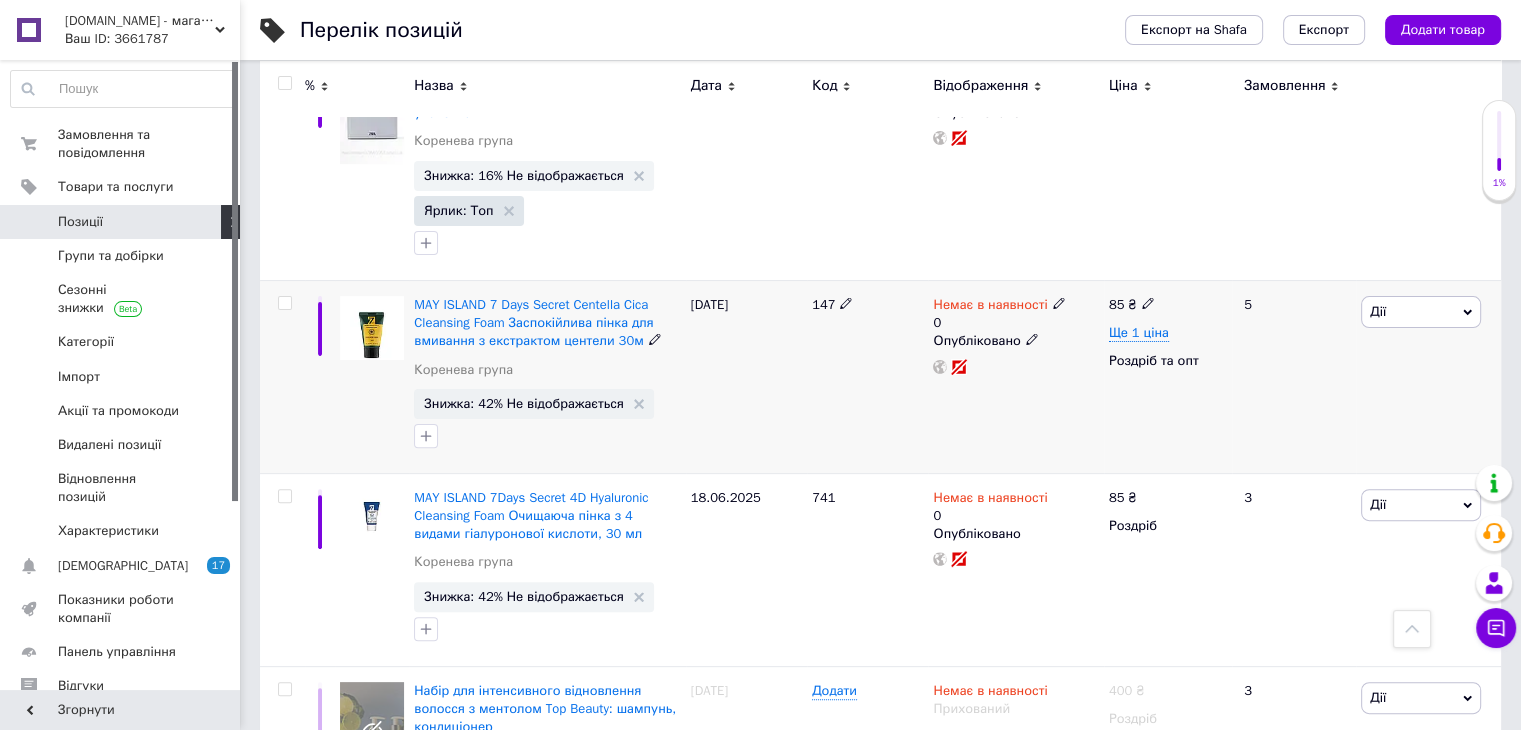 click 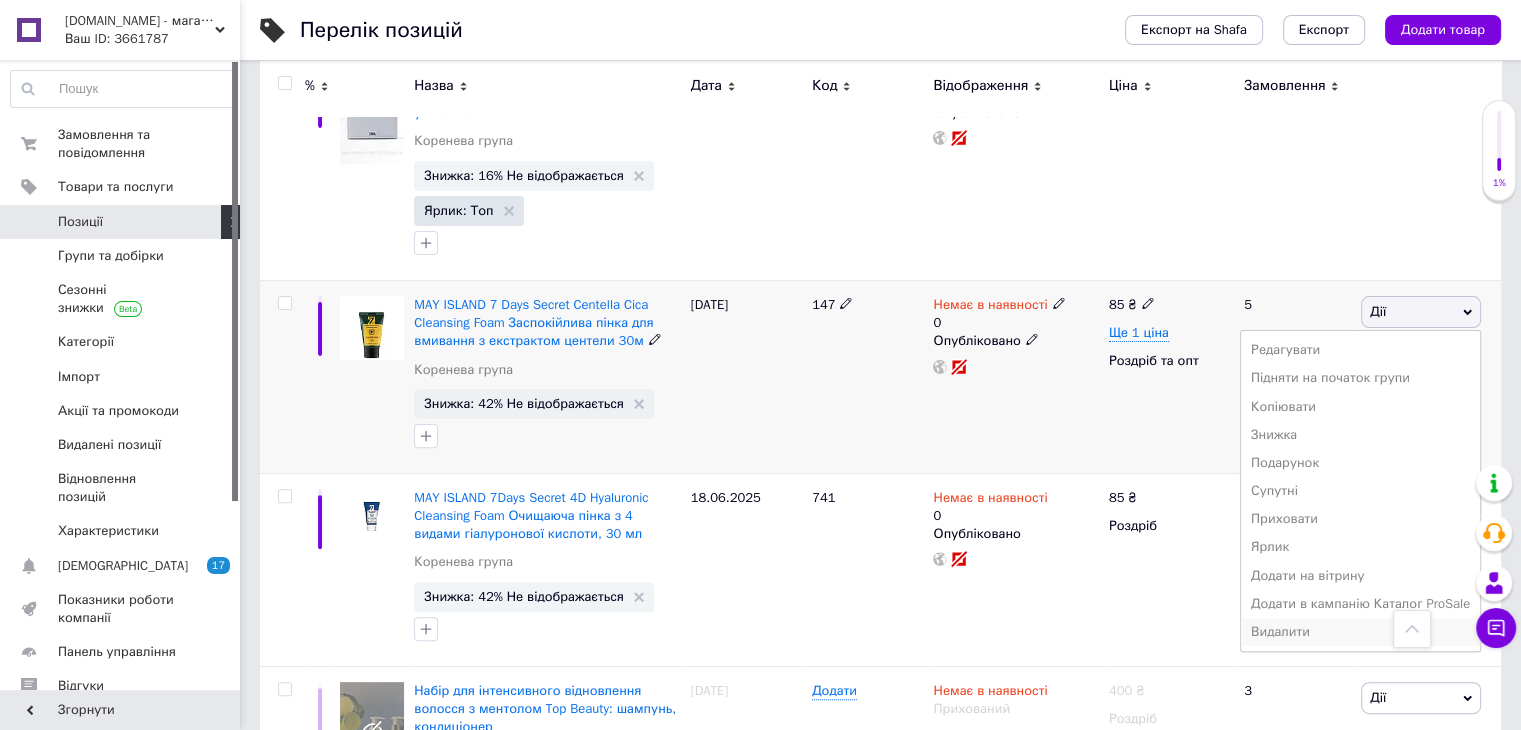 click on "Видалити" at bounding box center [1360, 632] 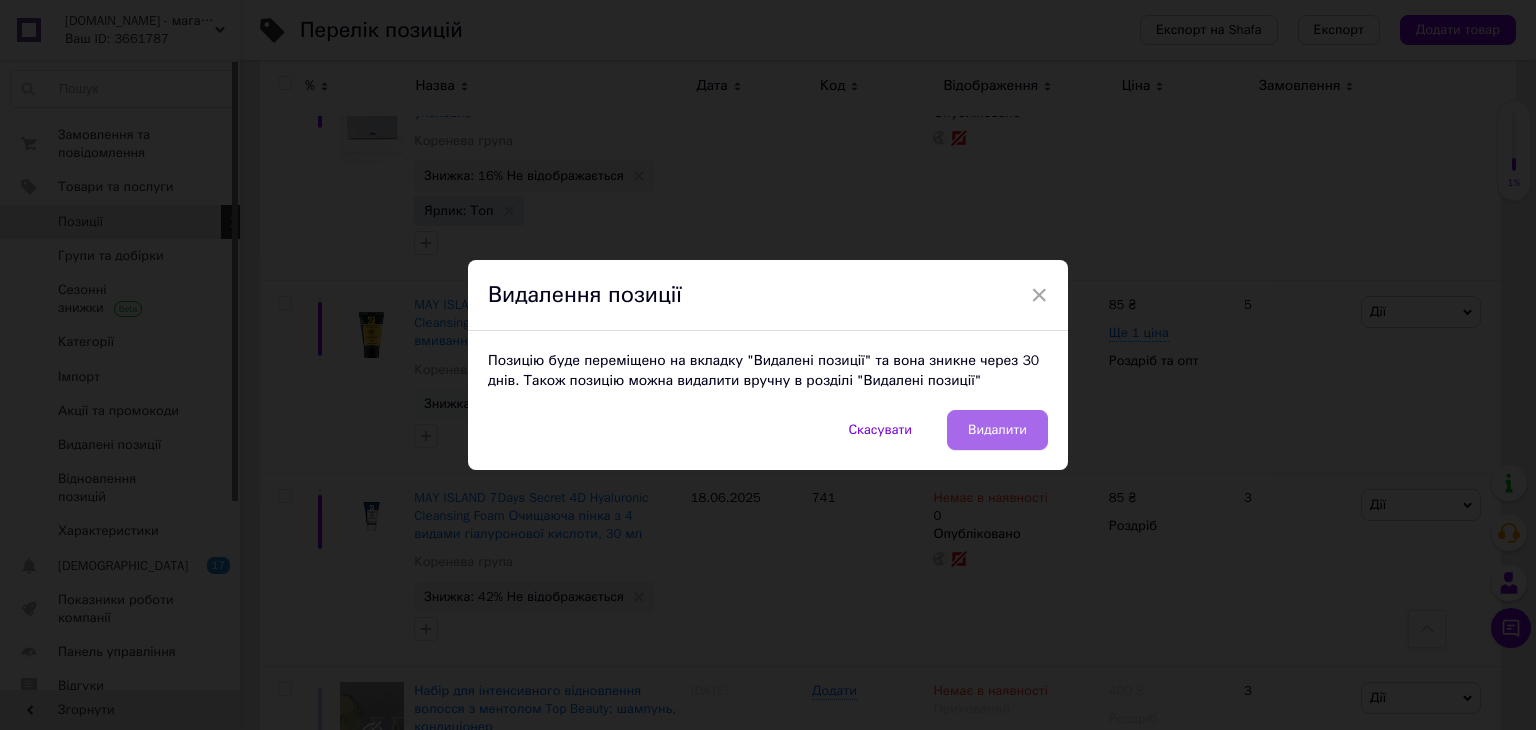 click on "Видалити" at bounding box center (997, 430) 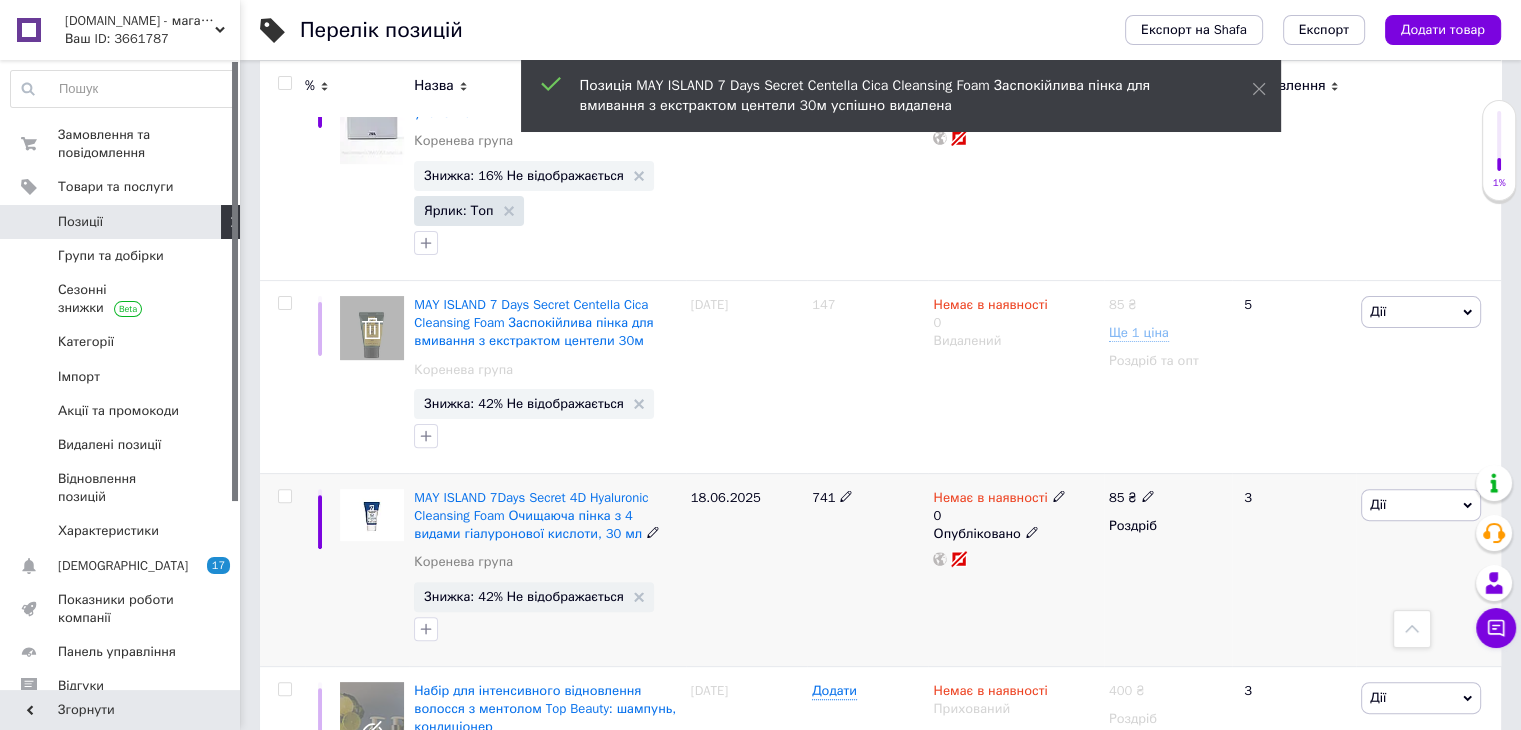 click 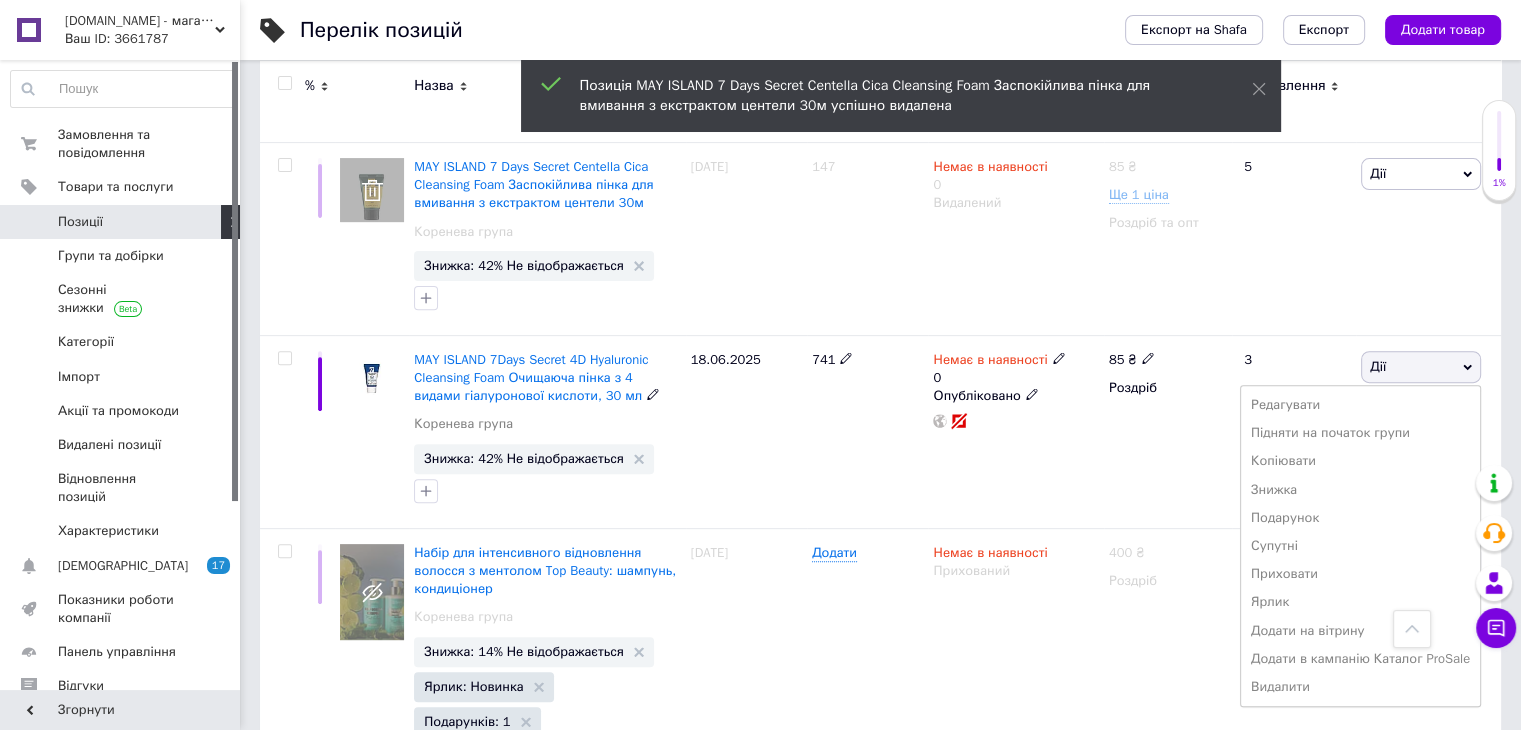 scroll, scrollTop: 925, scrollLeft: 0, axis: vertical 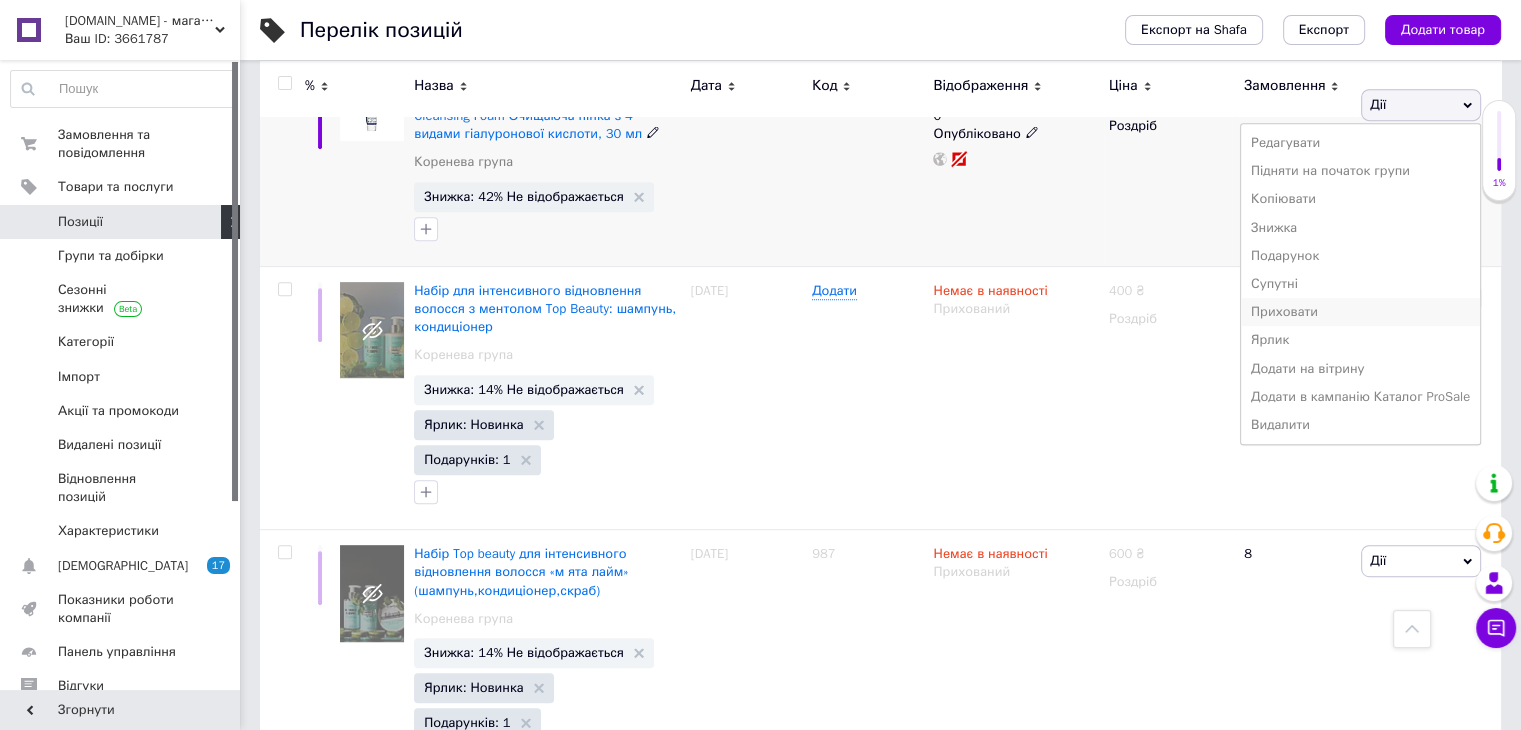 click on "Приховати" at bounding box center [1360, 312] 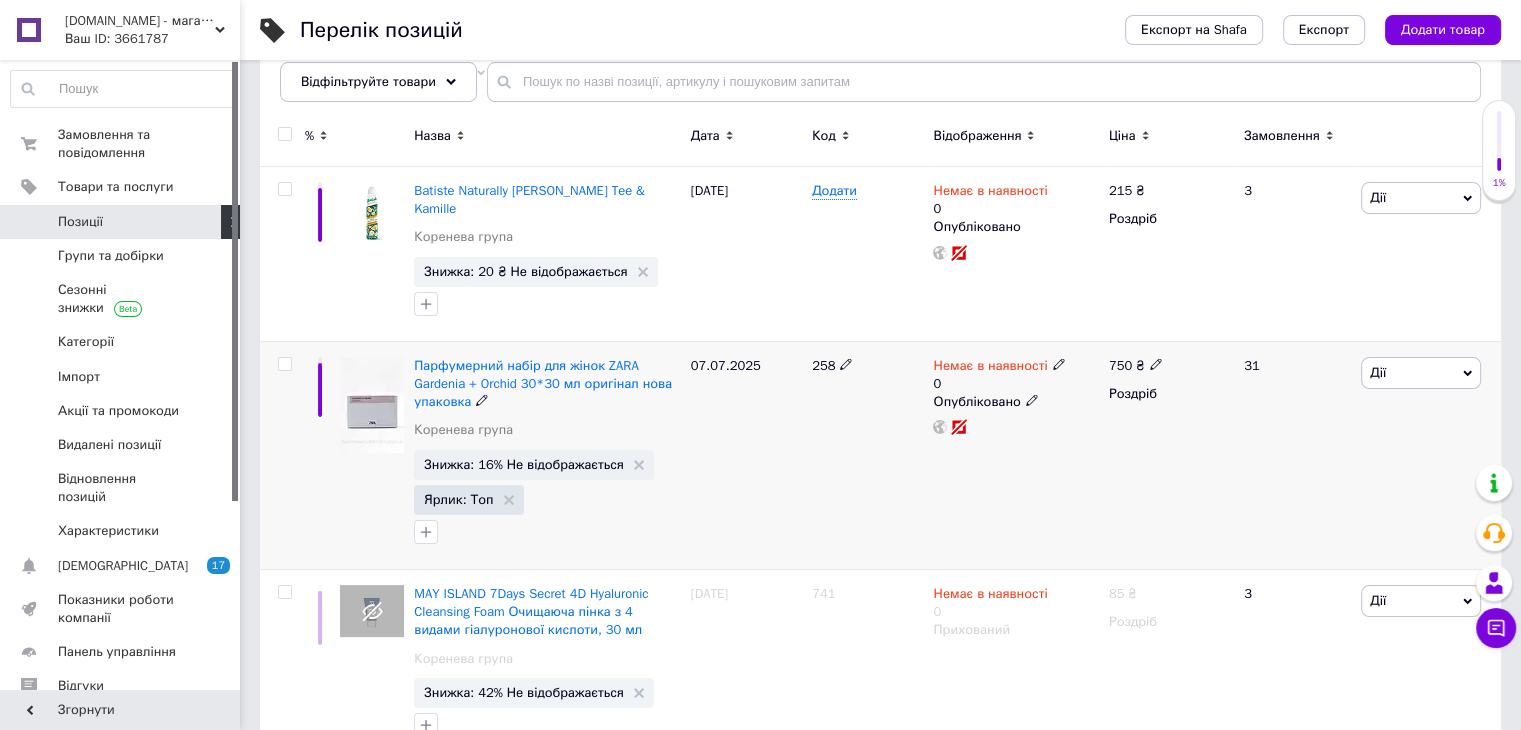 scroll, scrollTop: 300, scrollLeft: 0, axis: vertical 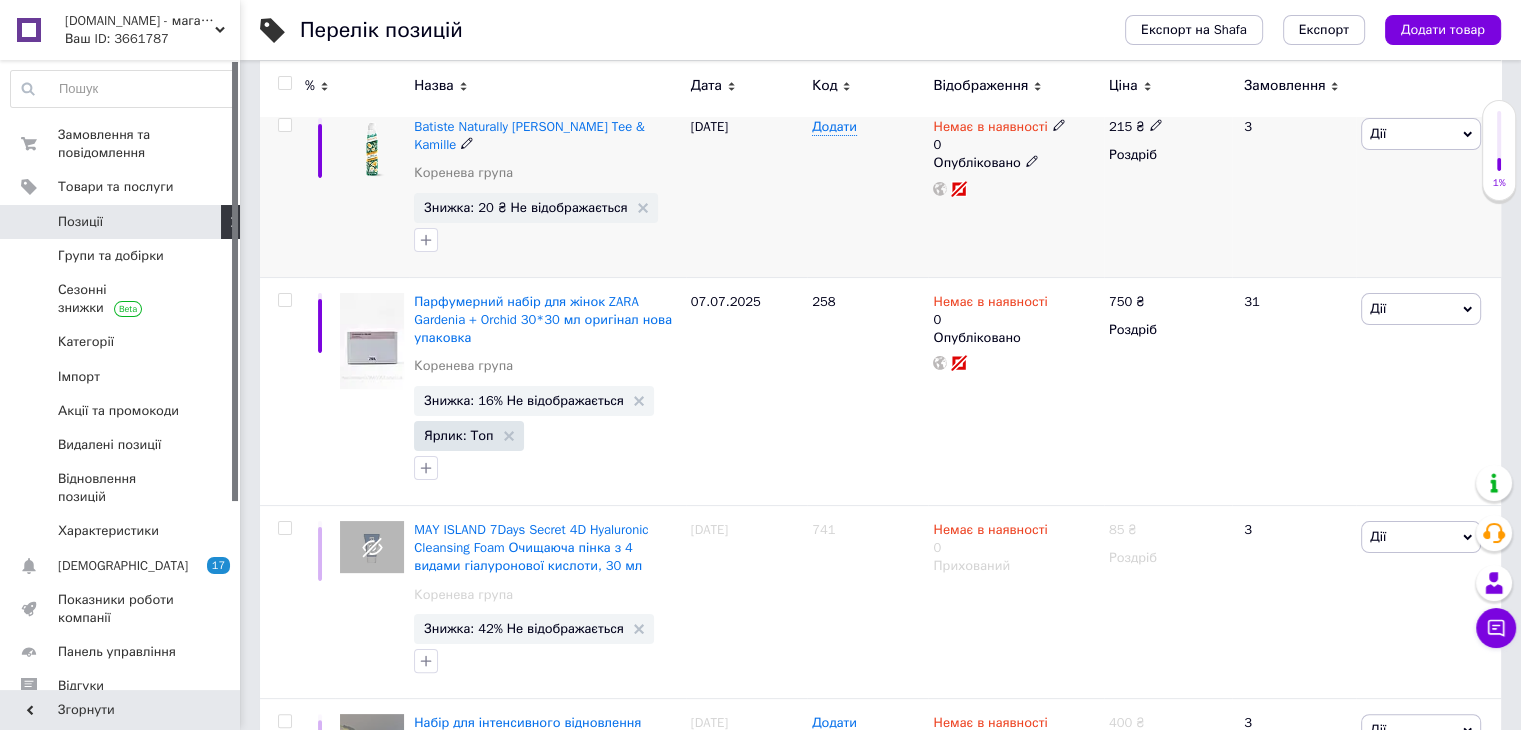 click 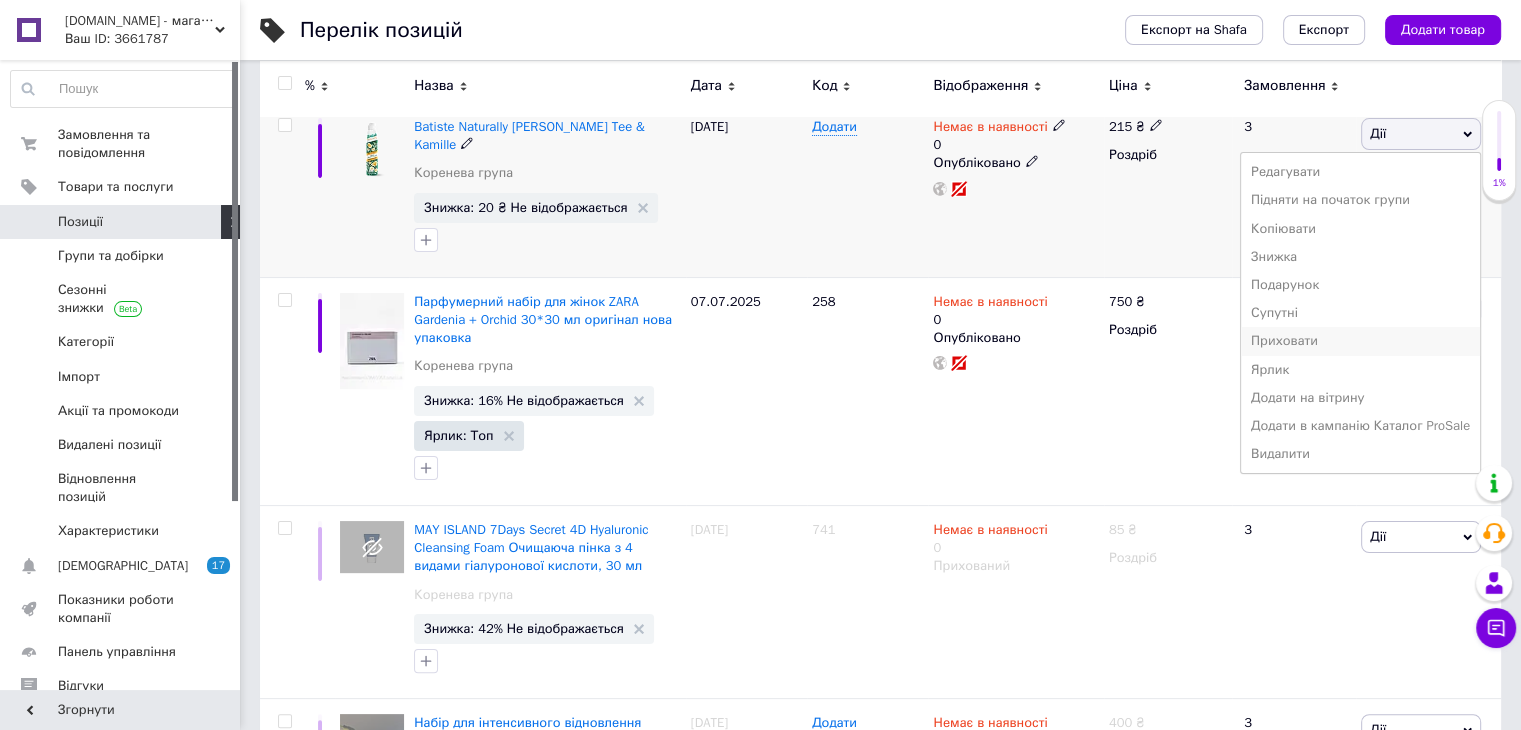 click on "Приховати" at bounding box center (1360, 341) 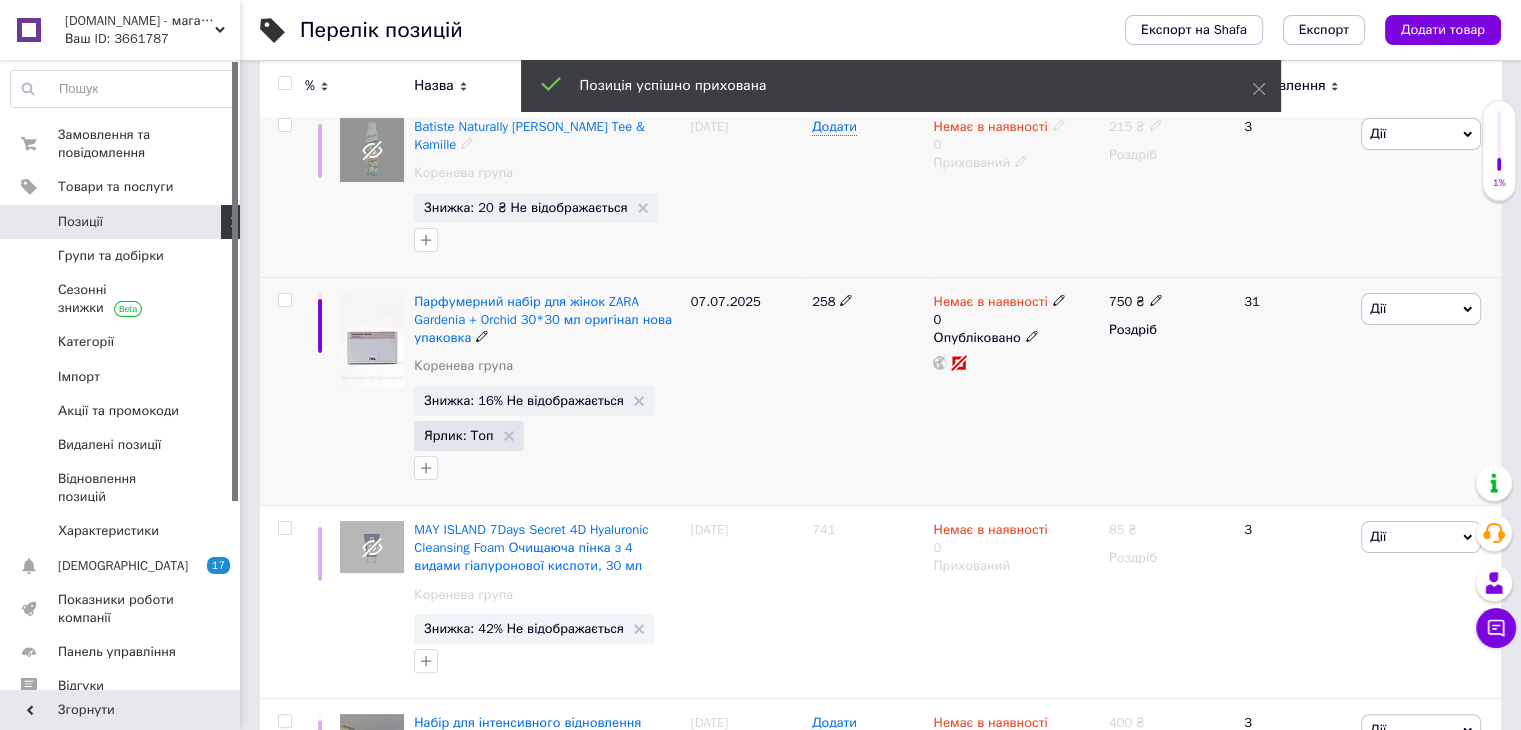 click 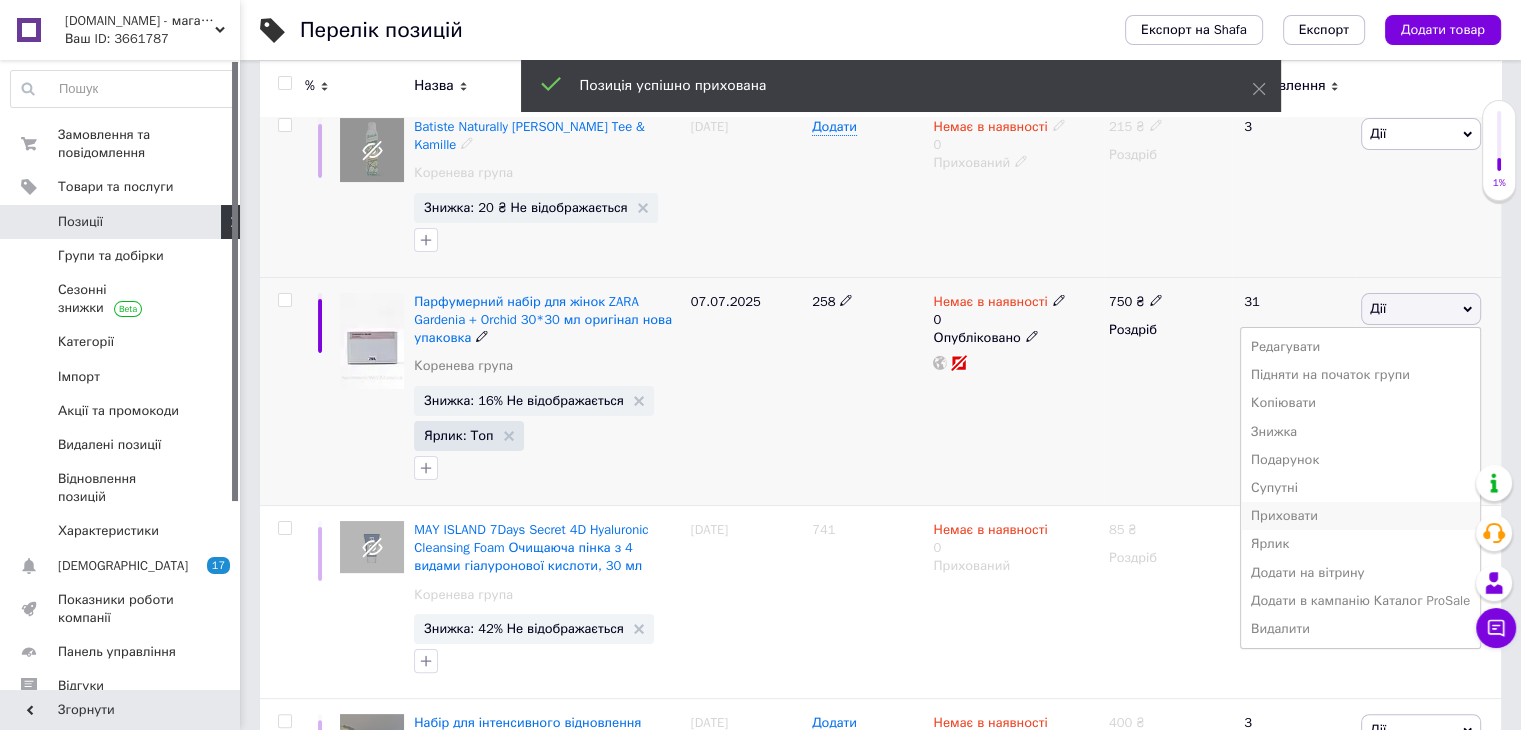click on "Приховати" at bounding box center (1360, 516) 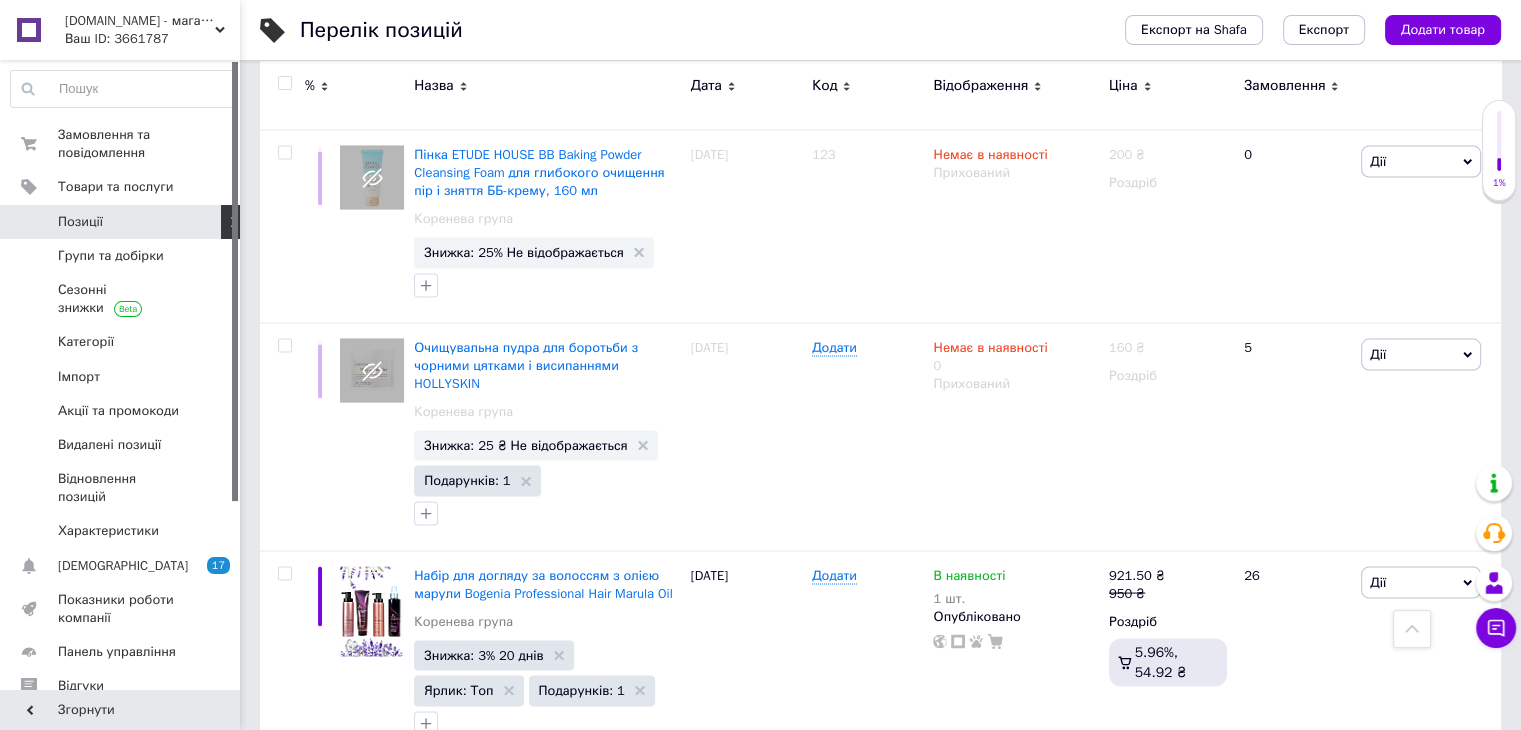scroll, scrollTop: 3872, scrollLeft: 0, axis: vertical 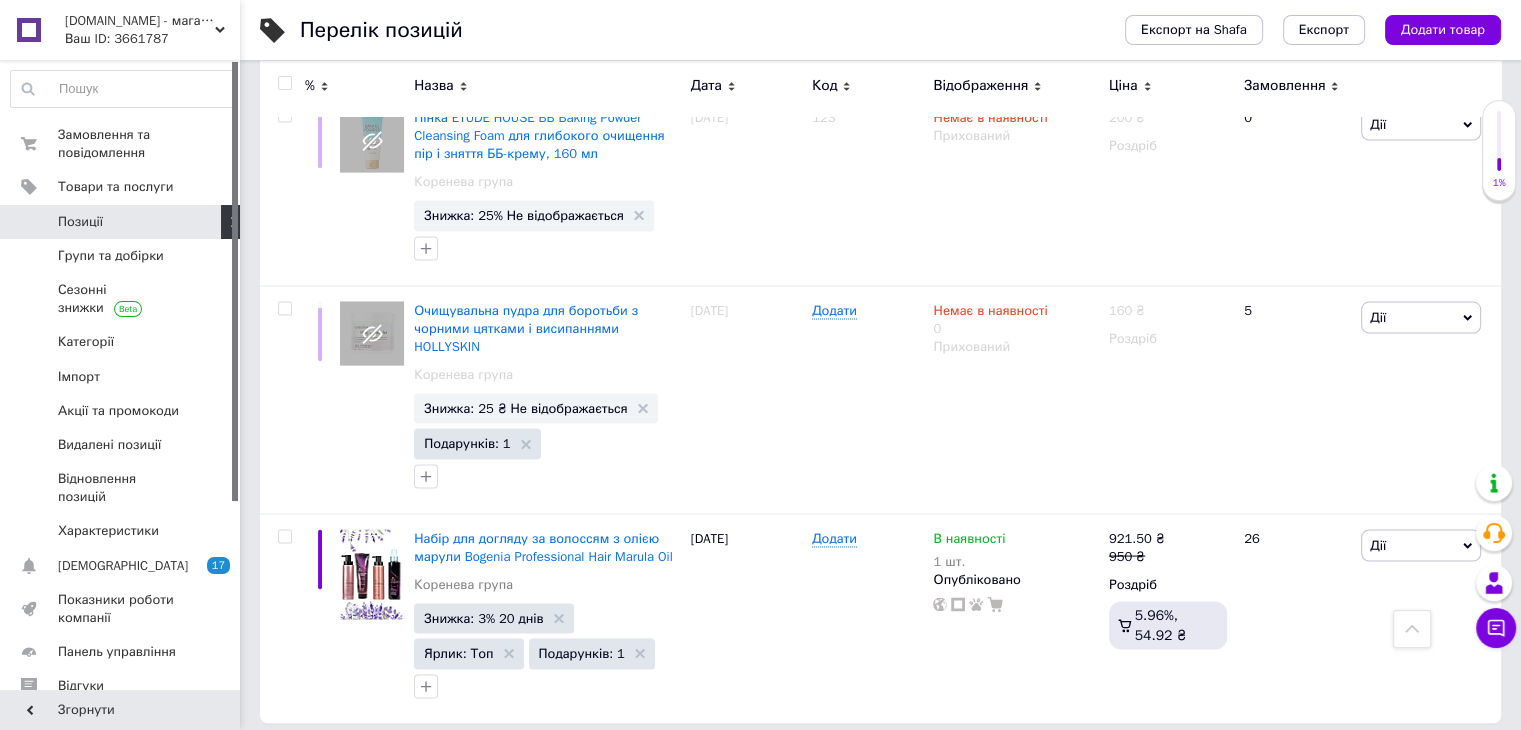 click on "11" at bounding box center (539, 765) 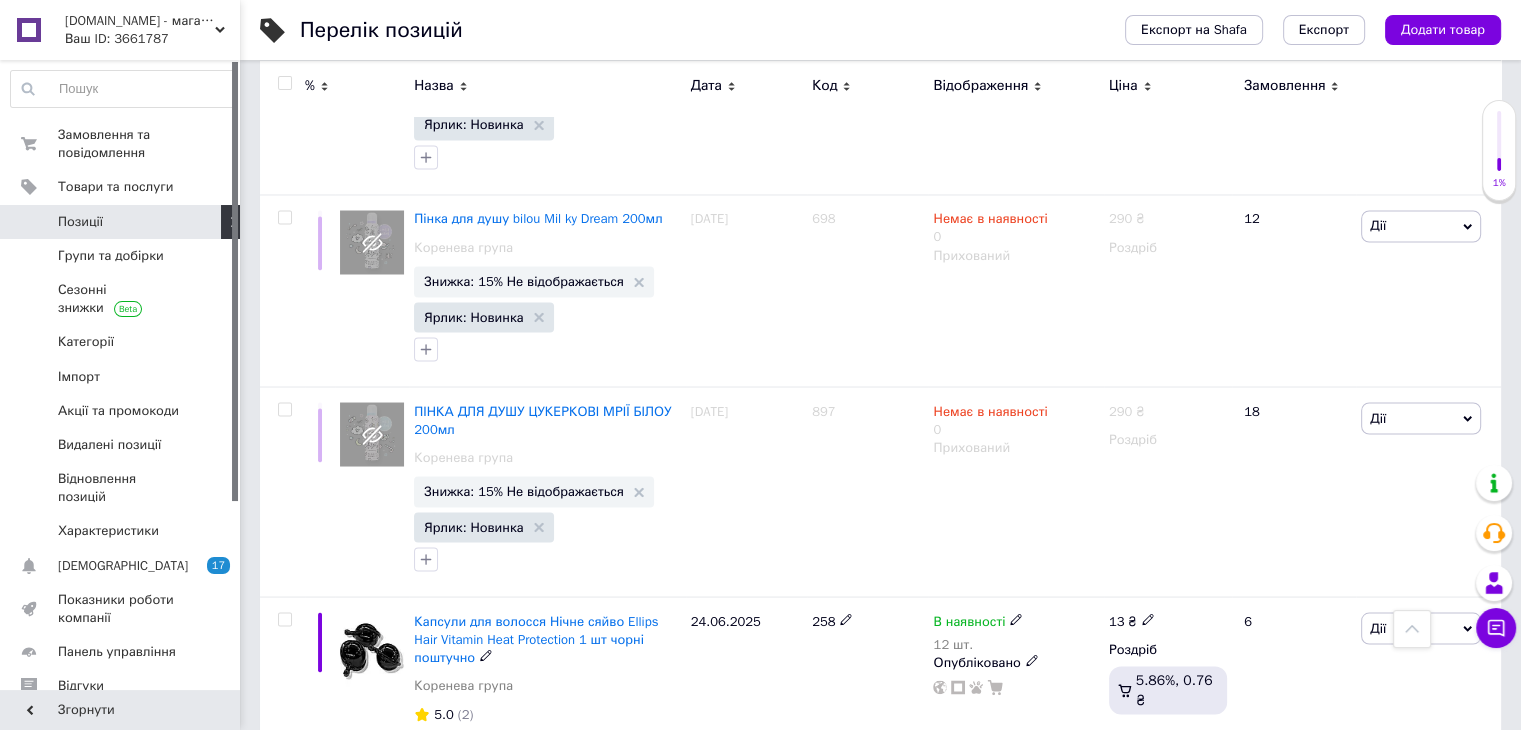 scroll, scrollTop: 3650, scrollLeft: 0, axis: vertical 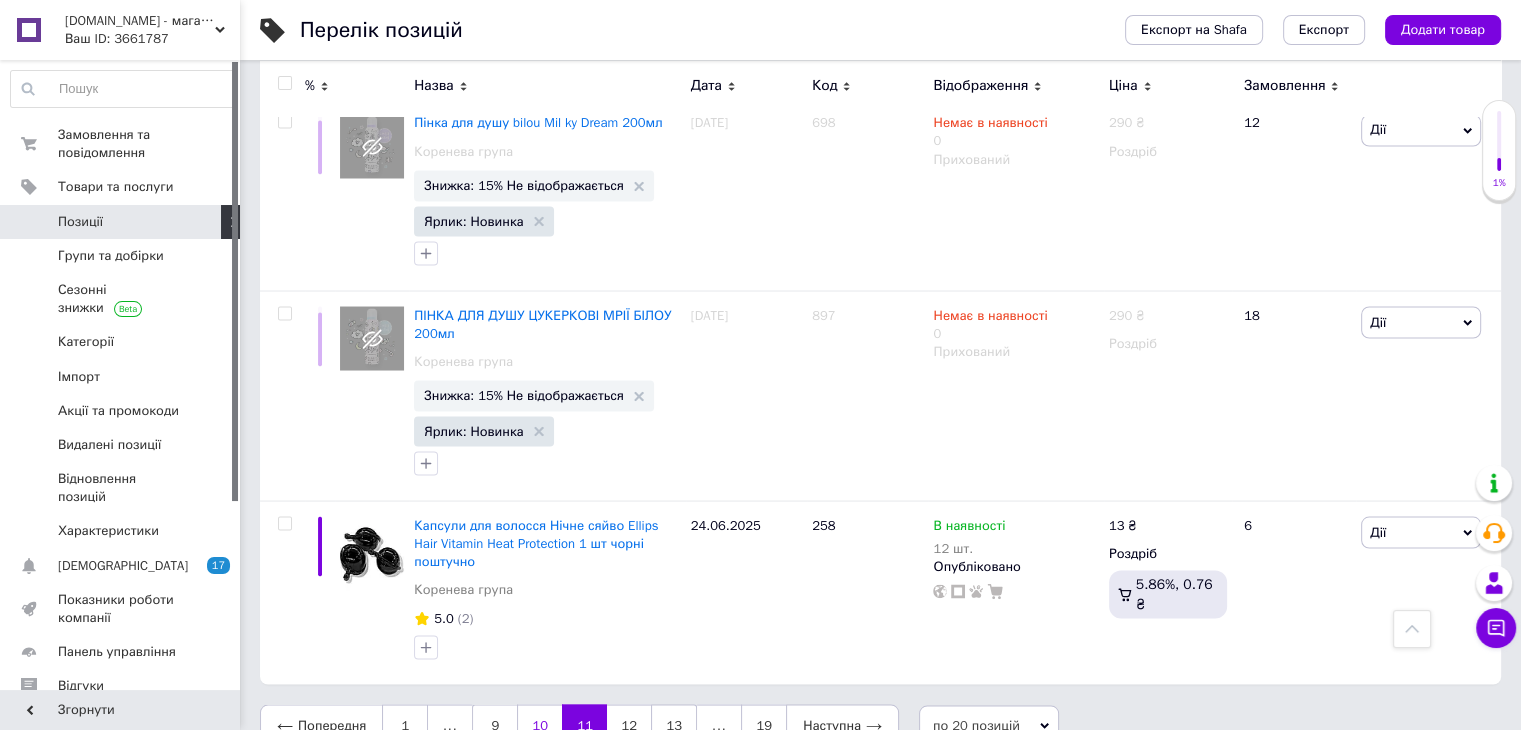 click on "10" at bounding box center [539, 725] 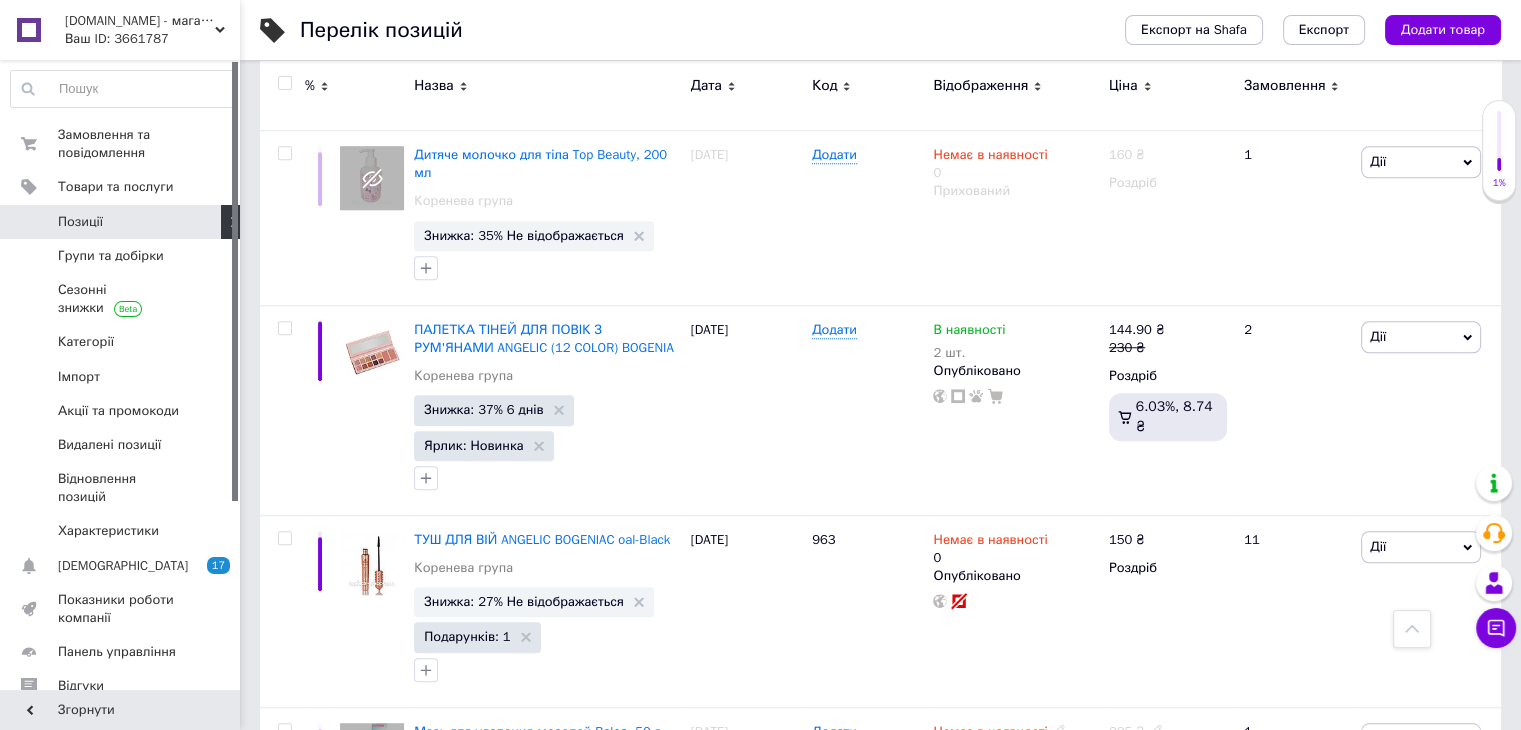 scroll, scrollTop: 1510, scrollLeft: 0, axis: vertical 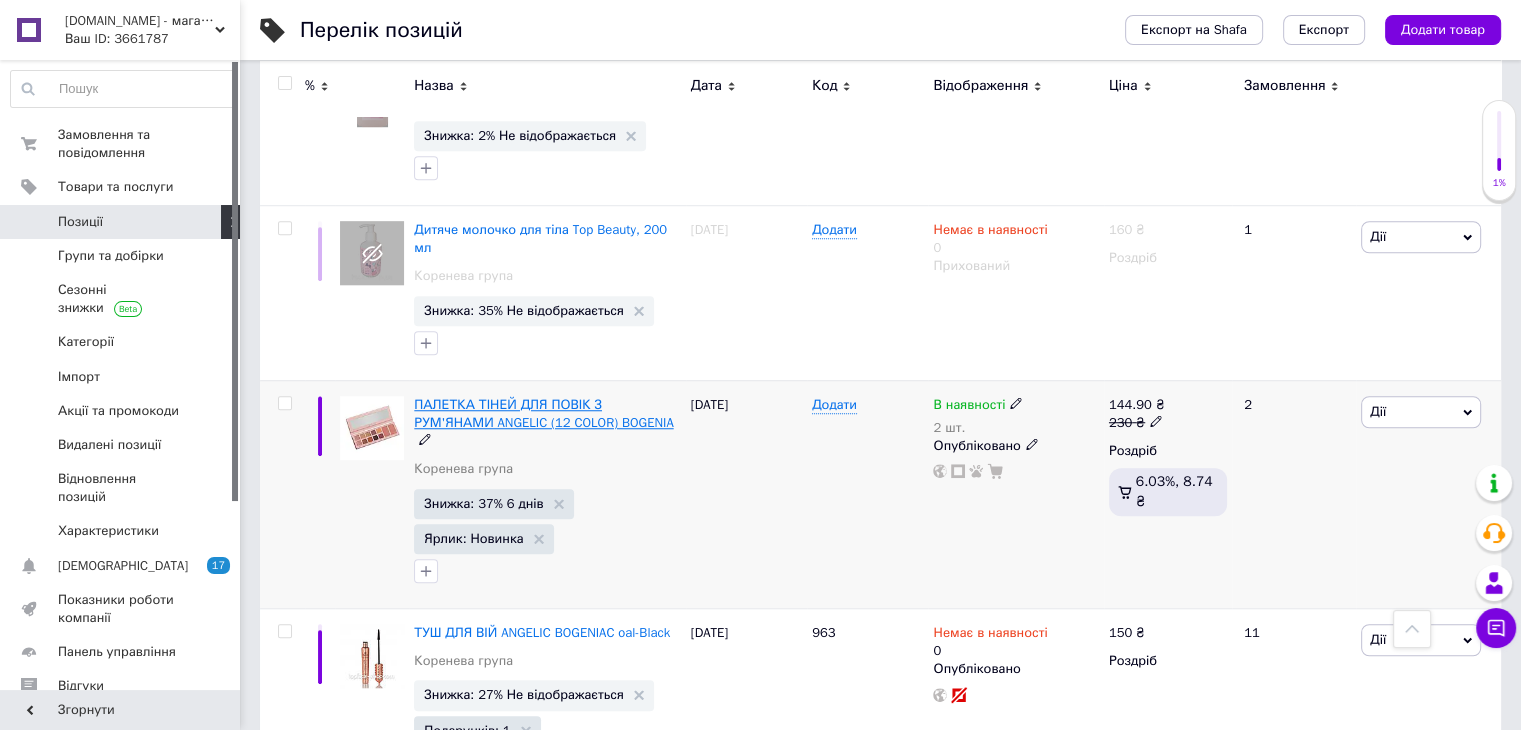 click on "ПАЛЕТКА ТІНЕЙ ДЛЯ ПОВІК З РУМ'ЯНАМИ ANGELIC (12 COLOR) BOGENIA" at bounding box center (543, 413) 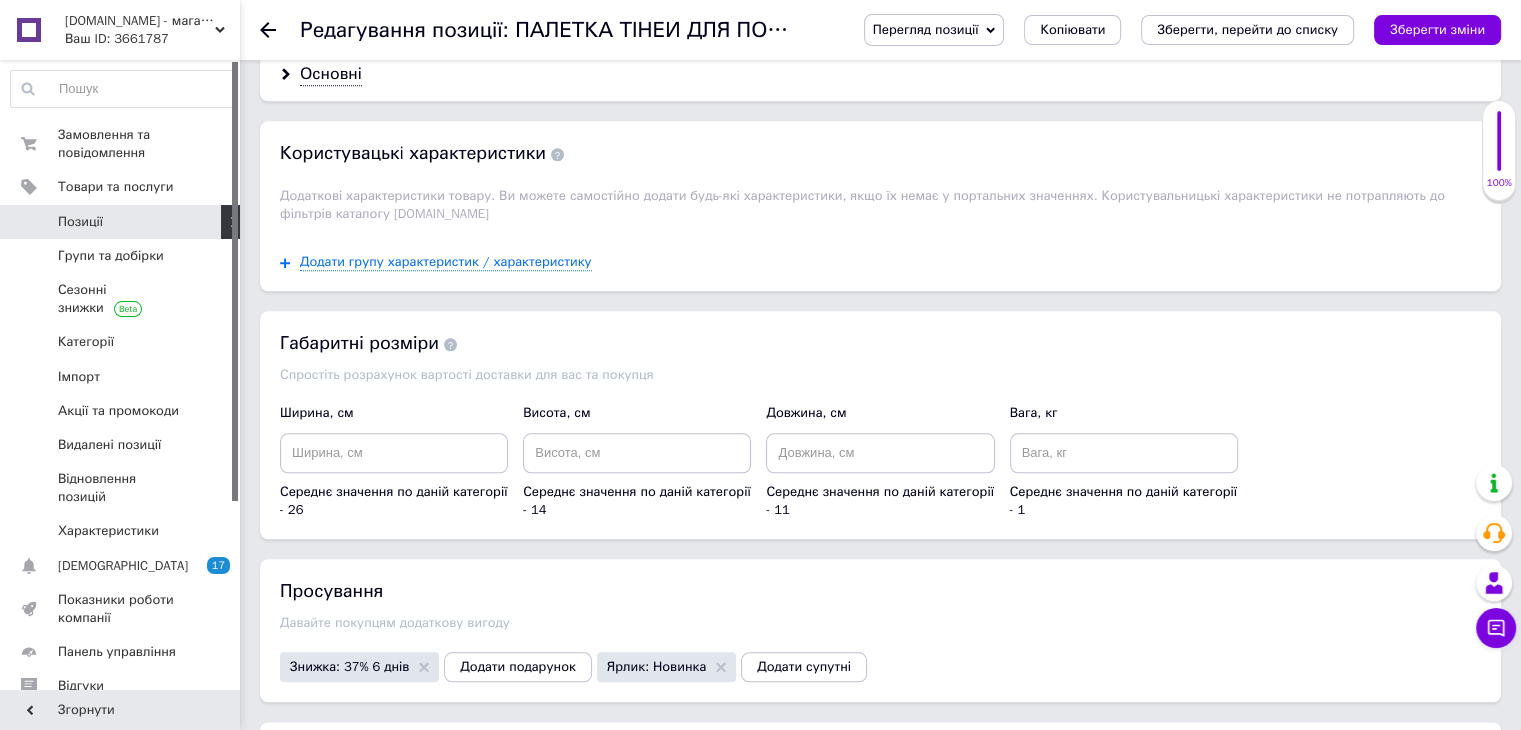 scroll, scrollTop: 2262, scrollLeft: 0, axis: vertical 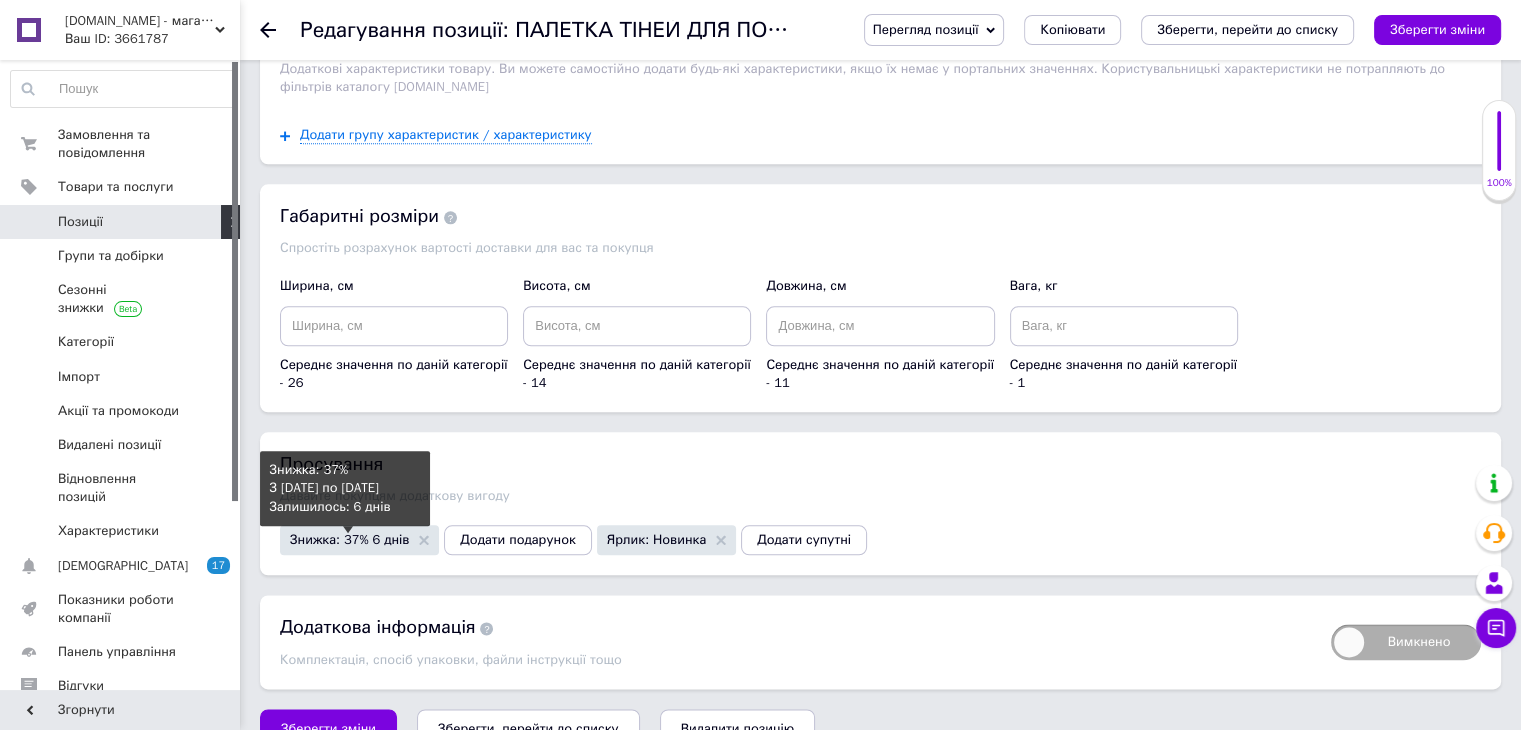 click on "Знижка: 37% 6 днів" at bounding box center [349, 539] 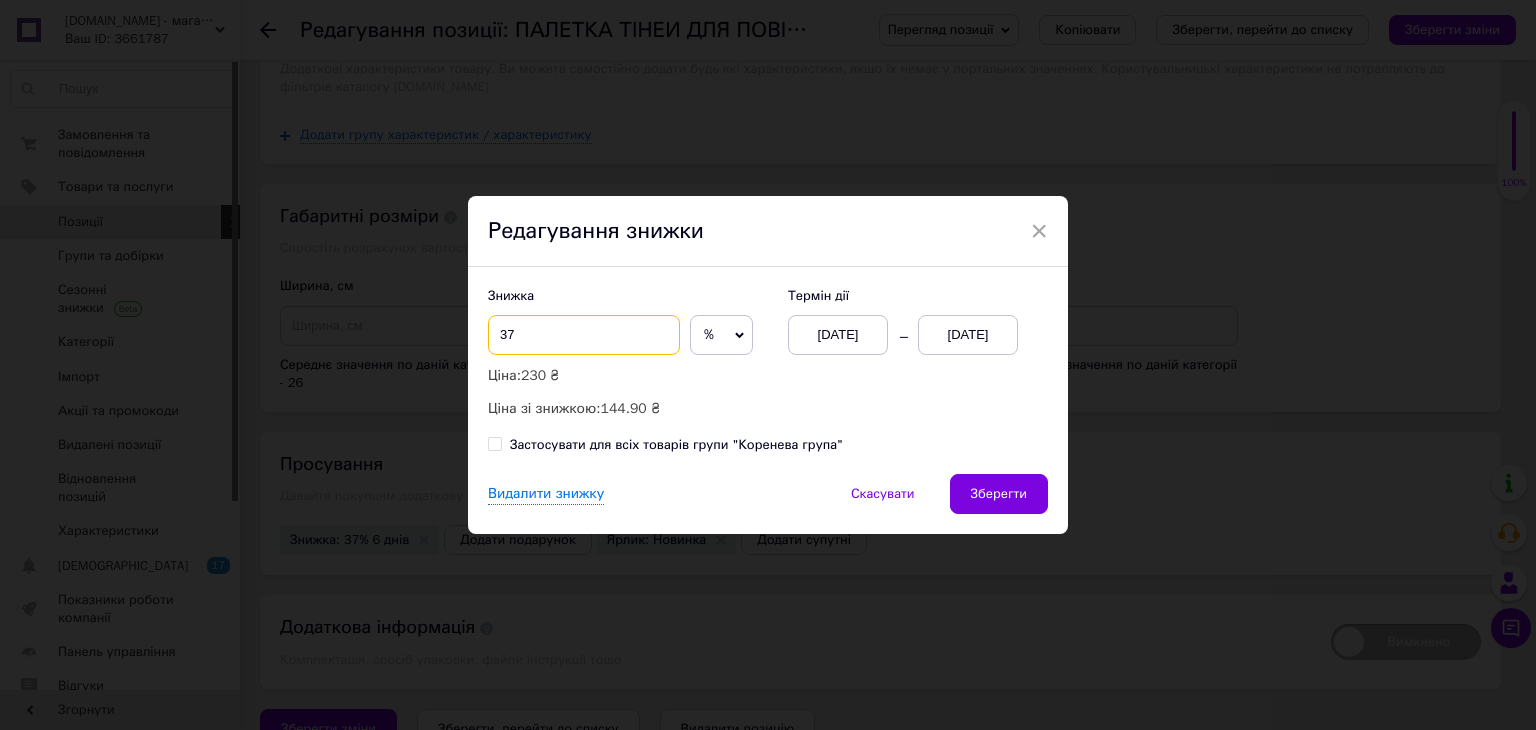 click on "37" at bounding box center [584, 335] 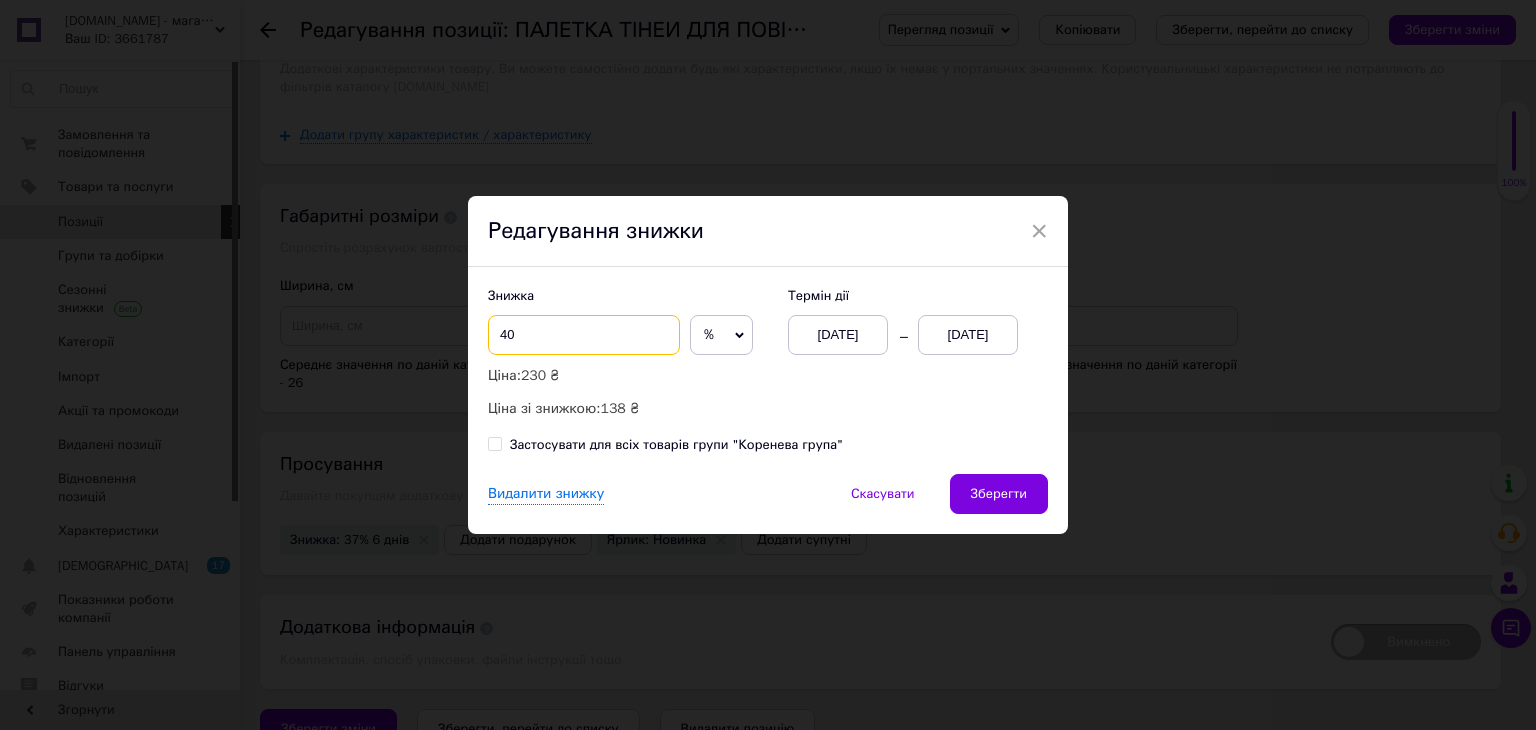 type on "40" 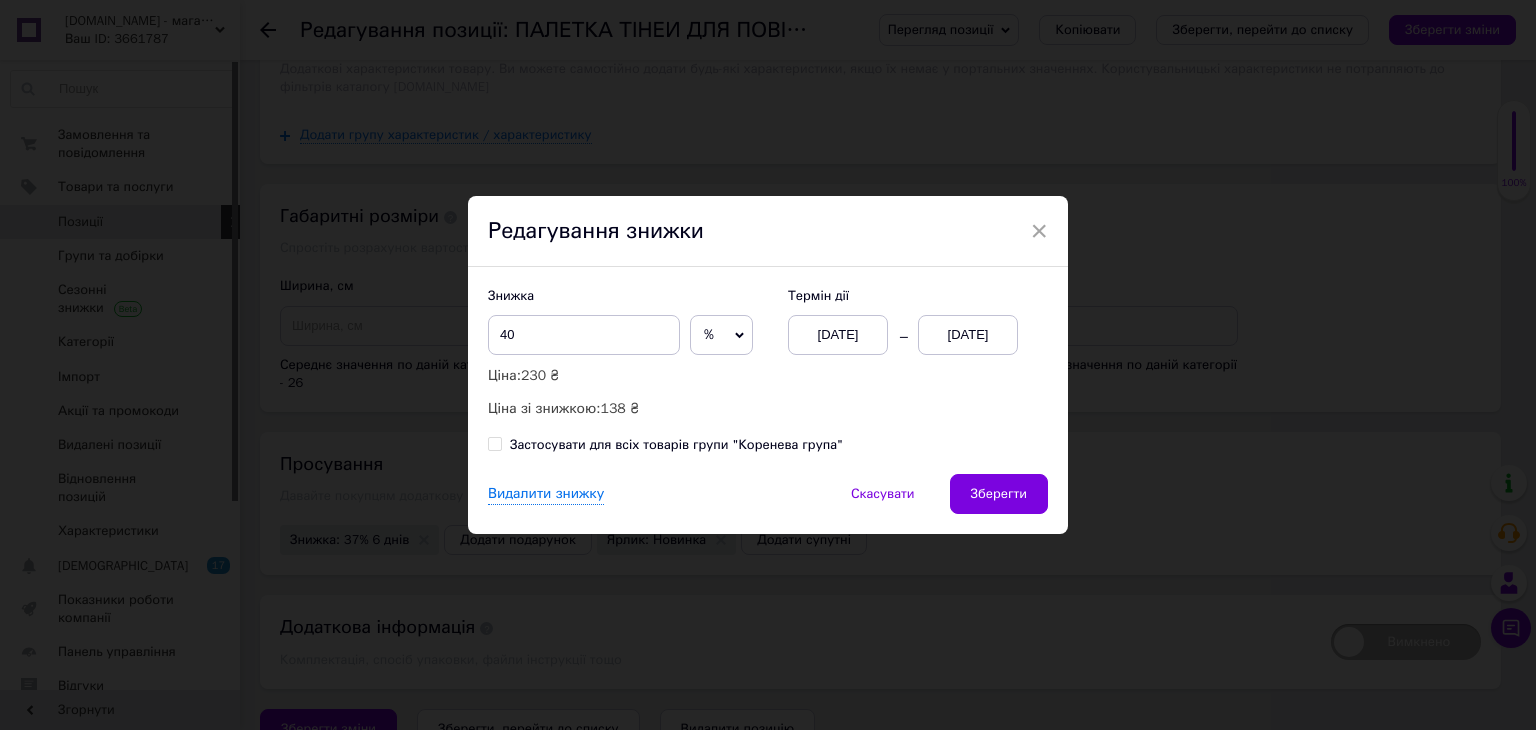 click on "[DATE]" at bounding box center [838, 335] 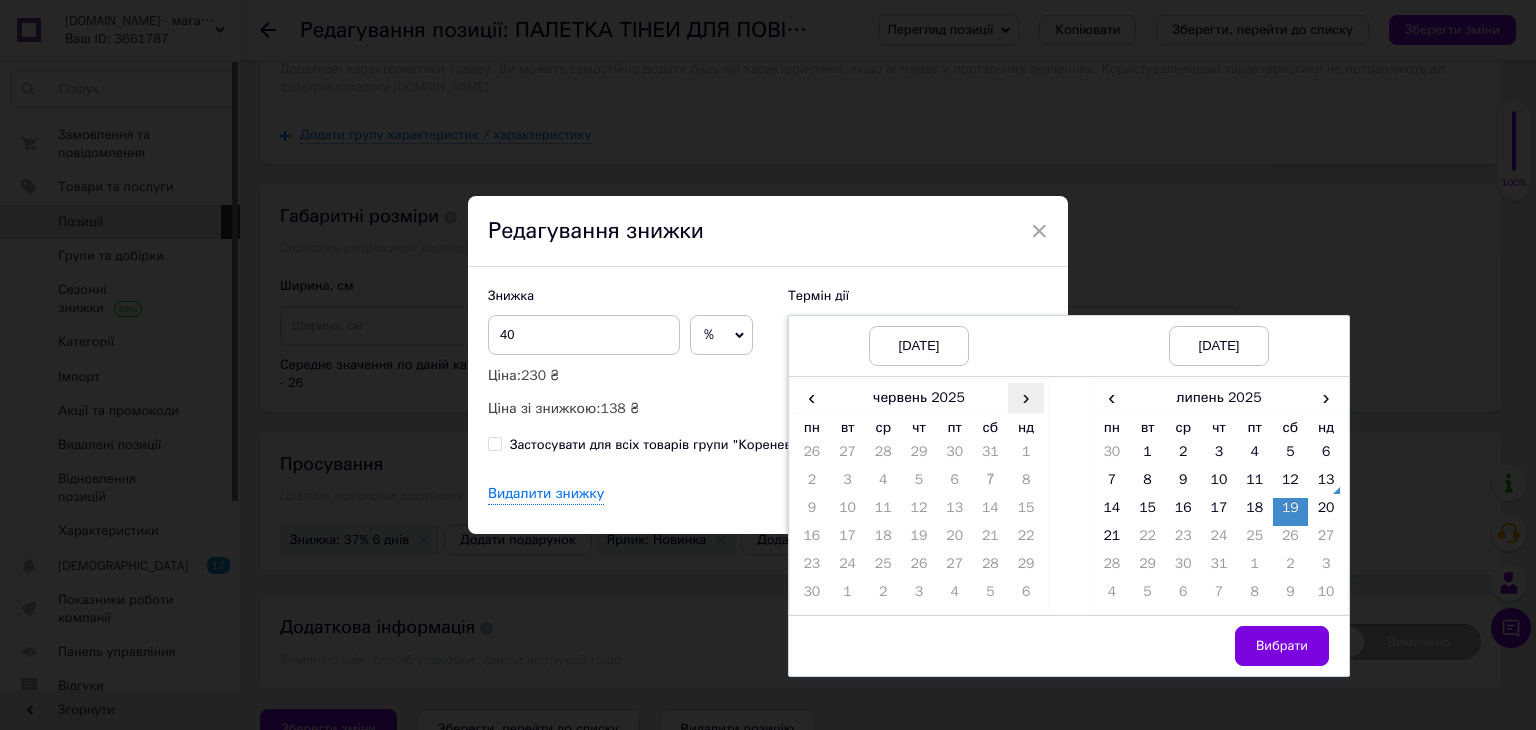 click on "›" at bounding box center [1026, 397] 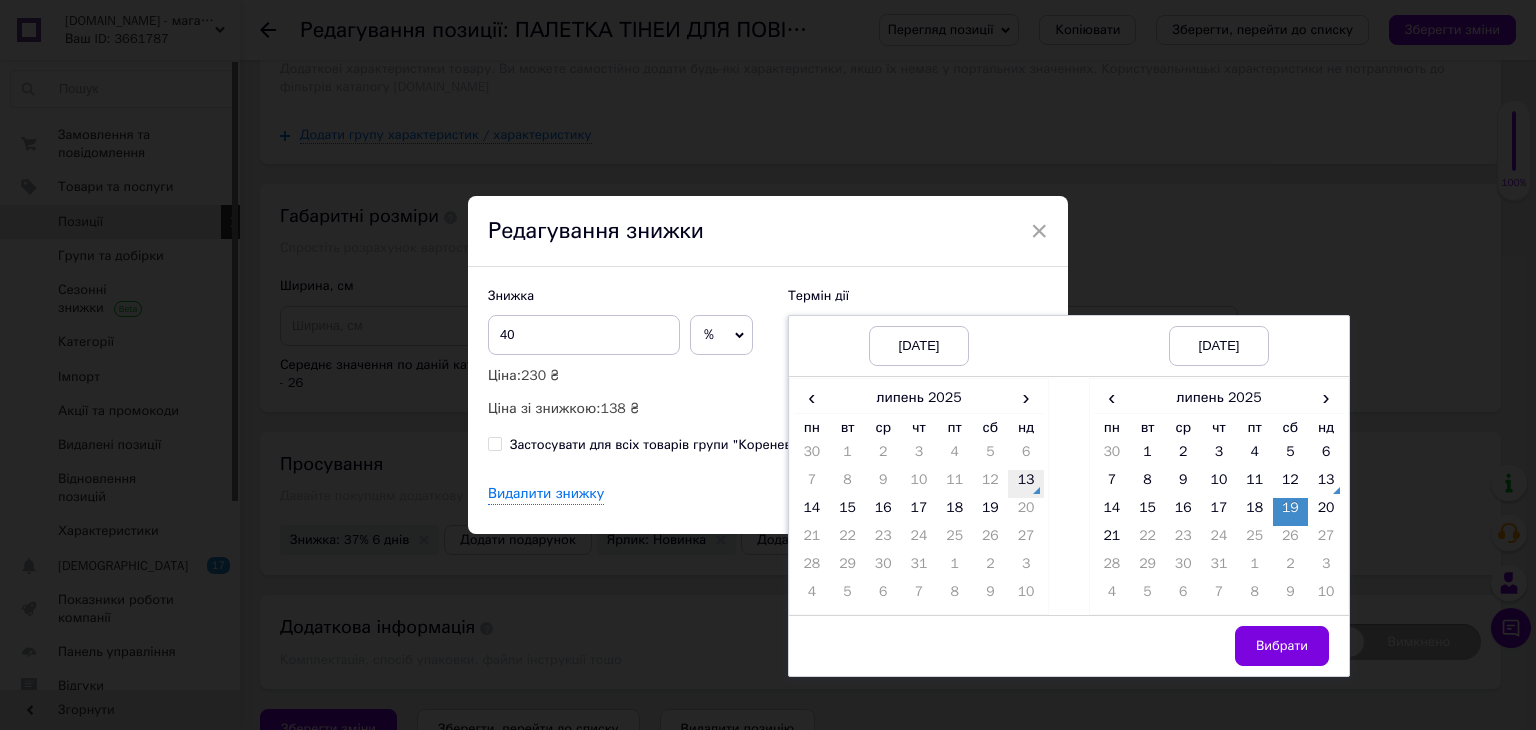 click on "13" at bounding box center (1026, 484) 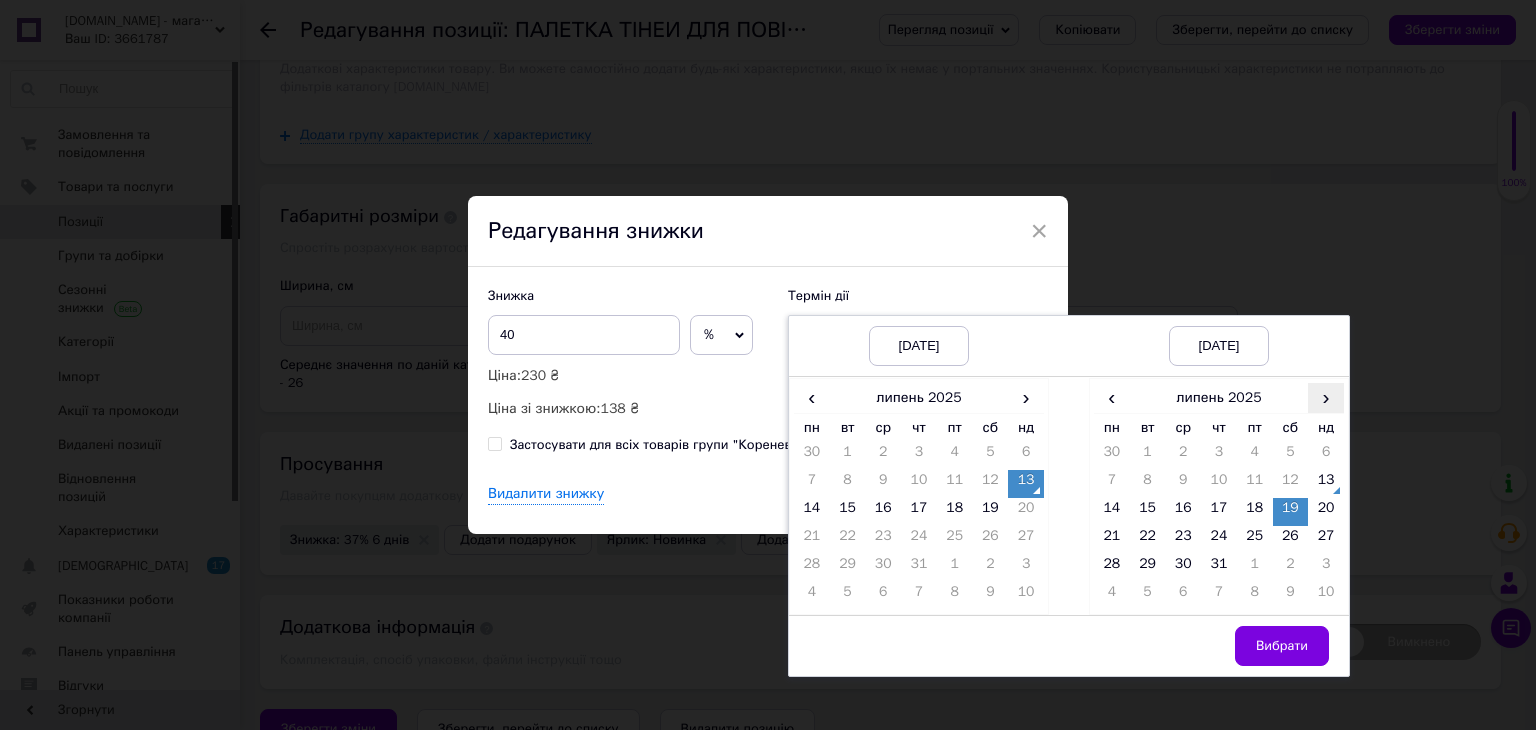 click on "›" at bounding box center (1326, 397) 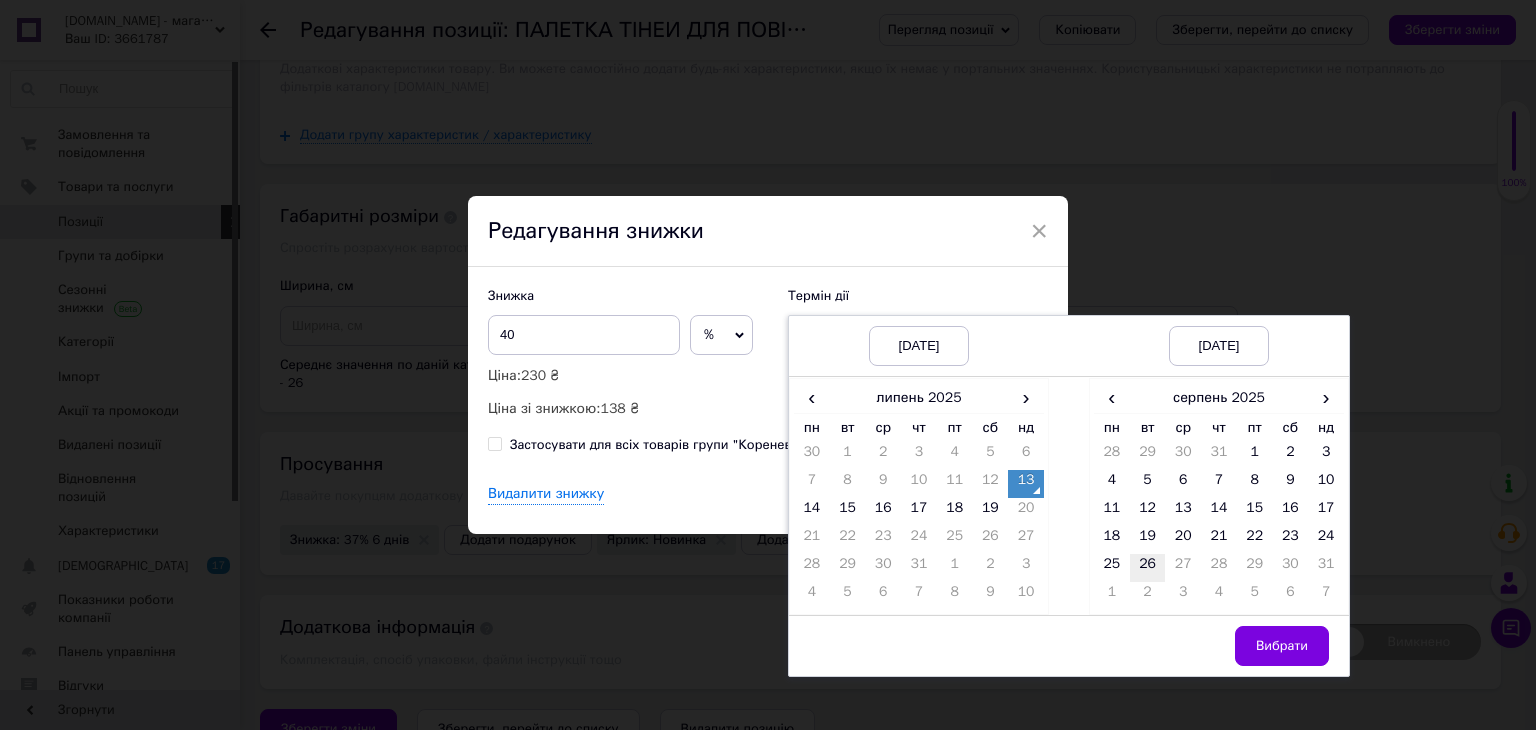 click on "26" at bounding box center [1148, 568] 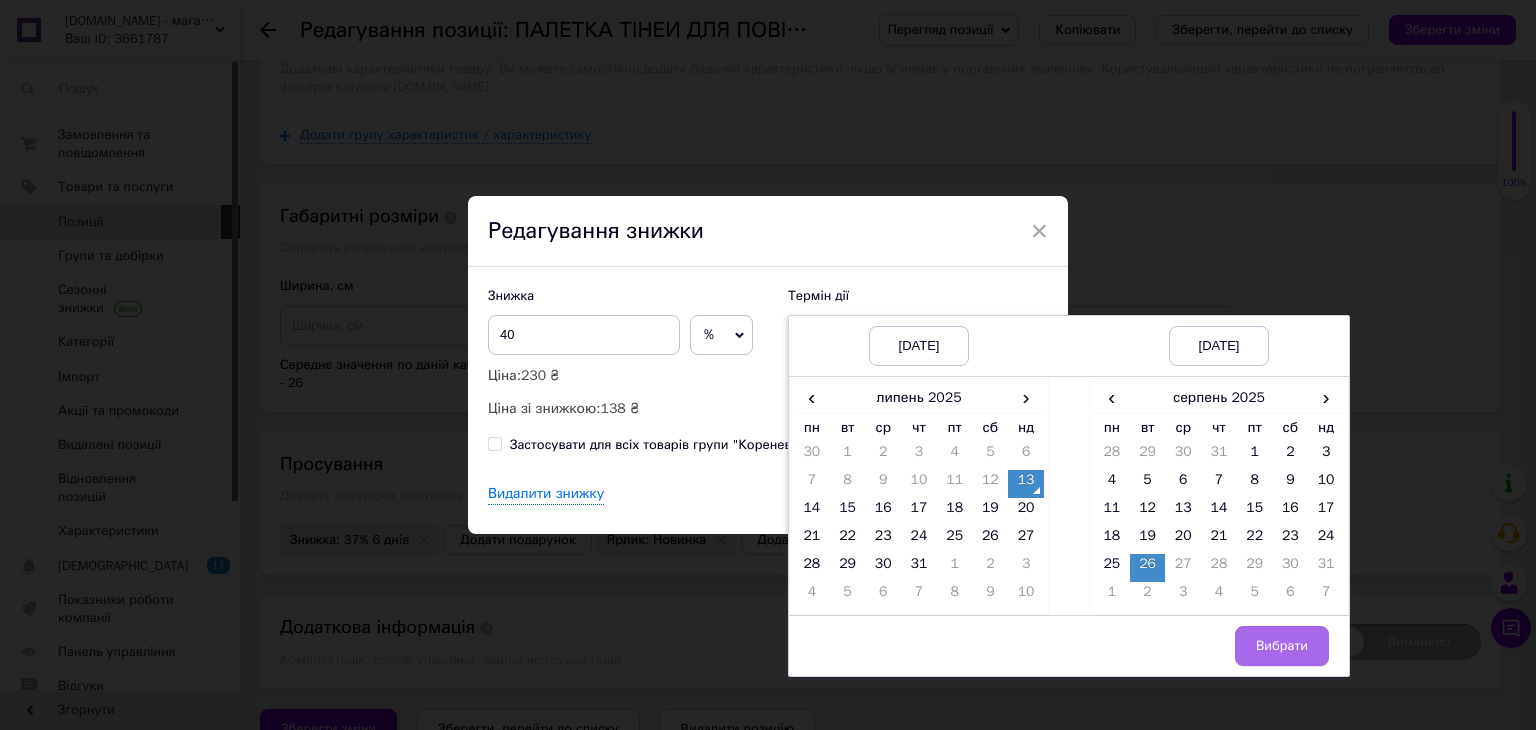 click on "Вибрати" at bounding box center (1282, 646) 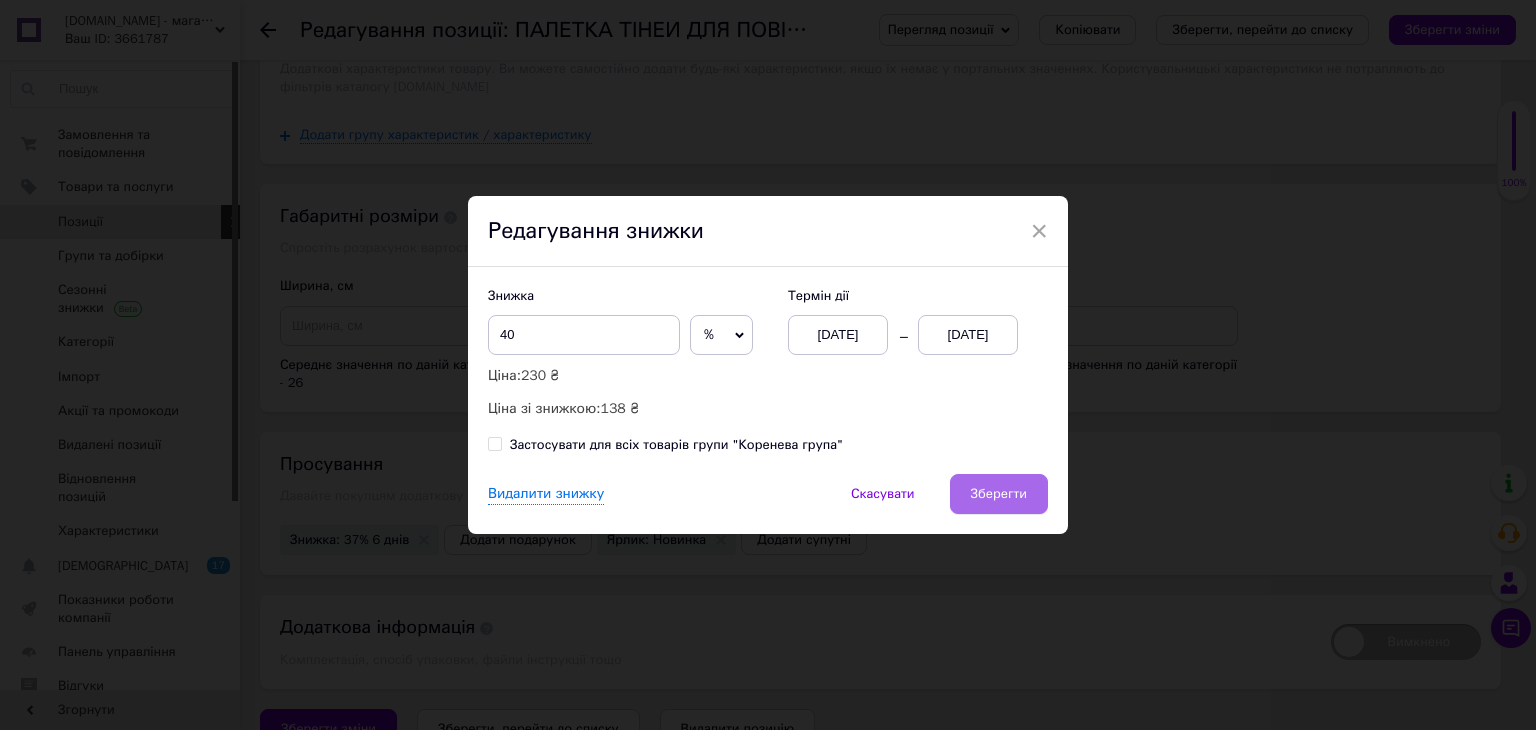 click on "Зберегти" at bounding box center [999, 494] 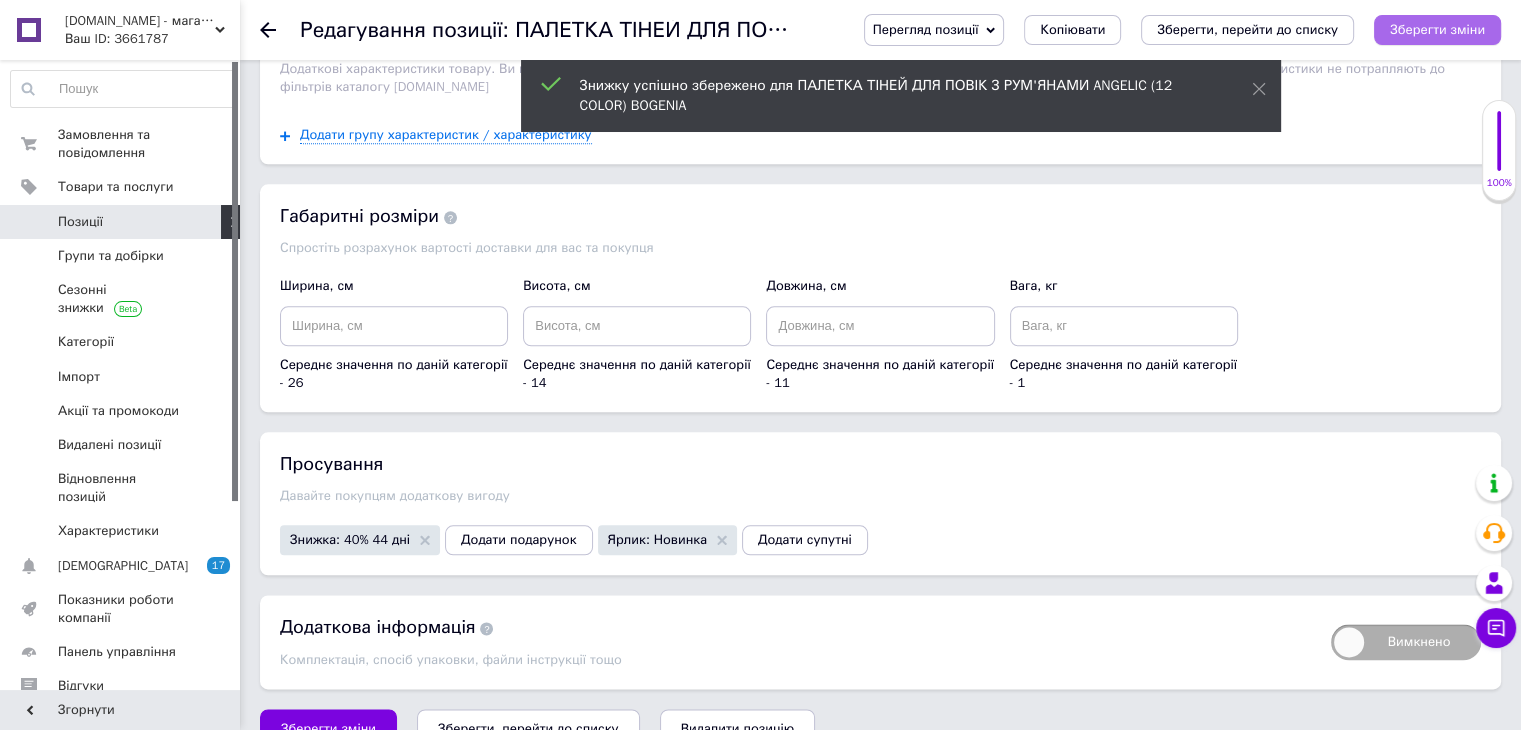 click on "Зберегти зміни" at bounding box center (1437, 29) 